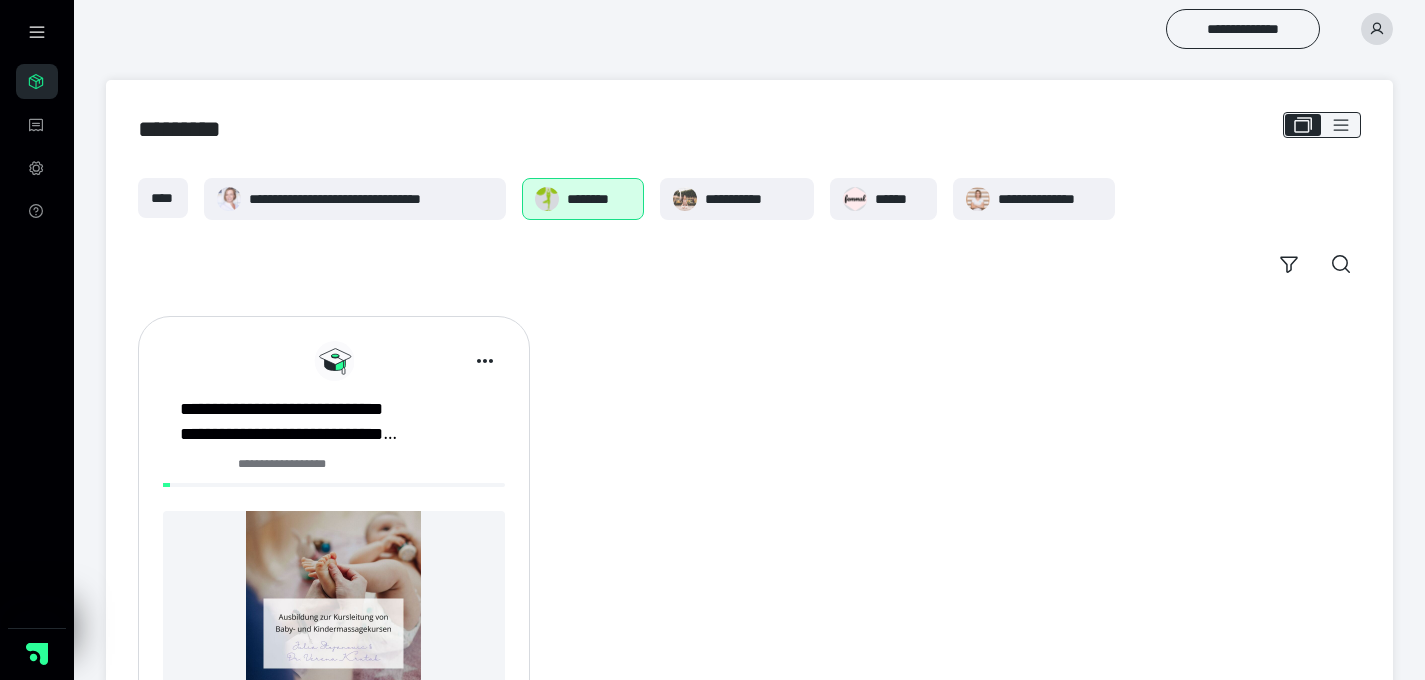 scroll, scrollTop: 0, scrollLeft: 0, axis: both 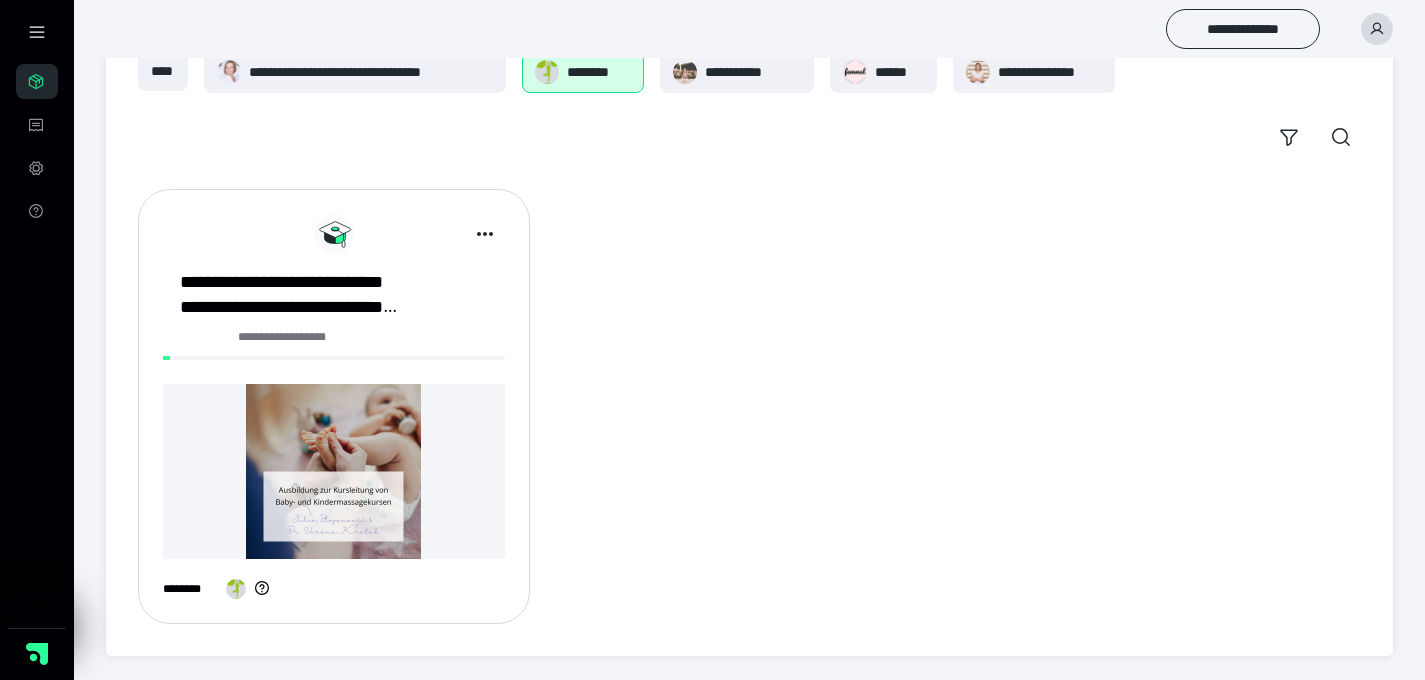 click at bounding box center [334, 471] 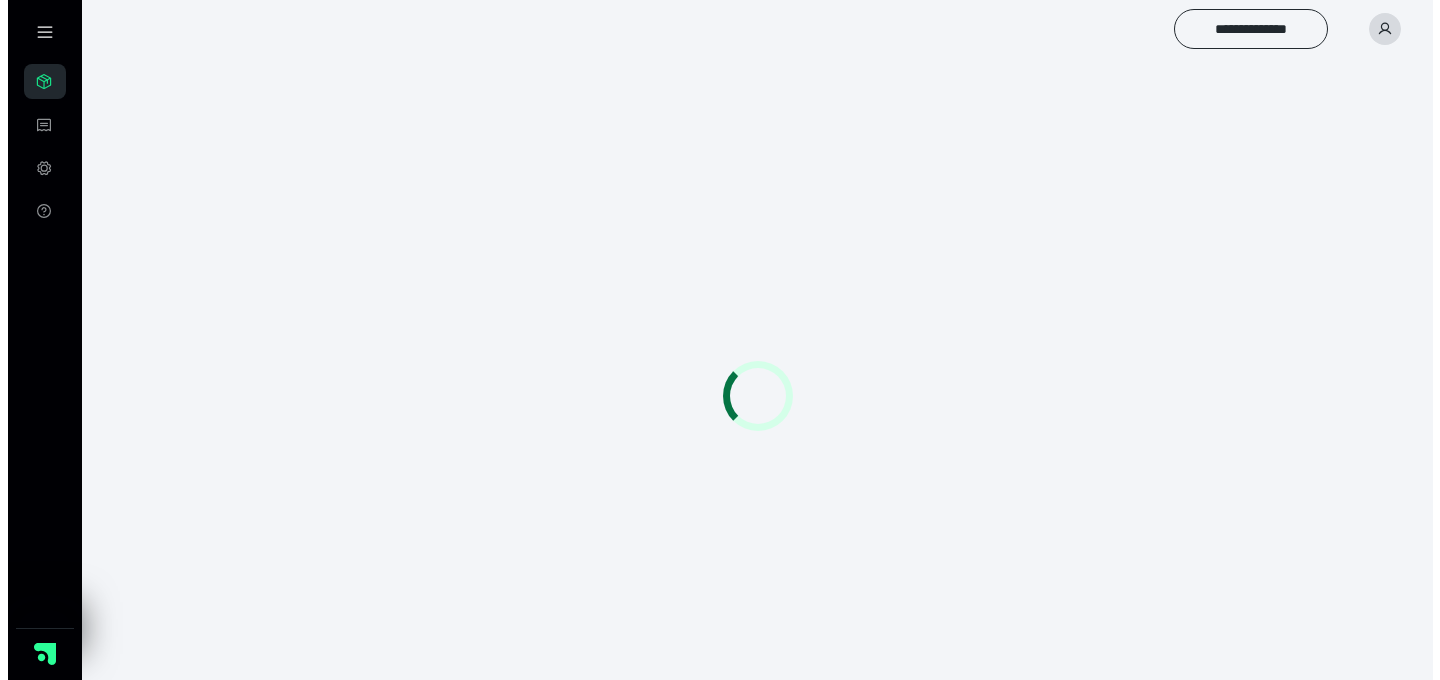 scroll, scrollTop: 0, scrollLeft: 0, axis: both 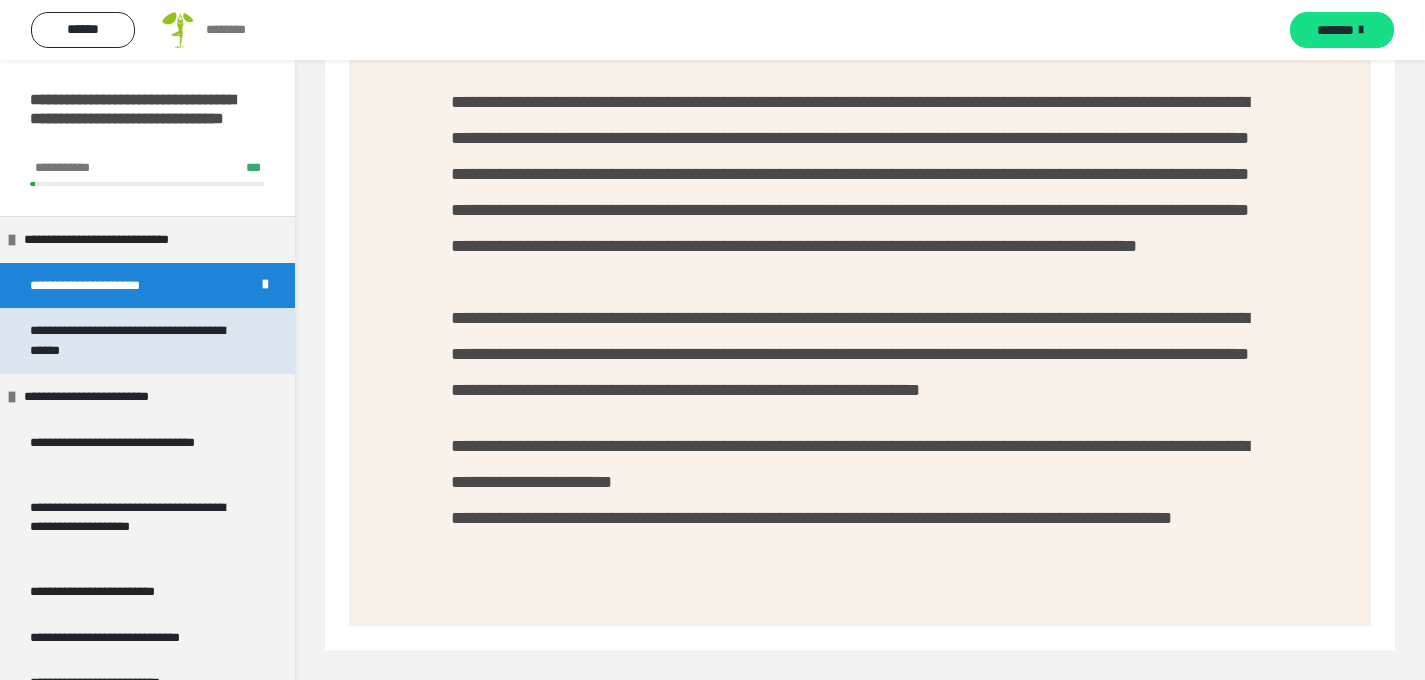 click on "**********" at bounding box center (132, 340) 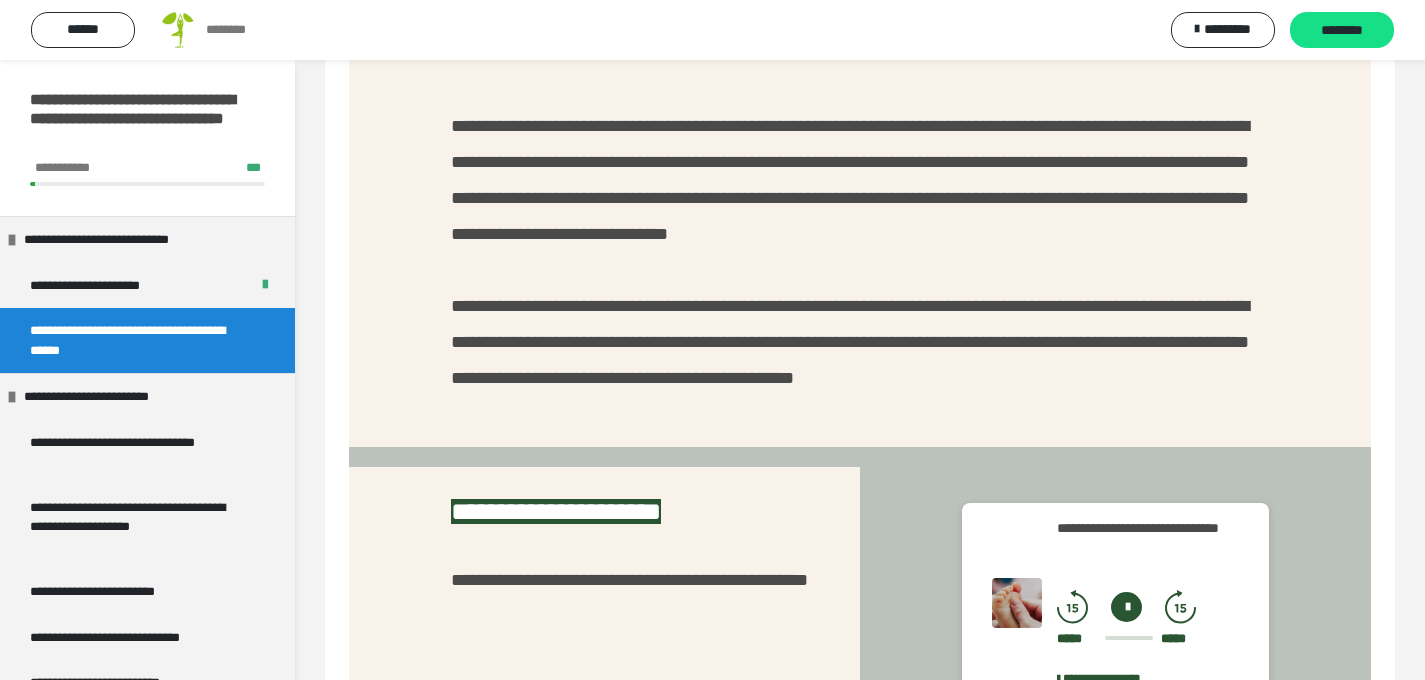 scroll, scrollTop: 807, scrollLeft: 0, axis: vertical 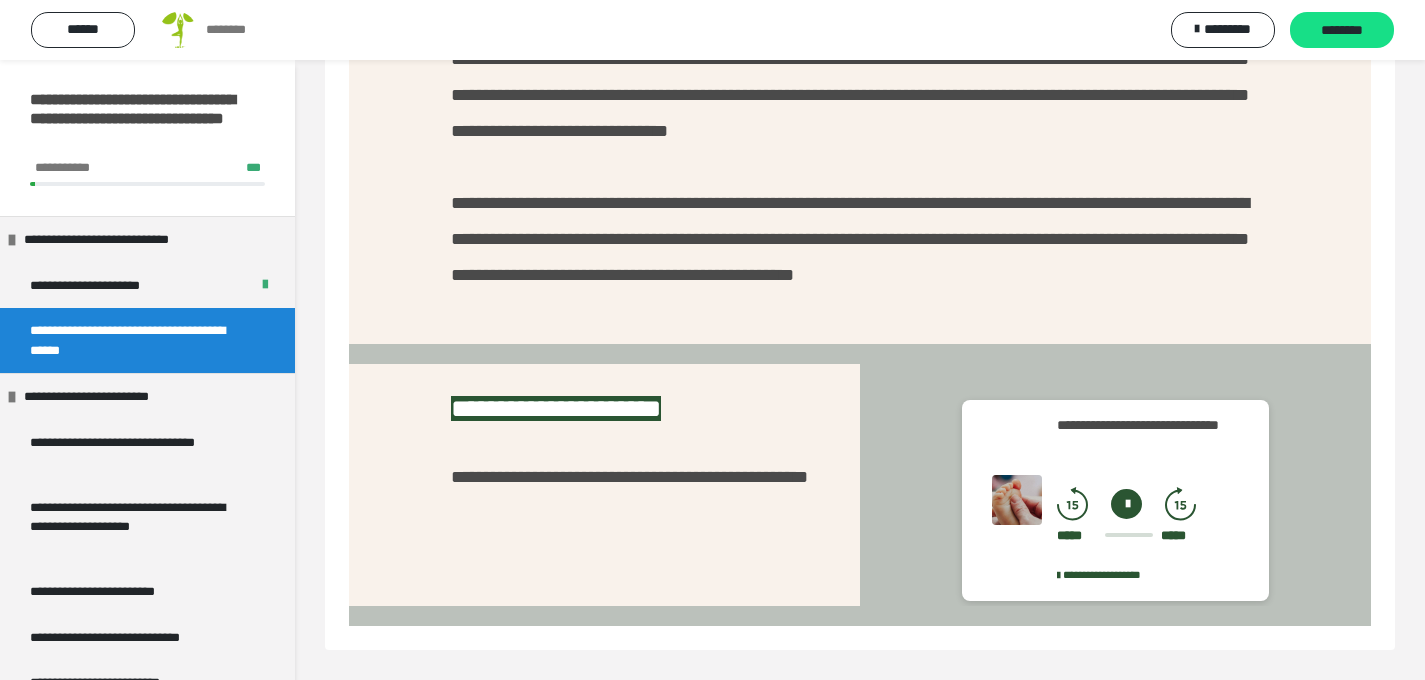 click at bounding box center [1126, 504] 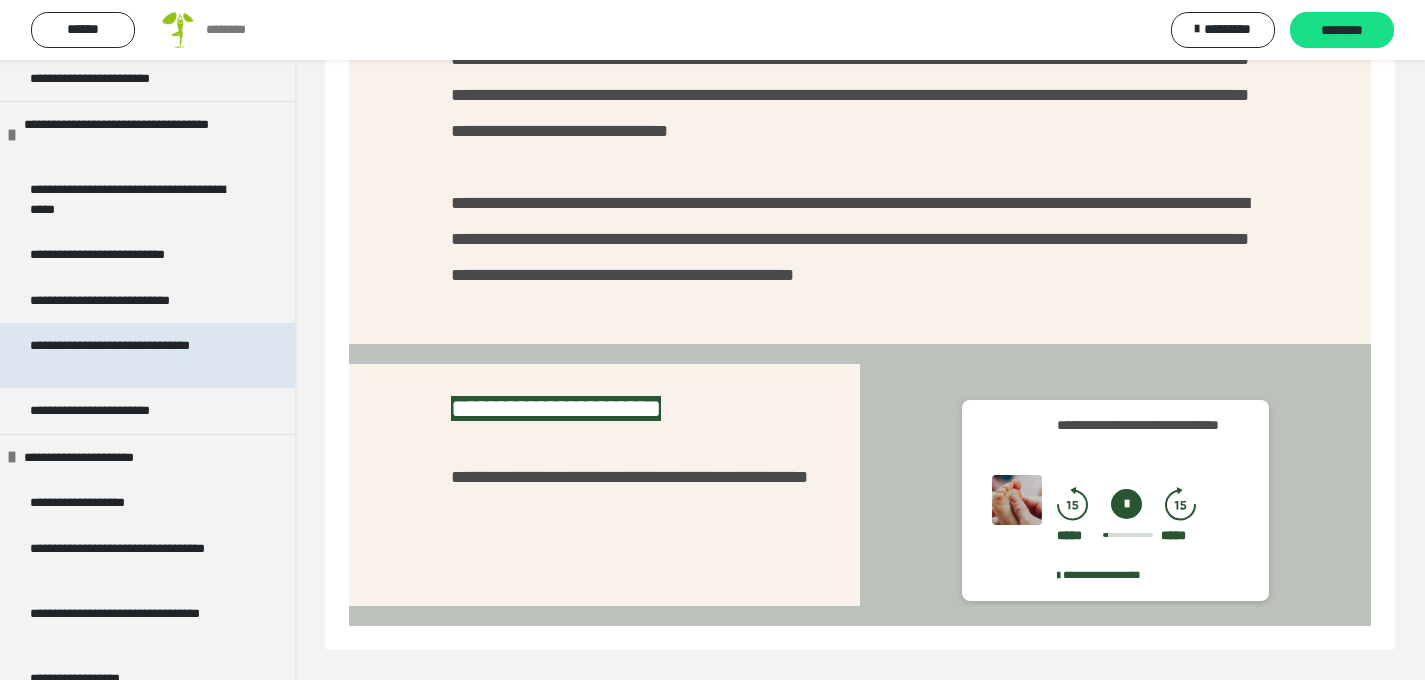 scroll, scrollTop: 0, scrollLeft: 0, axis: both 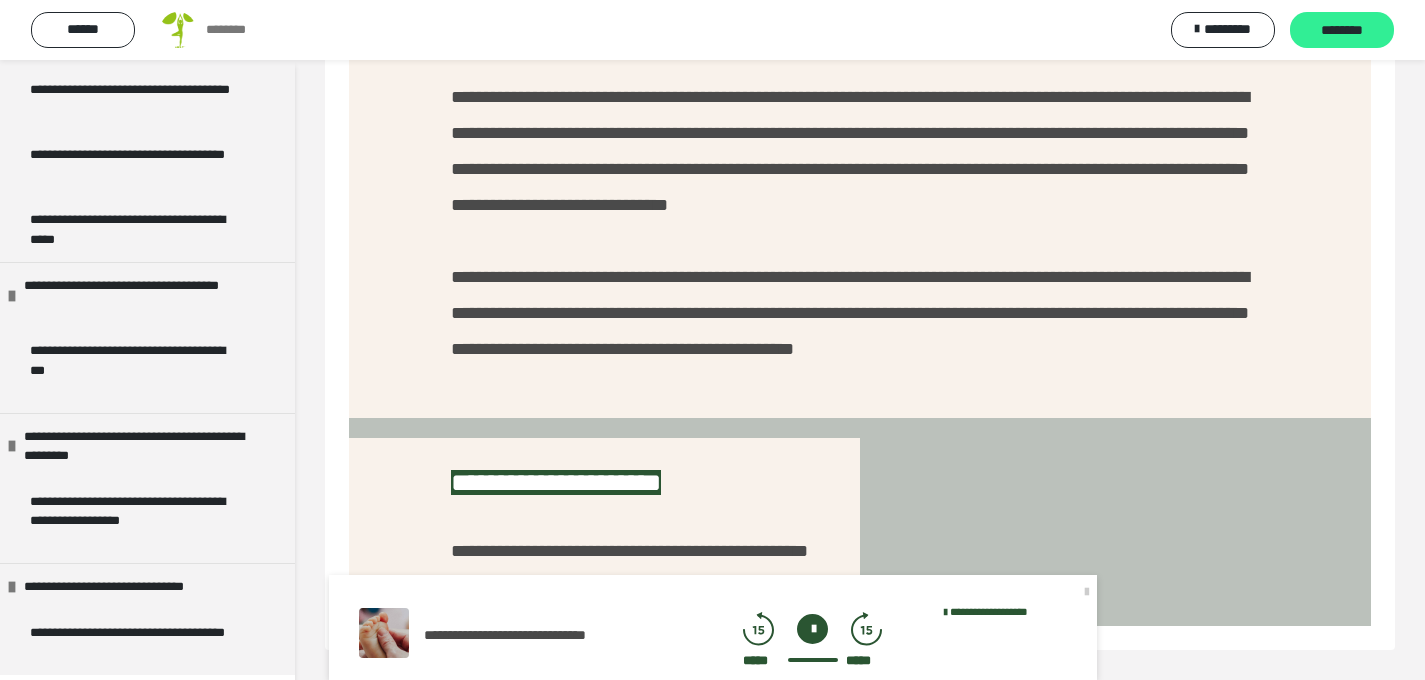 click on "********" at bounding box center [1342, 31] 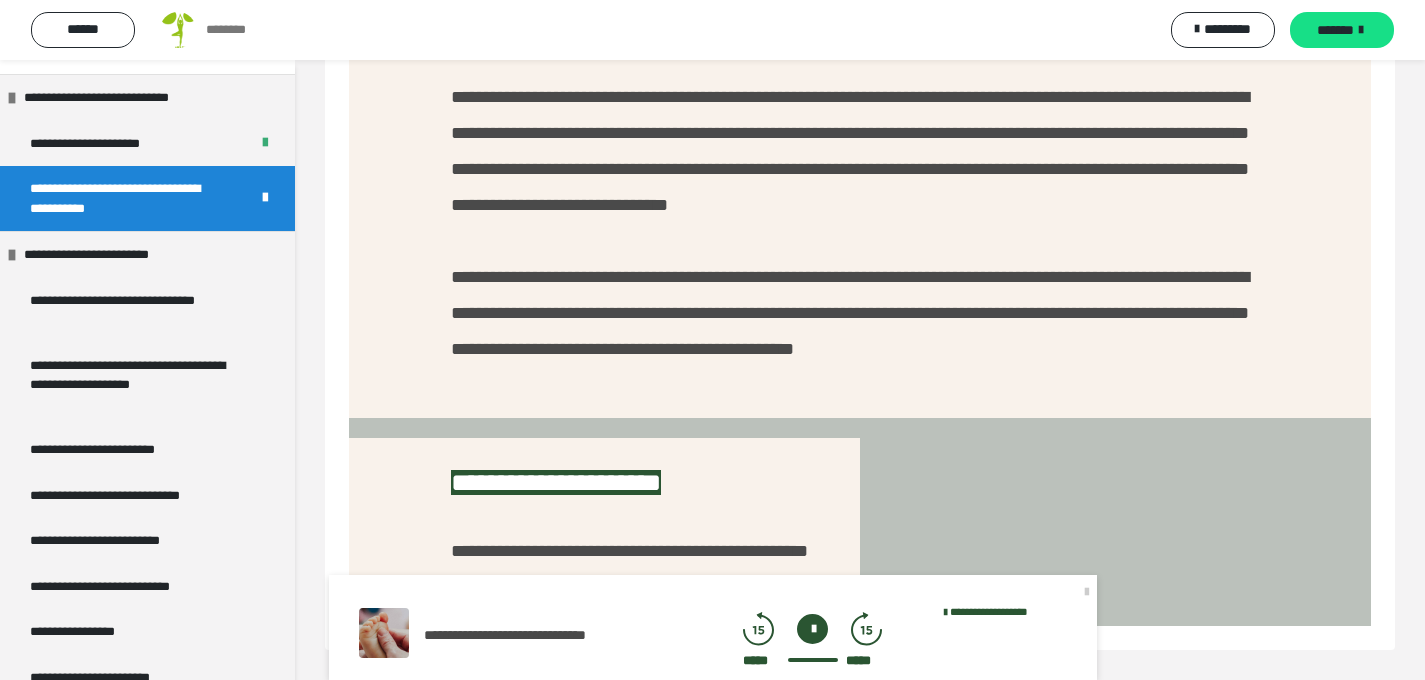 scroll, scrollTop: 139, scrollLeft: 0, axis: vertical 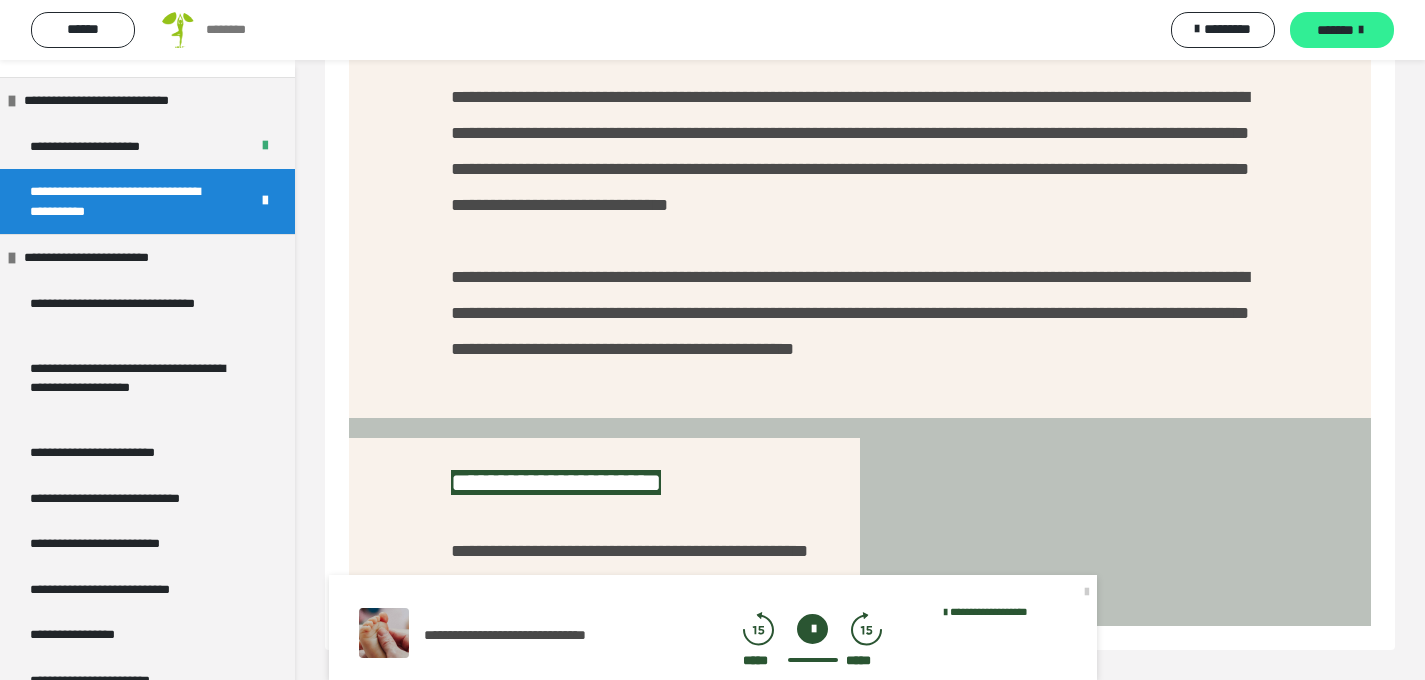 click on "*******" at bounding box center (1342, 30) 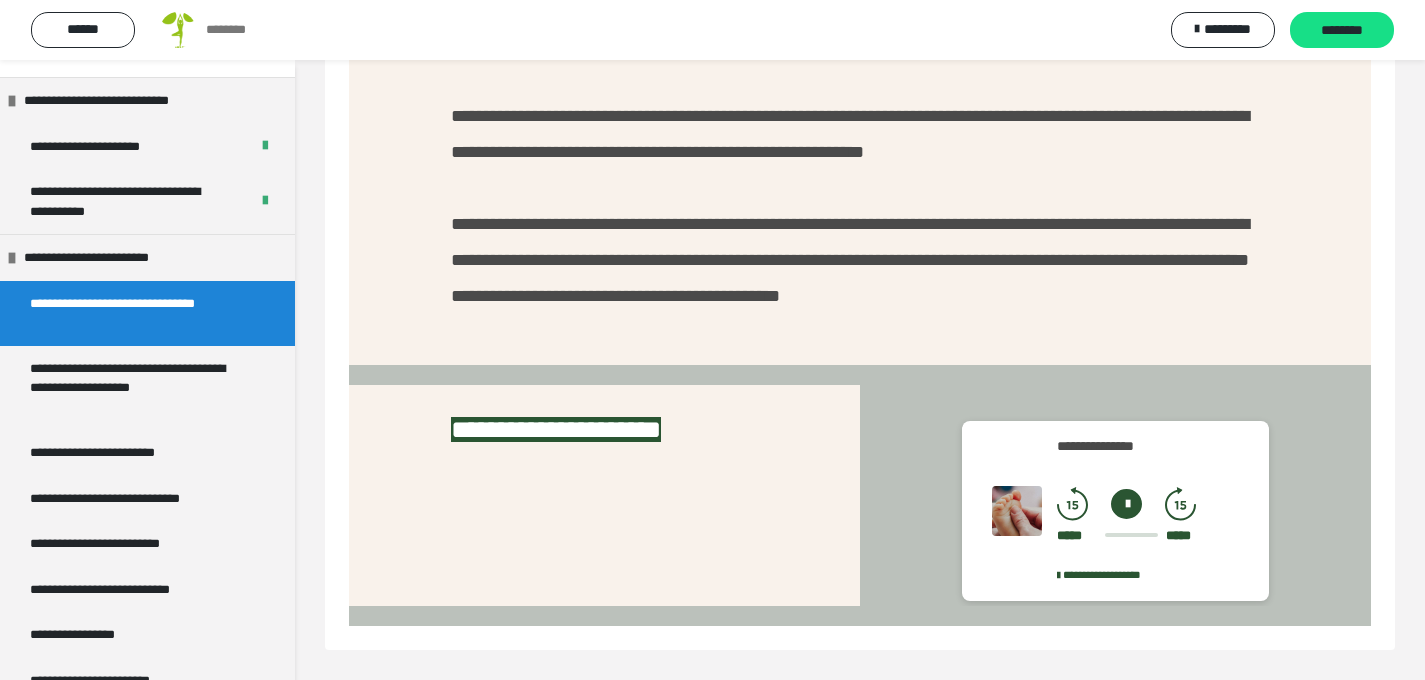 scroll, scrollTop: 626, scrollLeft: 0, axis: vertical 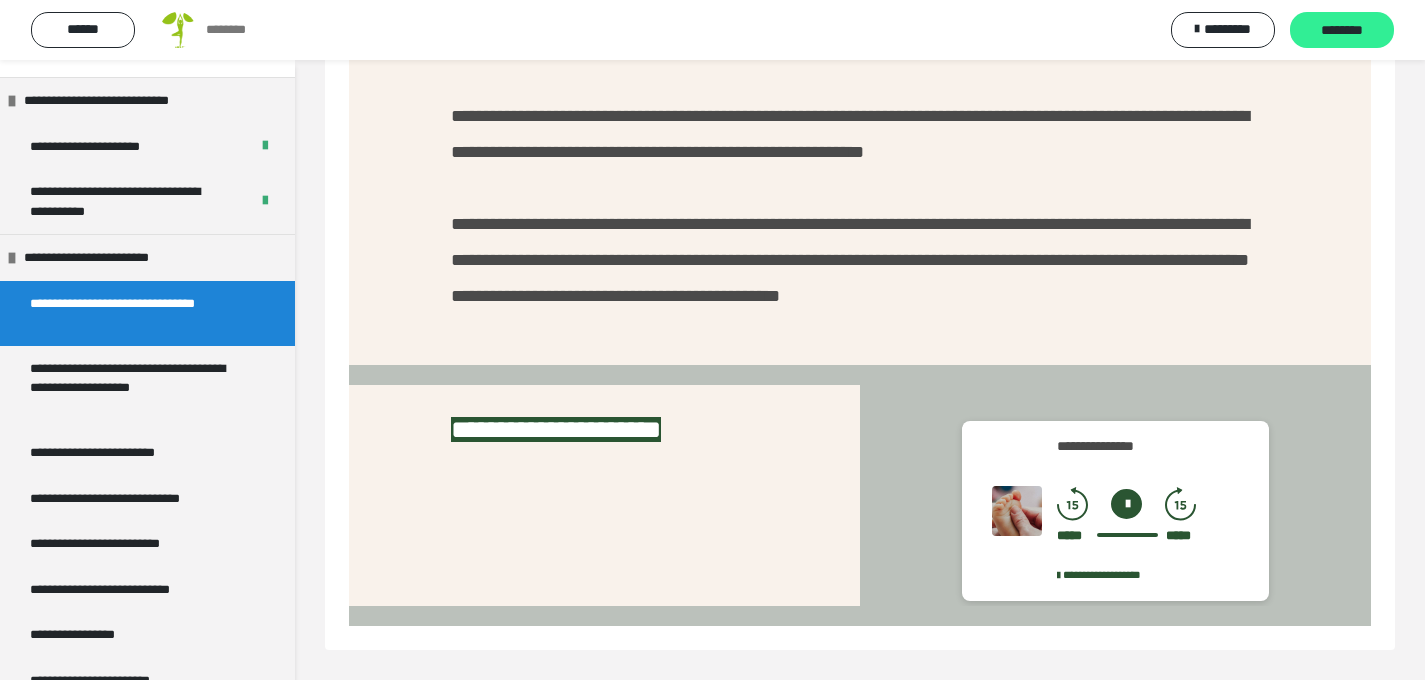 click on "********" at bounding box center (1342, 31) 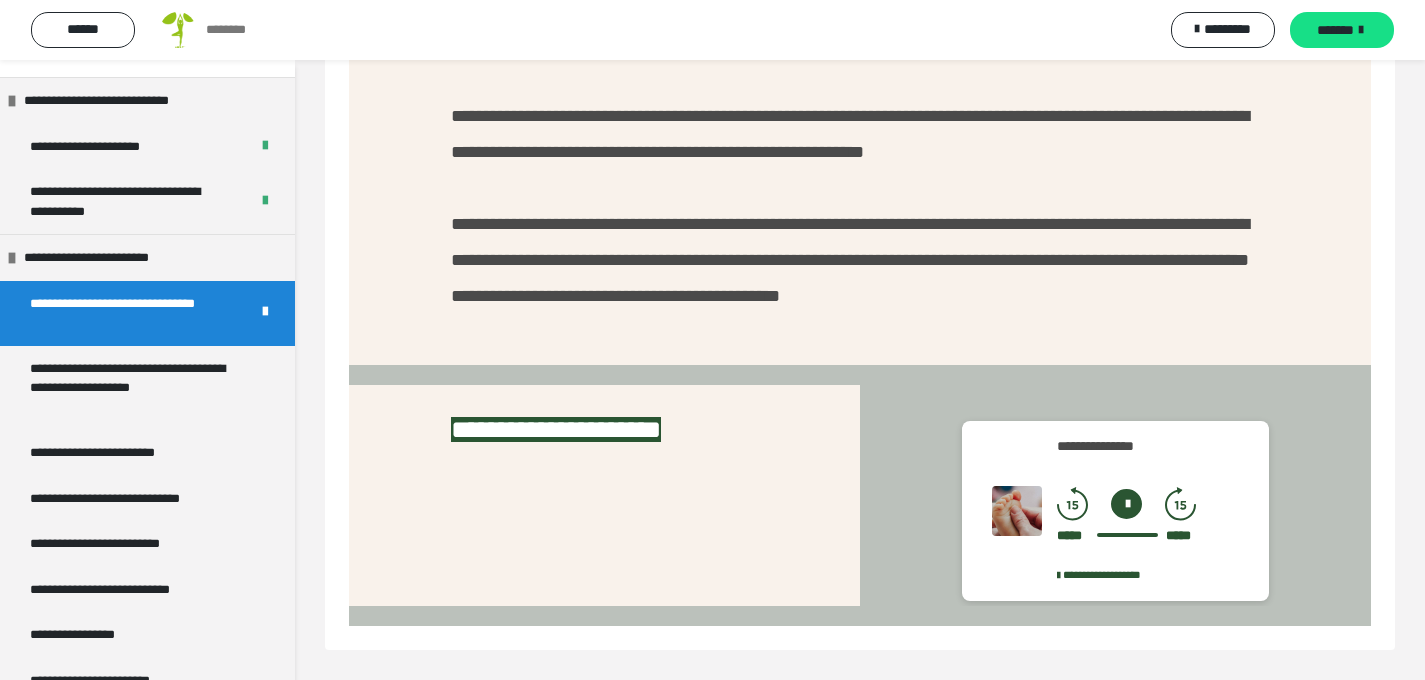 click on "*******" at bounding box center (1335, 30) 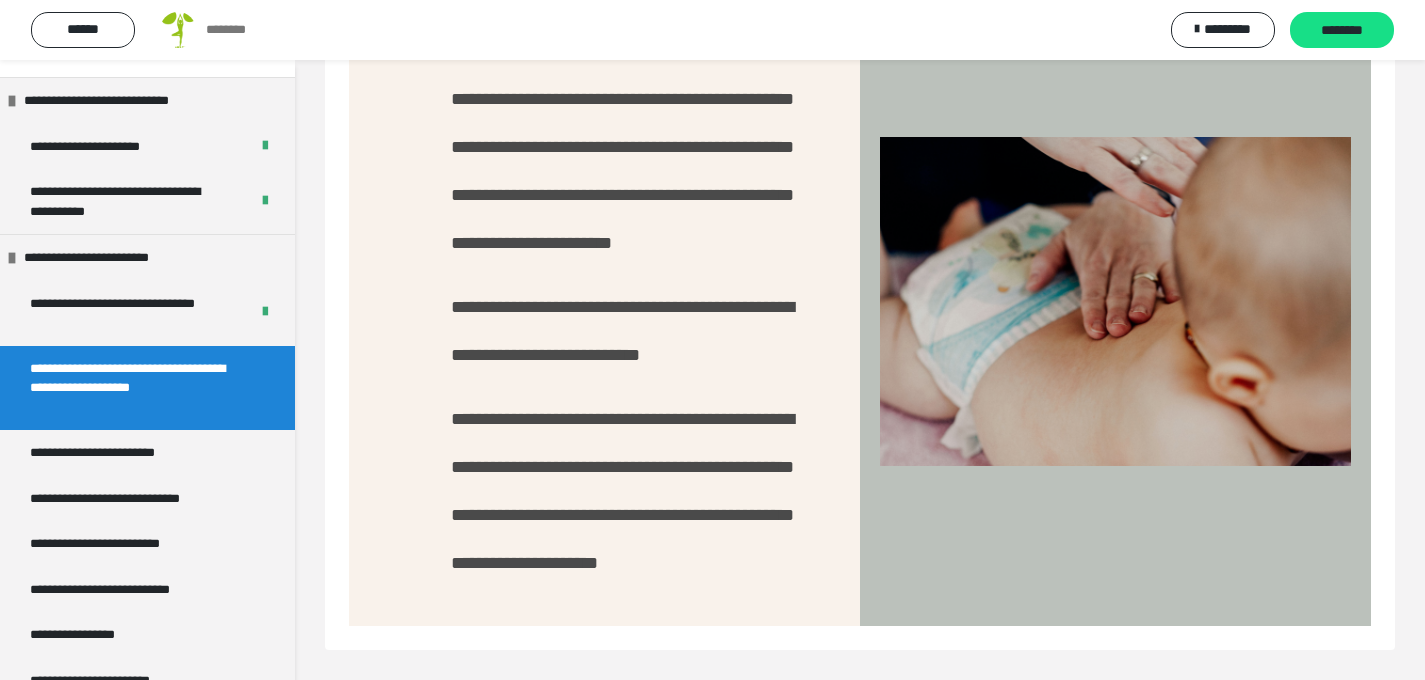 scroll, scrollTop: 994, scrollLeft: 0, axis: vertical 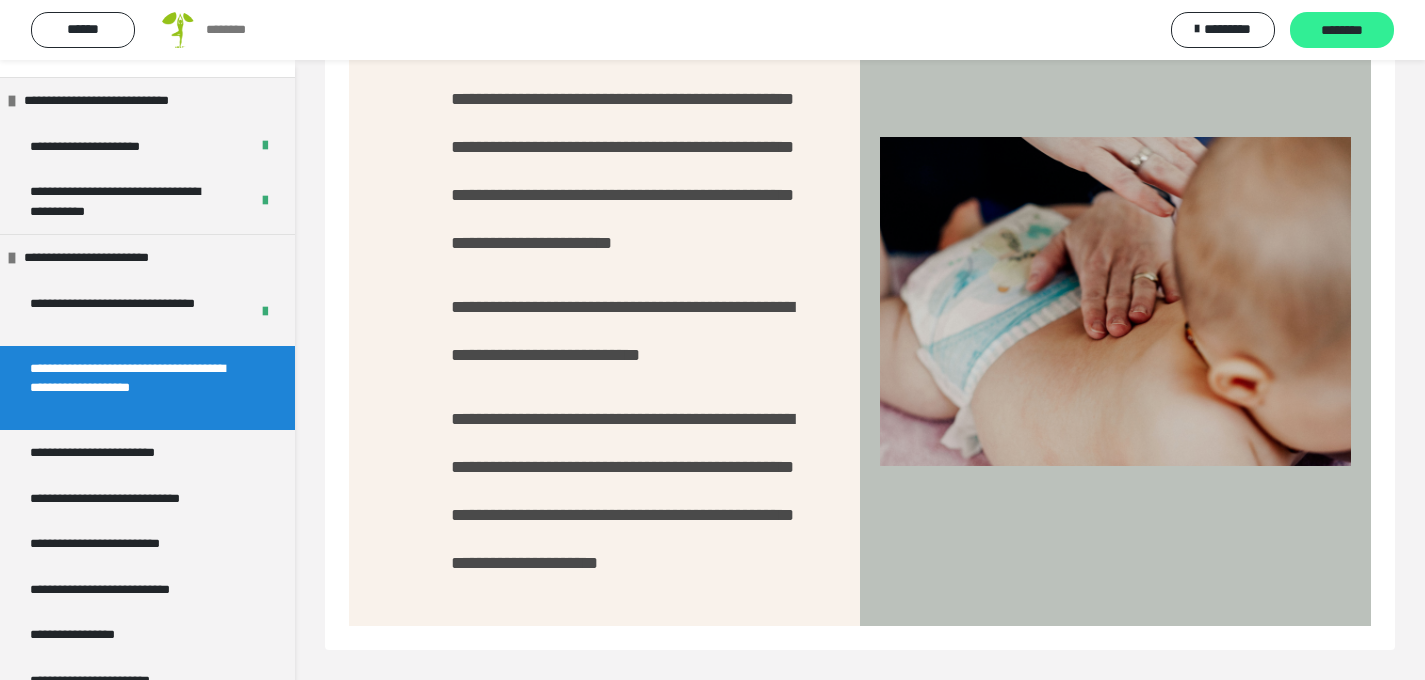 click on "********" at bounding box center [1342, 31] 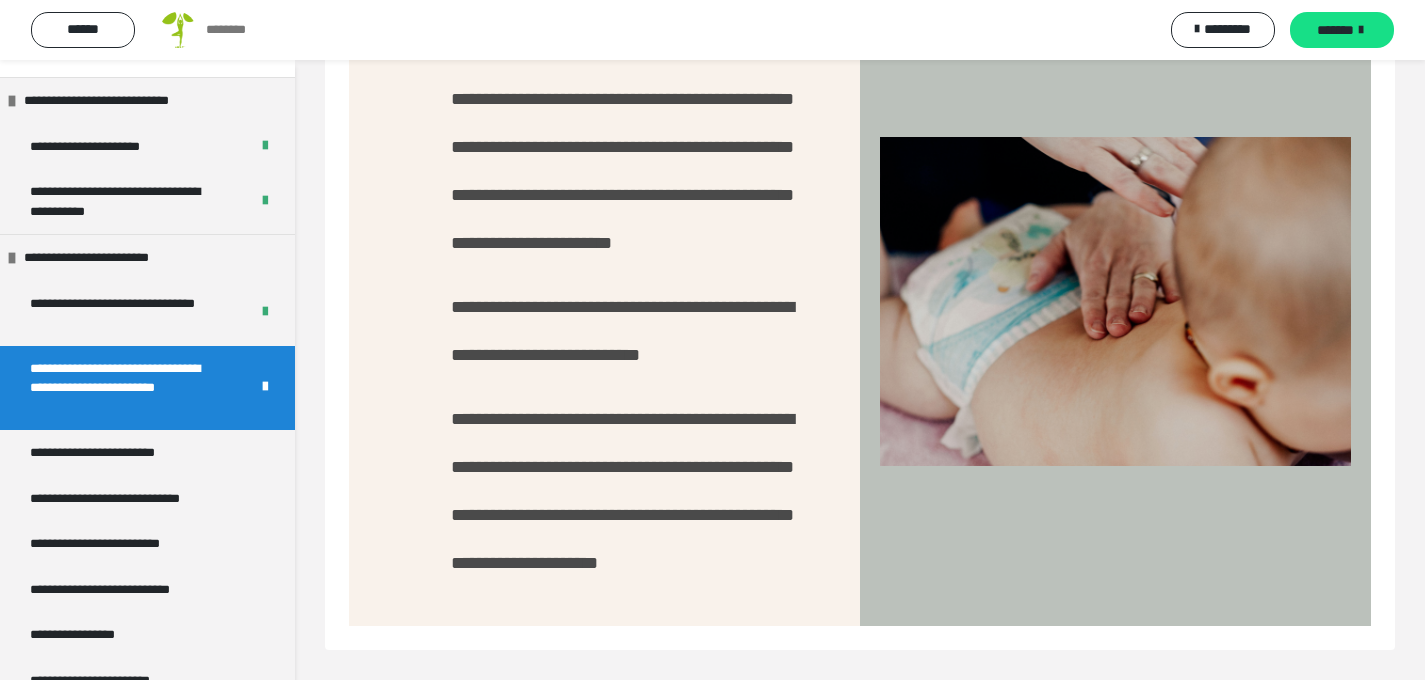 click on "*******" at bounding box center [1335, 30] 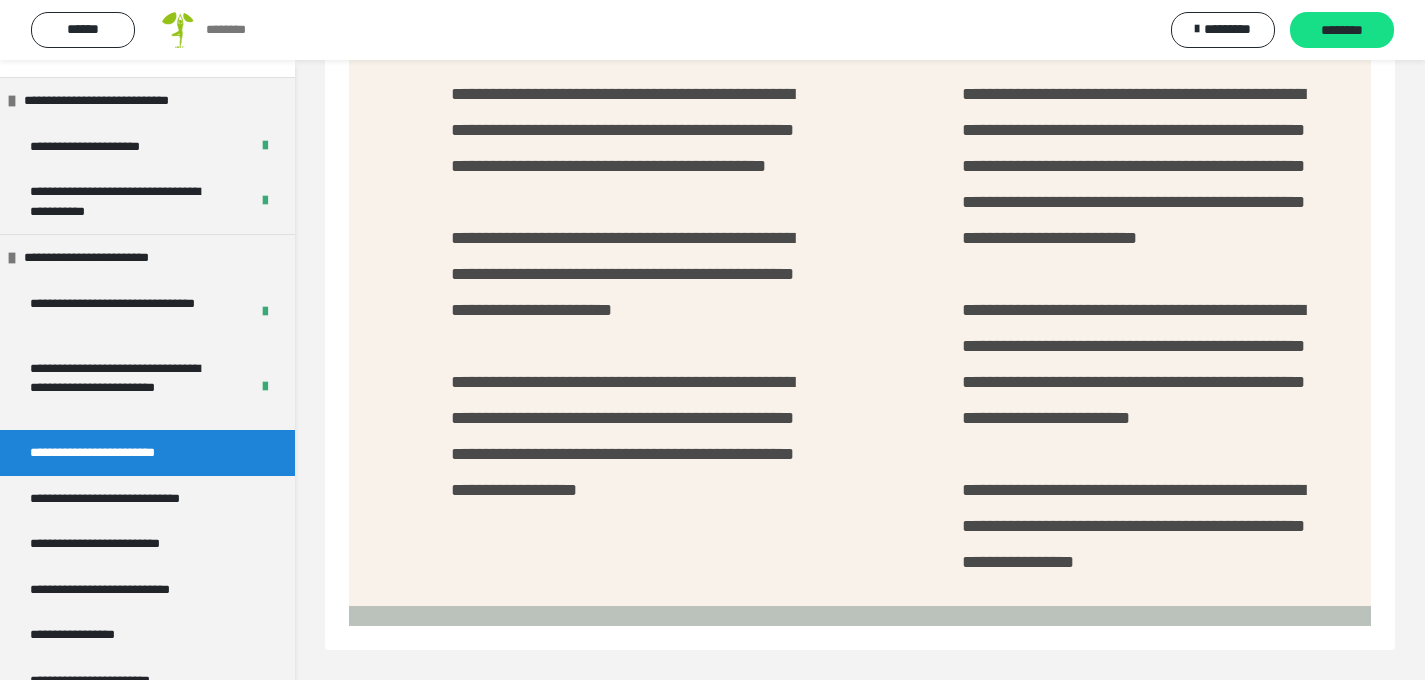 scroll, scrollTop: 662, scrollLeft: 0, axis: vertical 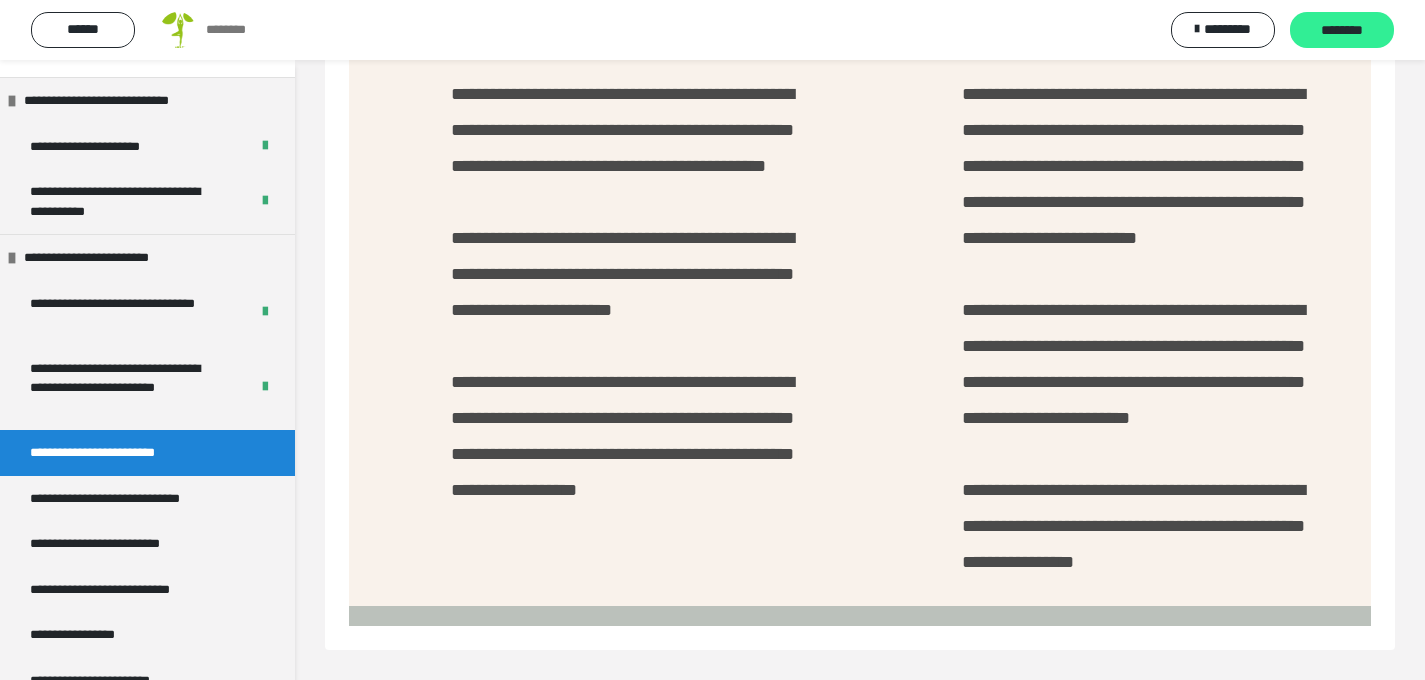 click on "********" at bounding box center (1342, 31) 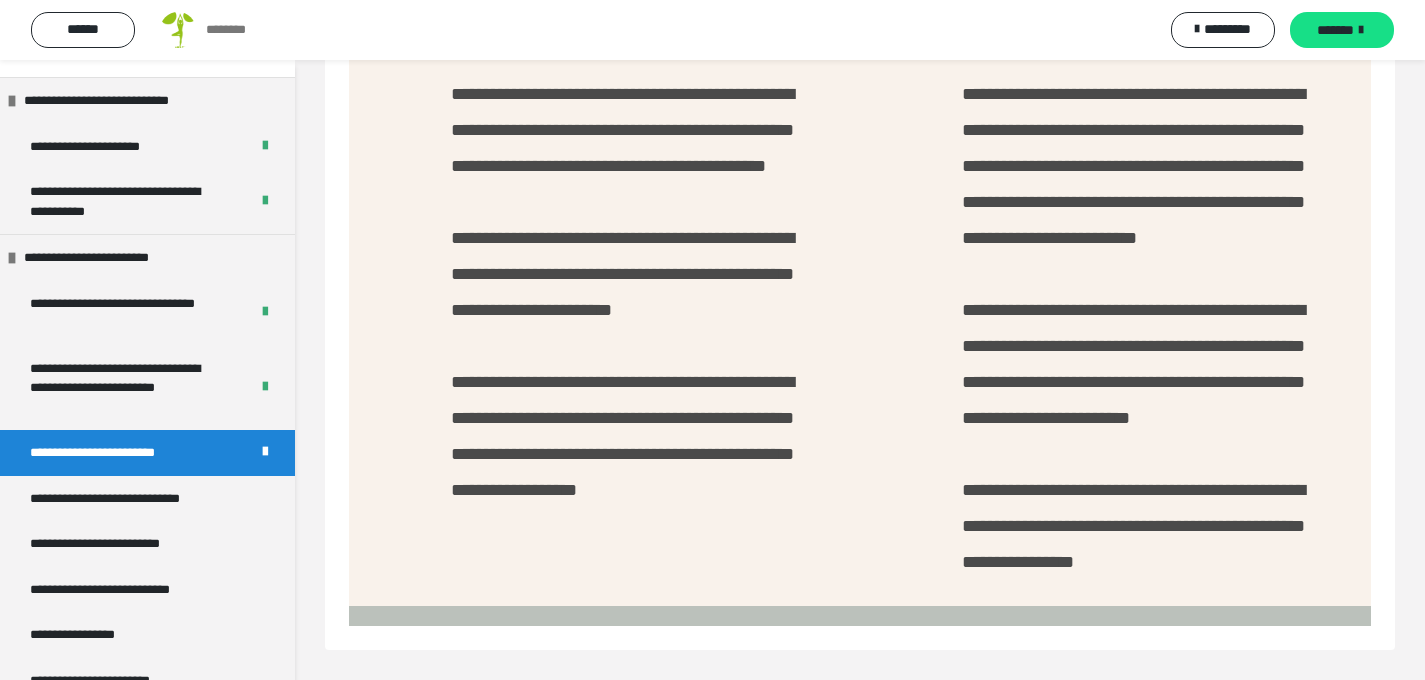 click on "*******" at bounding box center [1342, 30] 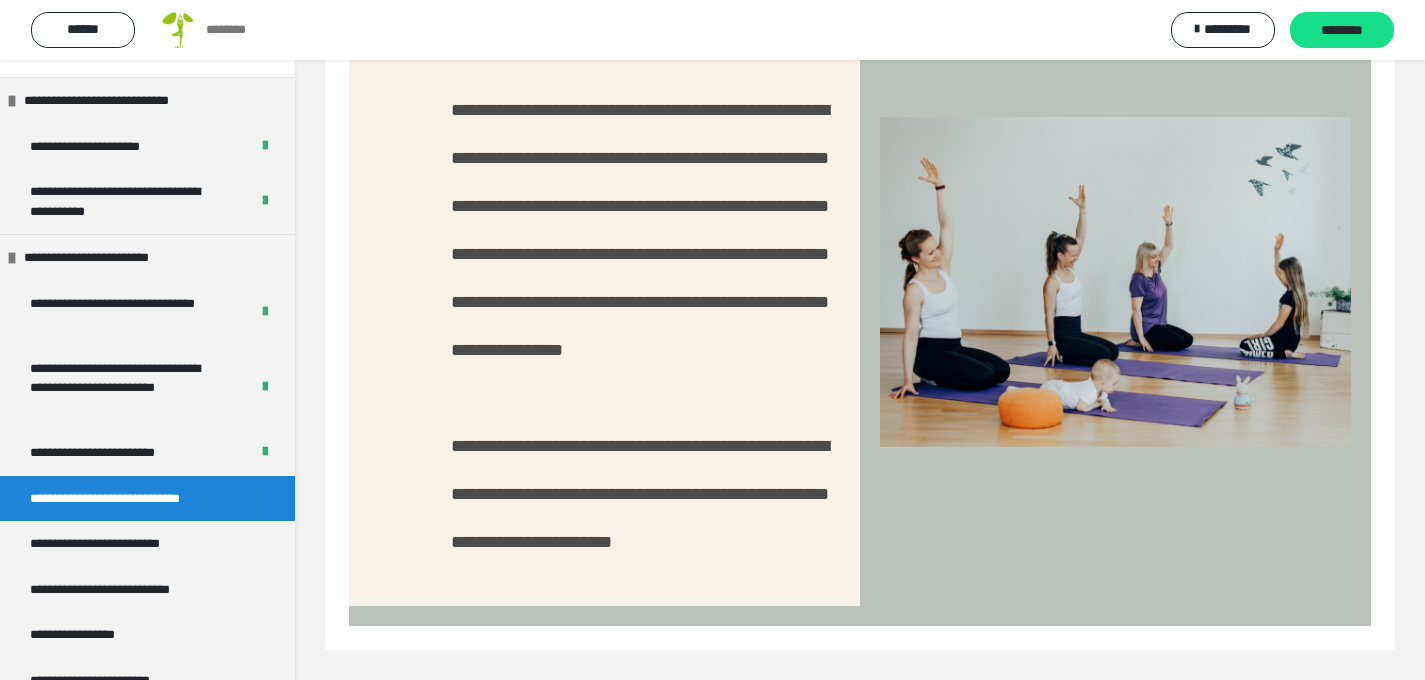 scroll, scrollTop: 570, scrollLeft: 0, axis: vertical 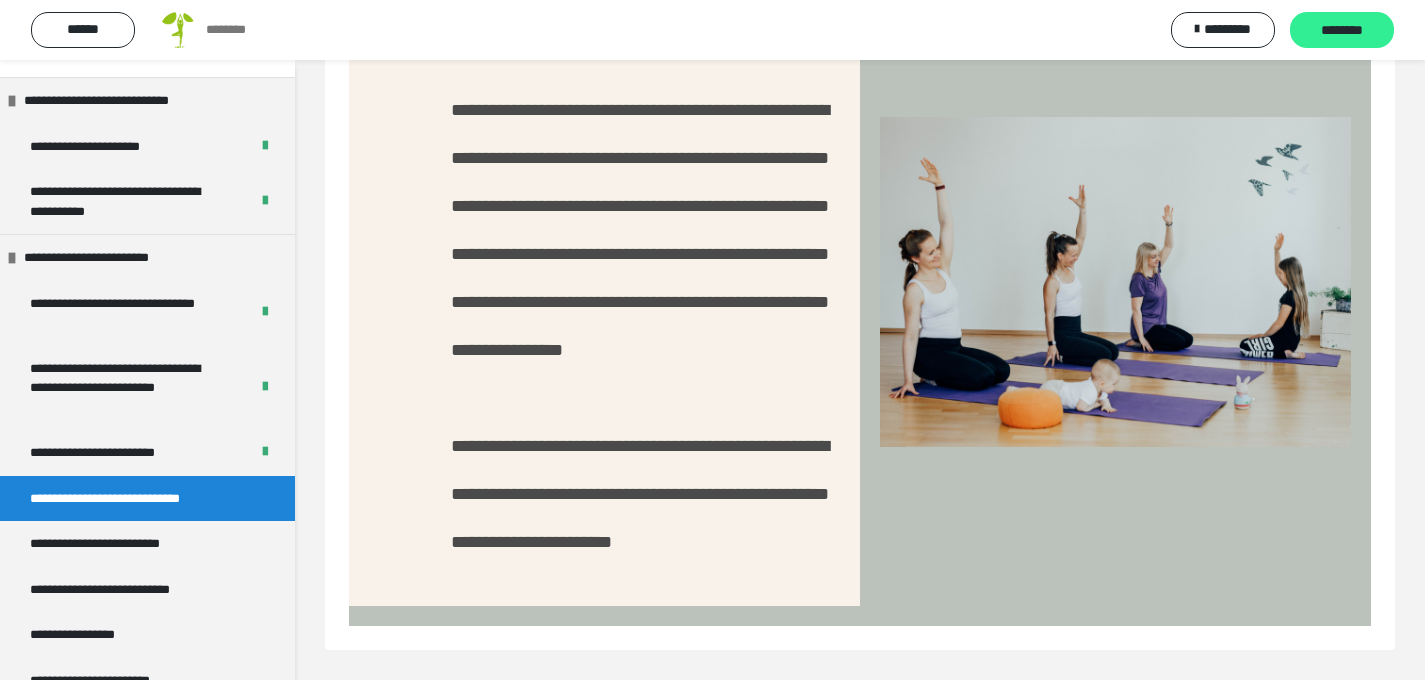 click on "********" at bounding box center (1342, 31) 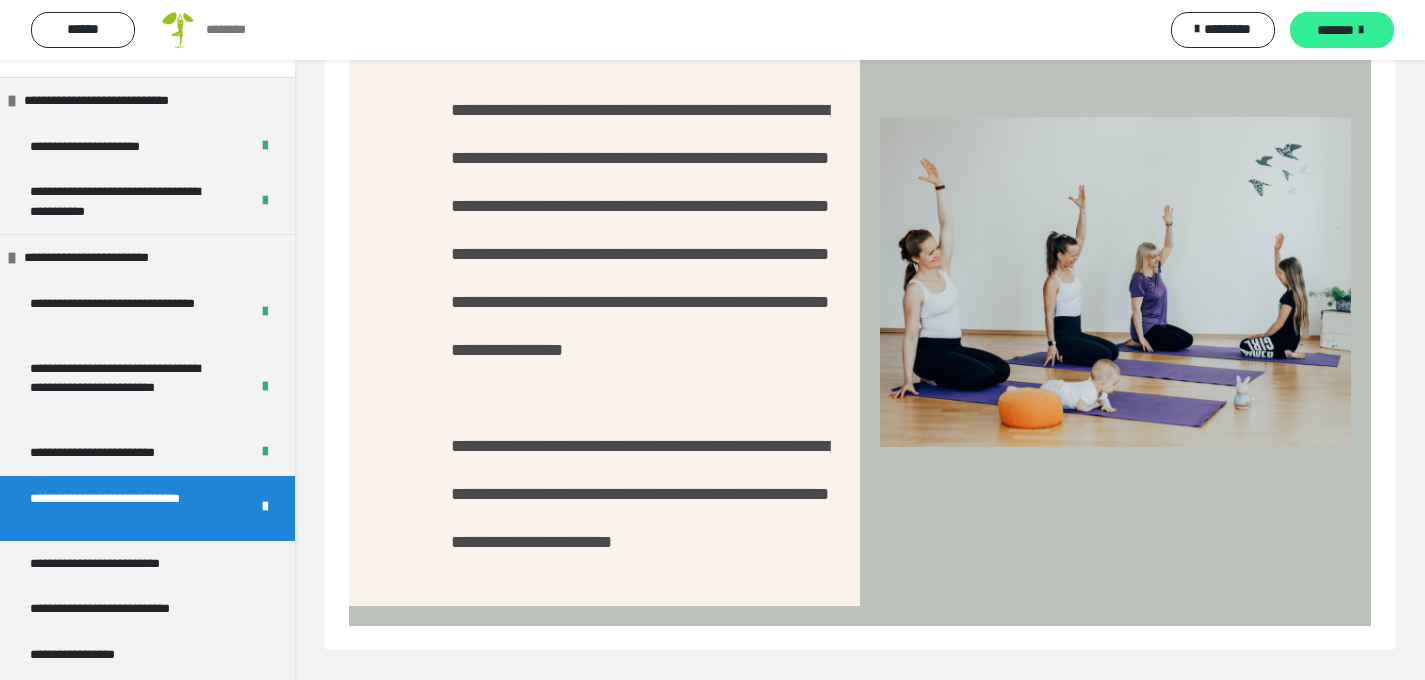 click on "*******" at bounding box center [1335, 30] 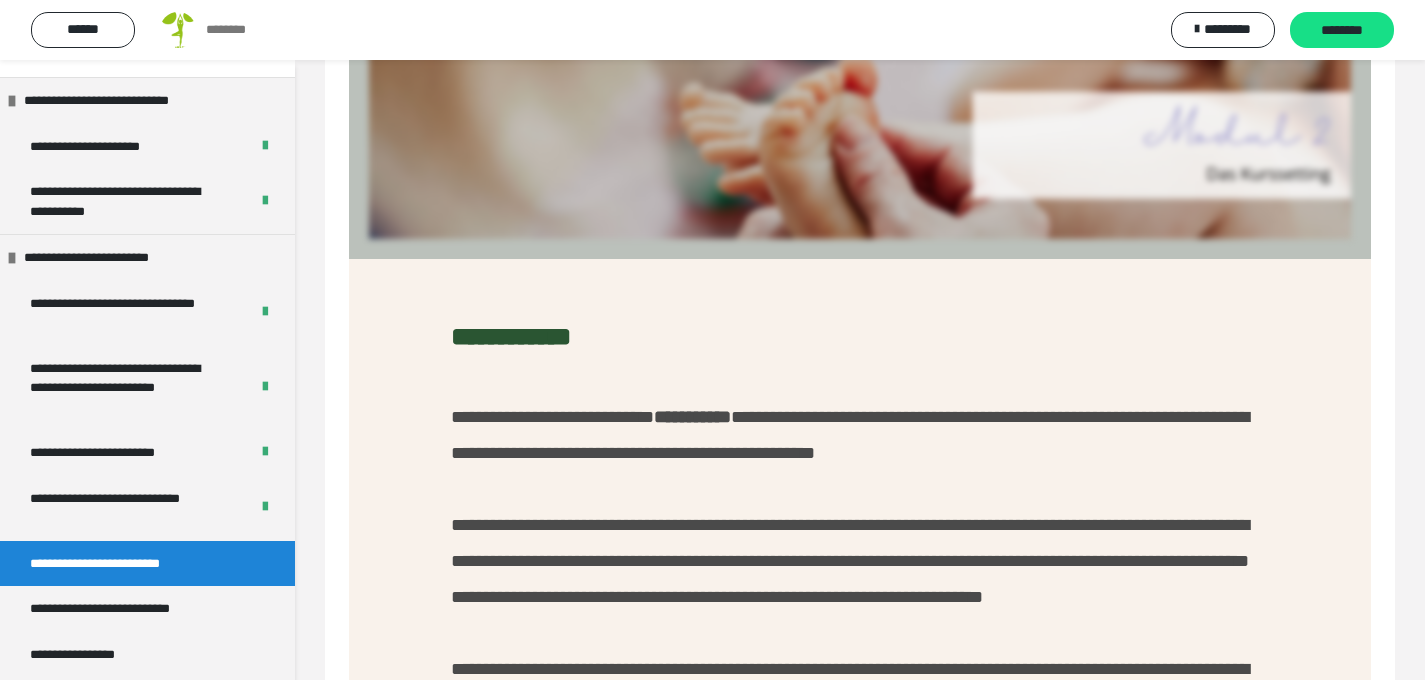 scroll, scrollTop: 329, scrollLeft: 0, axis: vertical 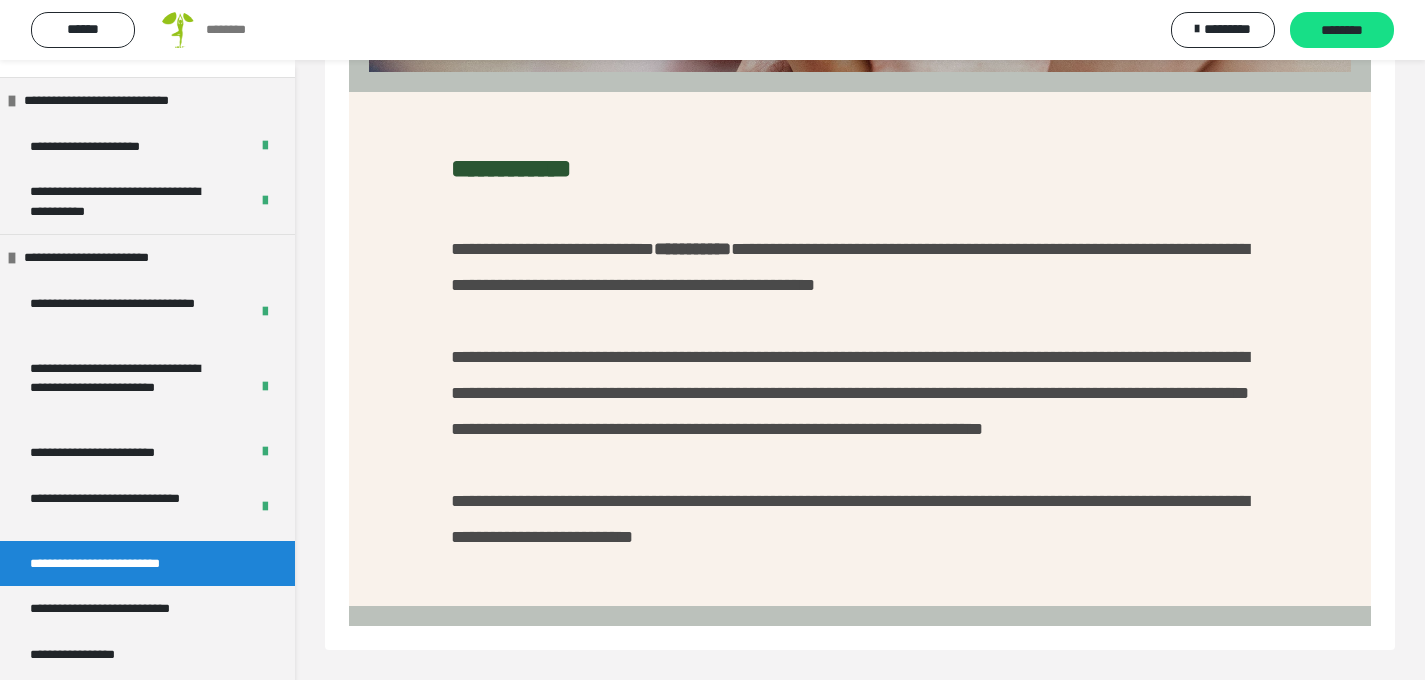 click on "********" at bounding box center (1342, 31) 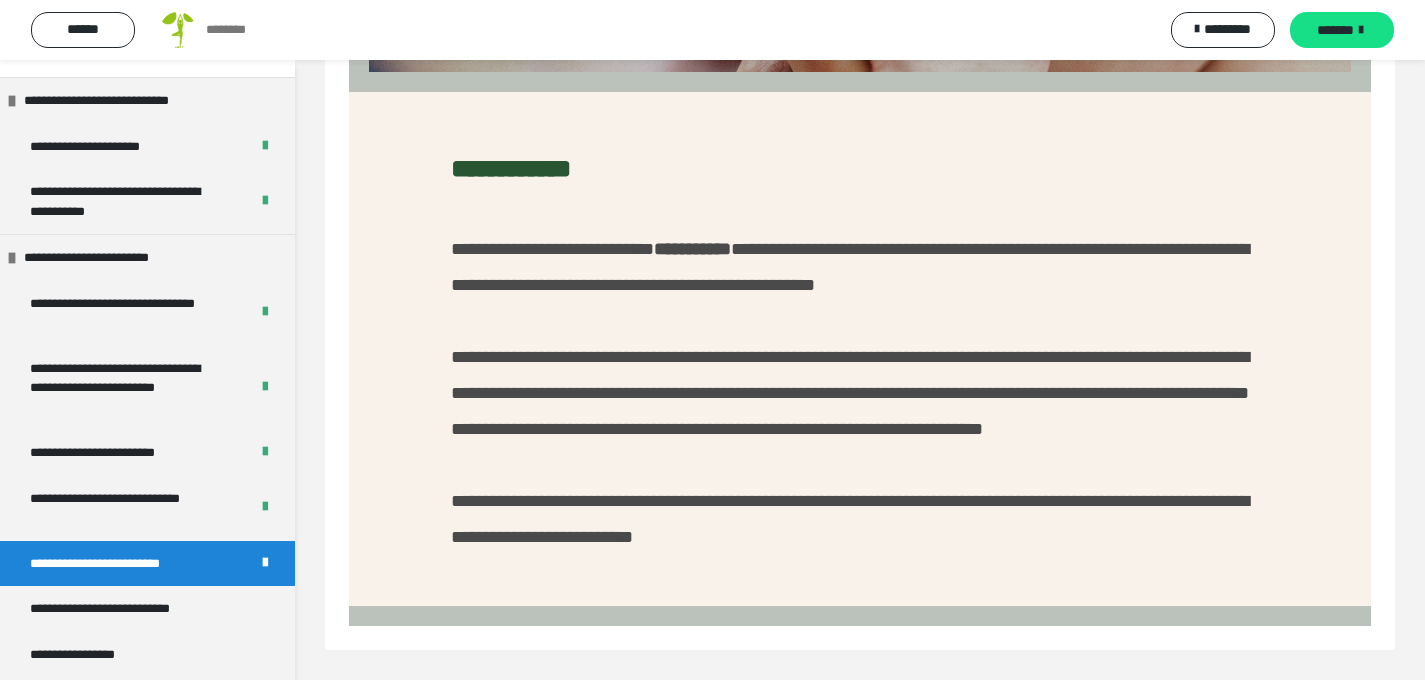 click on "*******" at bounding box center [1335, 30] 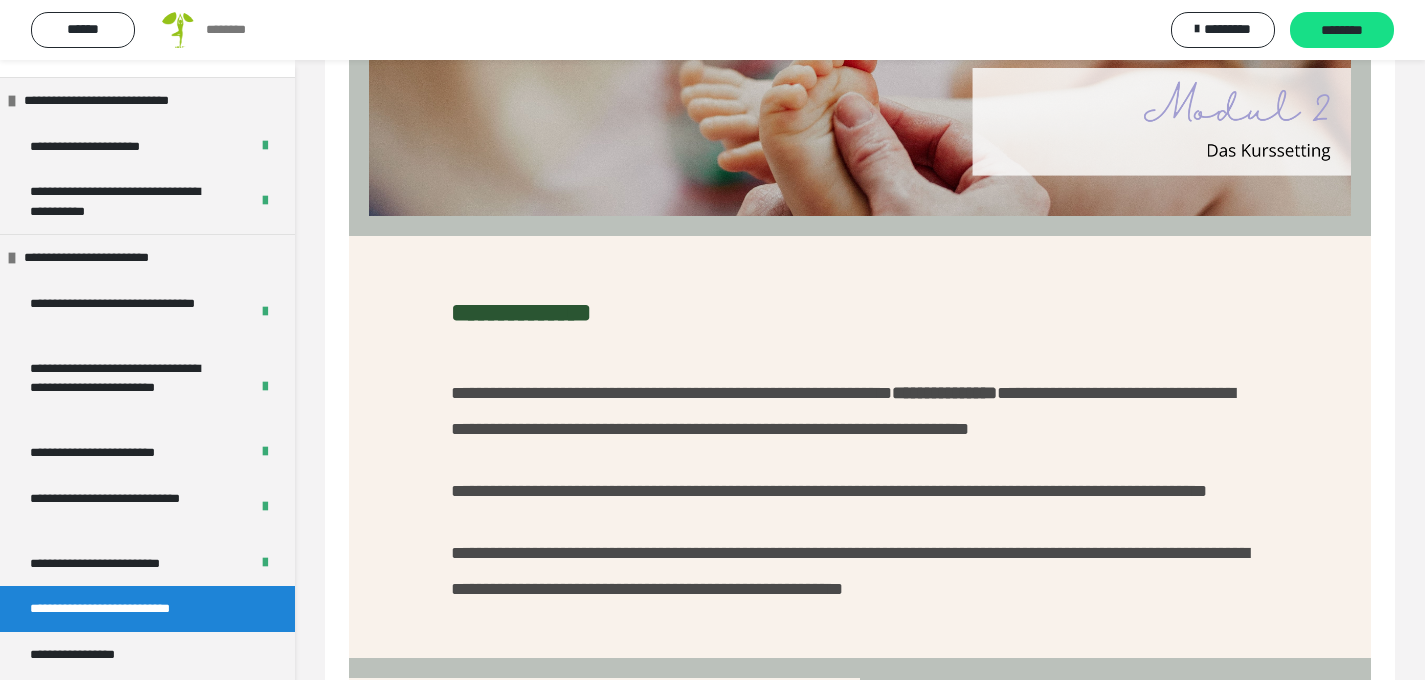 scroll, scrollTop: 0, scrollLeft: 0, axis: both 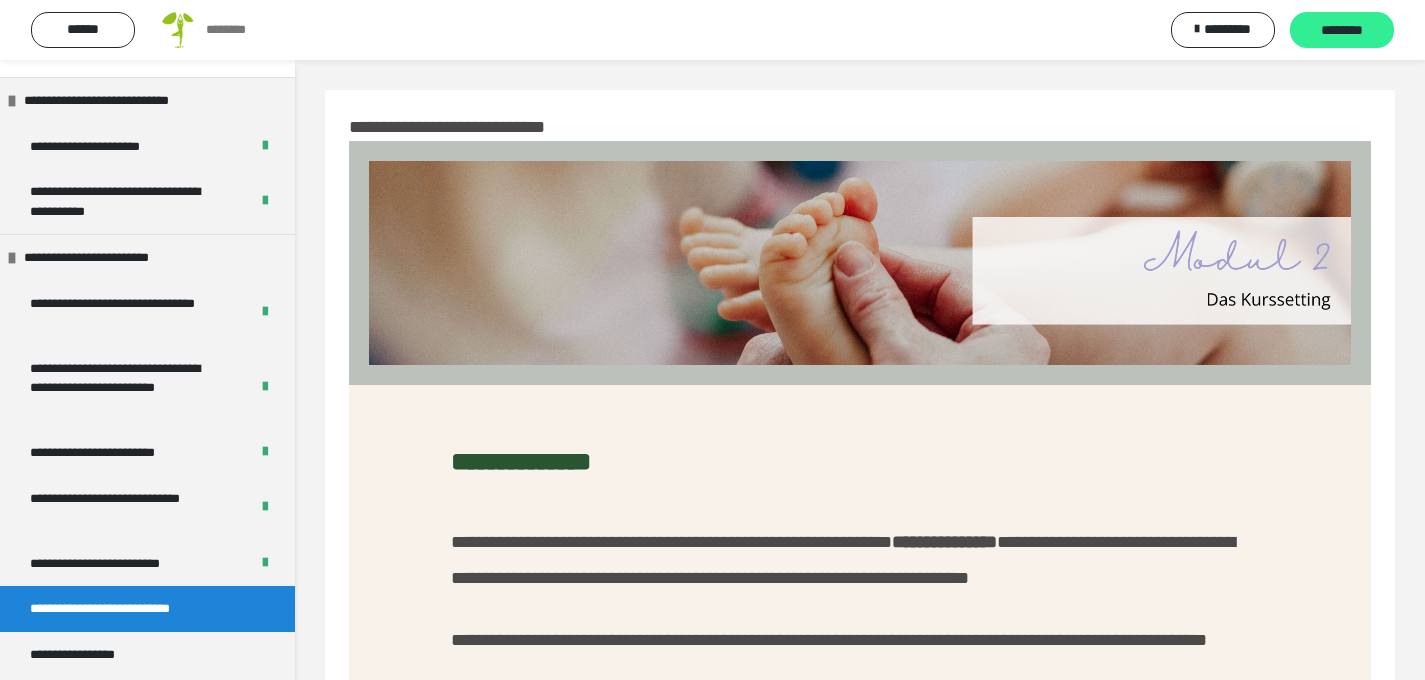 click on "********" at bounding box center [1342, 31] 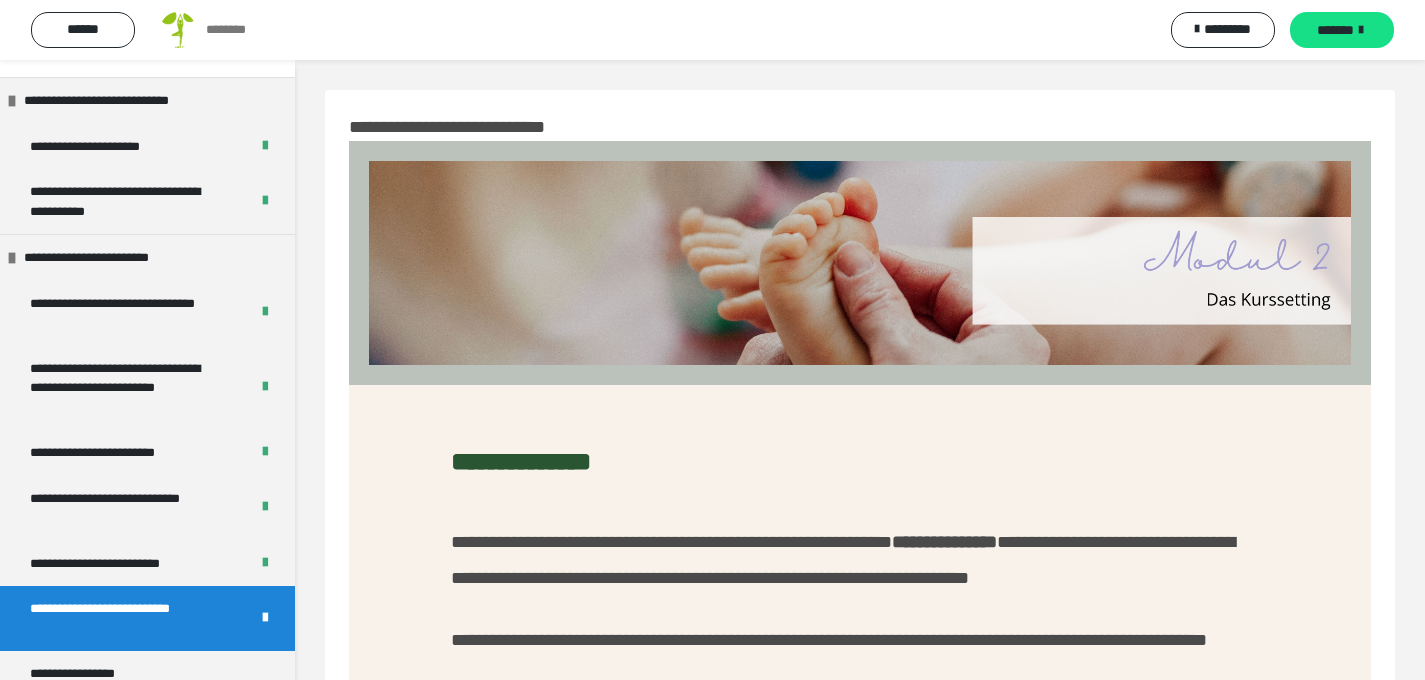 click on "*******" at bounding box center (1335, 30) 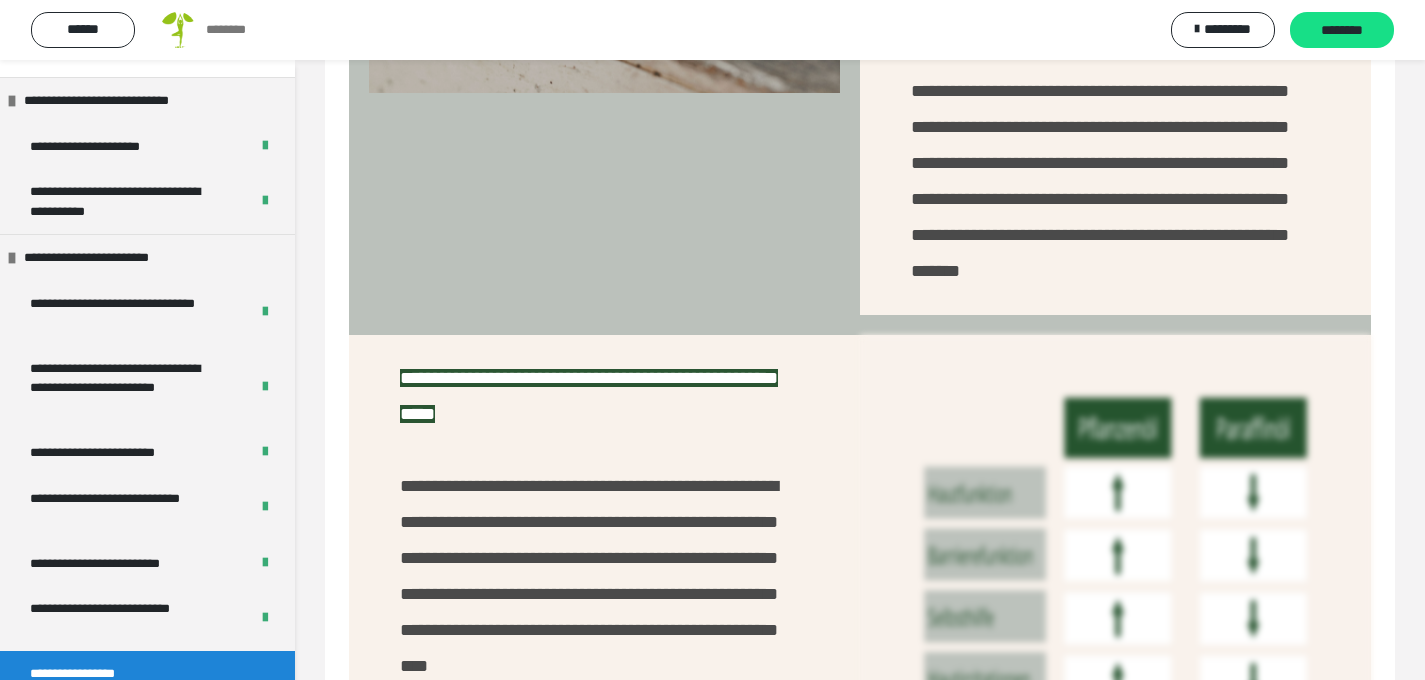 scroll, scrollTop: 1677, scrollLeft: 0, axis: vertical 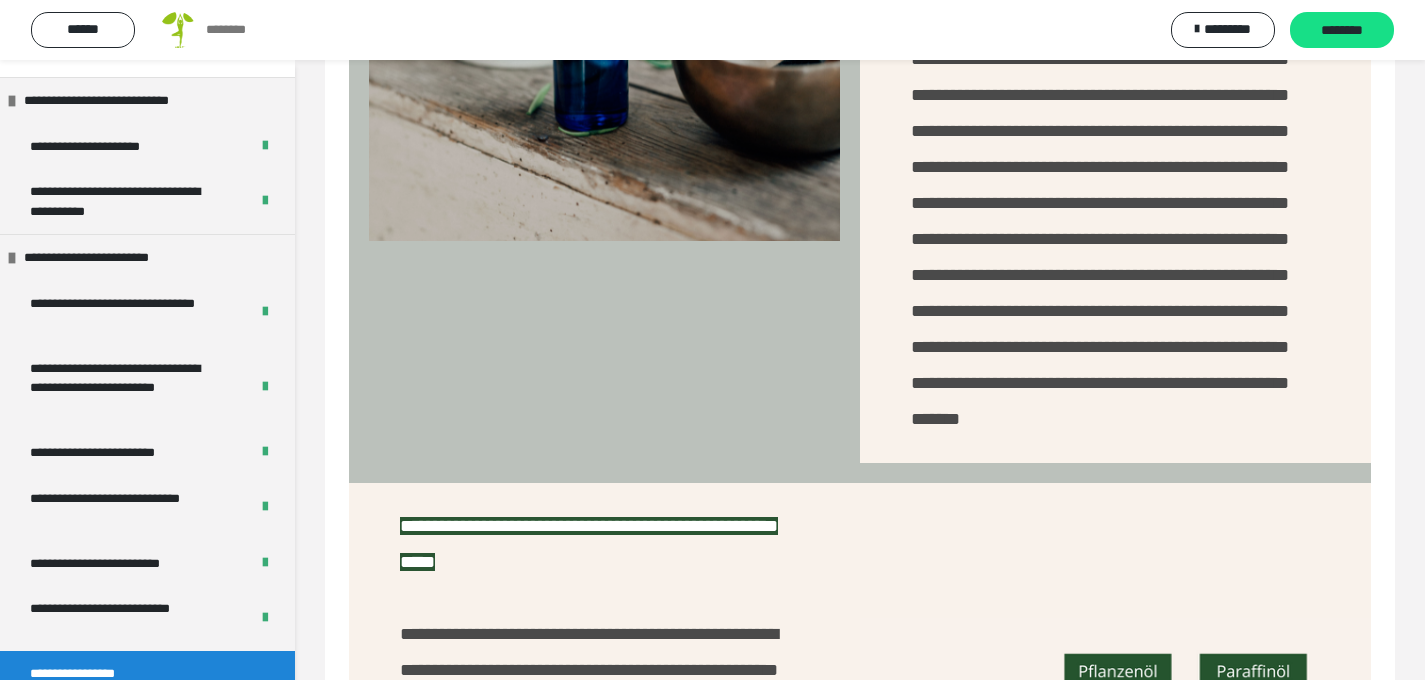click on "**********" at bounding box center [1115, 5] 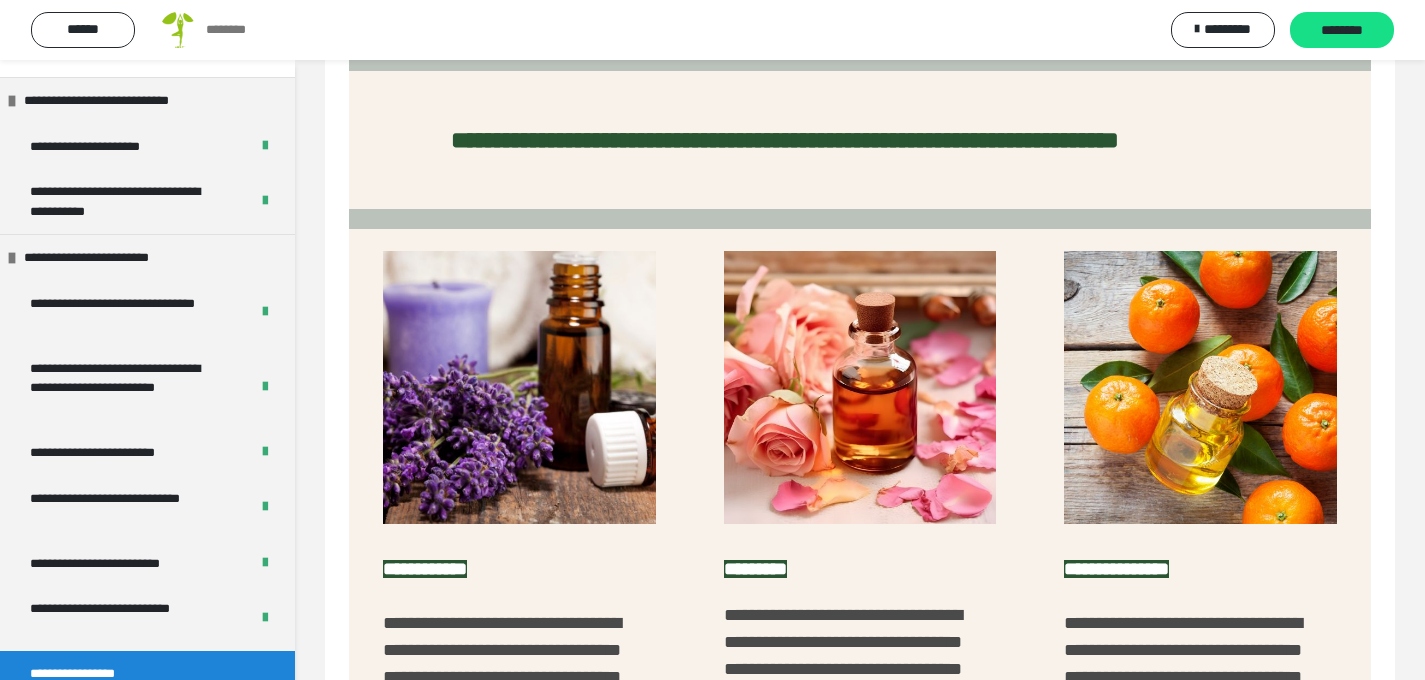 scroll, scrollTop: 2850, scrollLeft: 0, axis: vertical 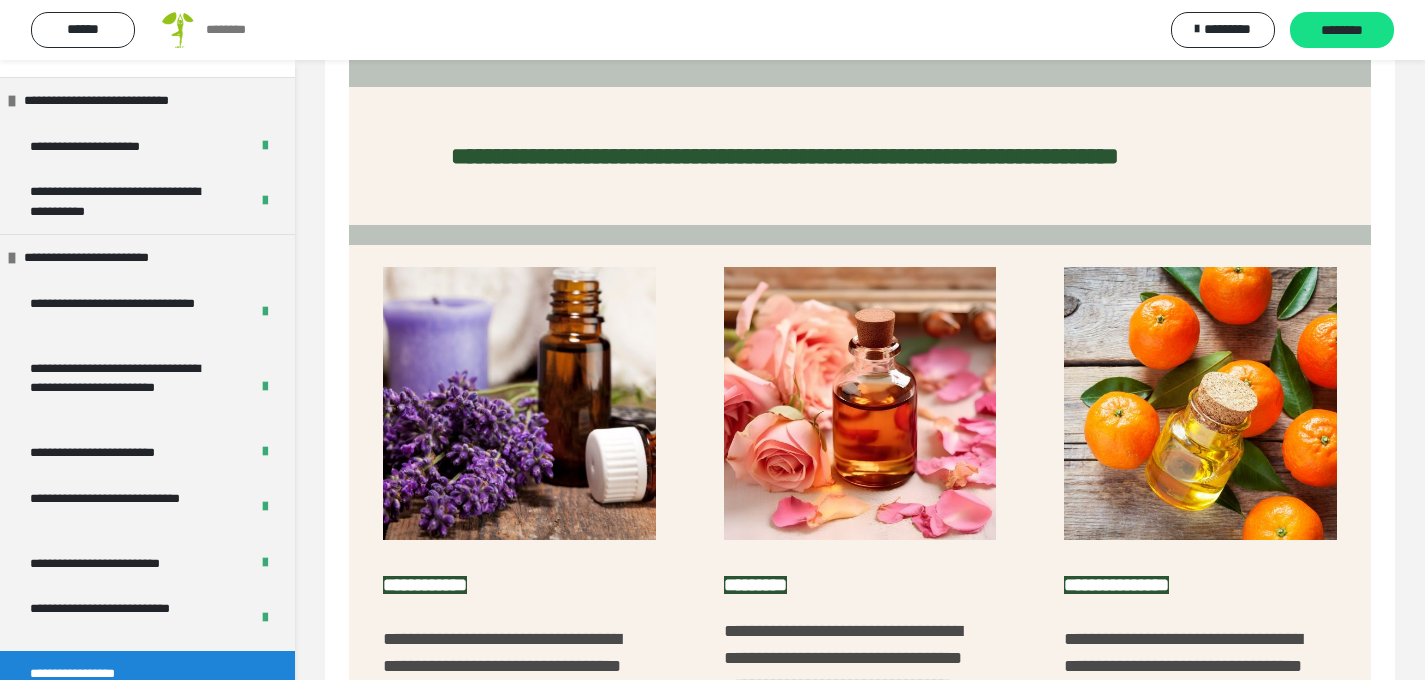 click at bounding box center [887, -5] 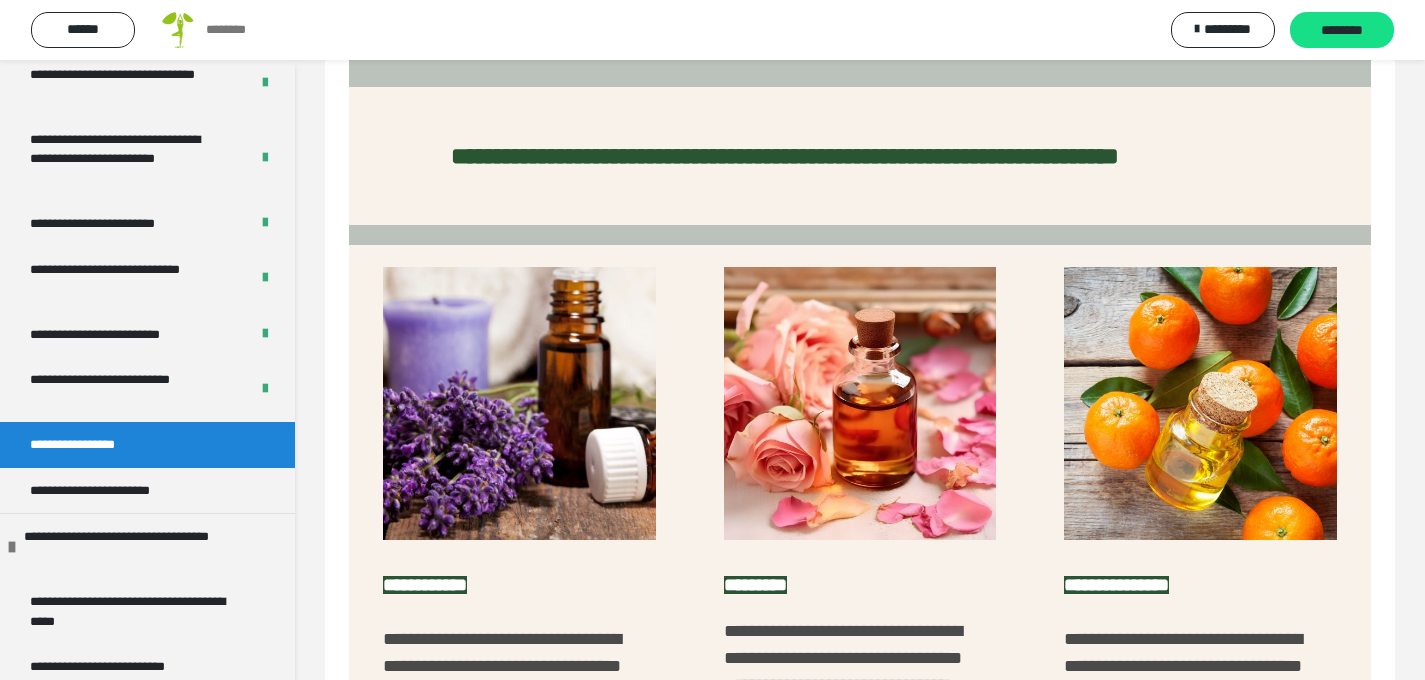 scroll, scrollTop: 0, scrollLeft: 0, axis: both 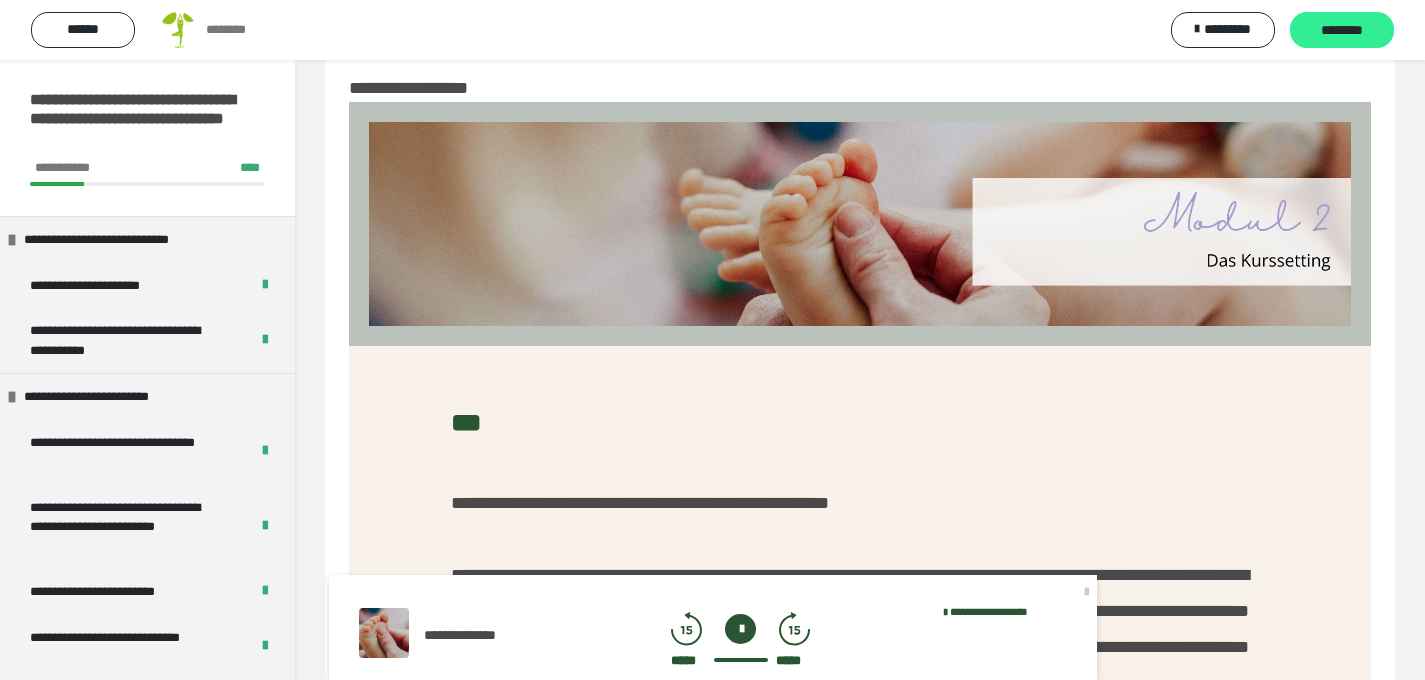 click on "********" at bounding box center [1342, 31] 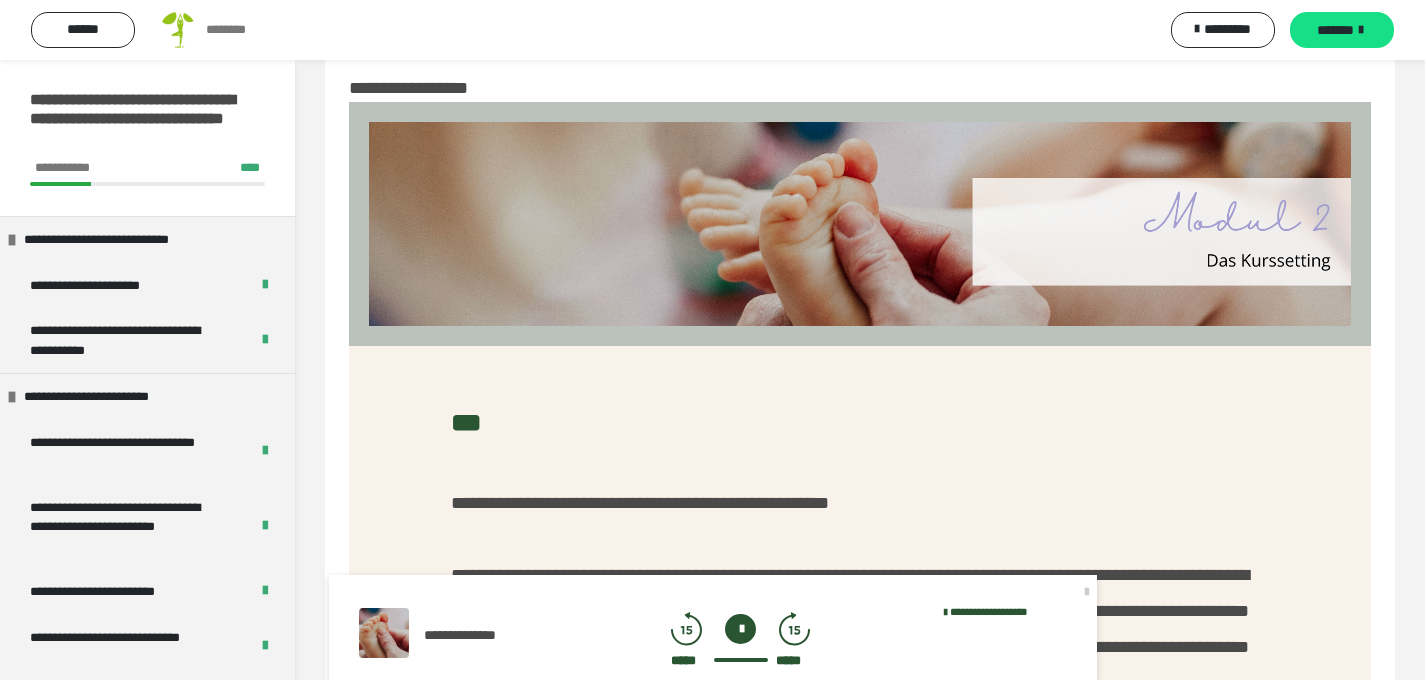click on "*******" at bounding box center [1335, 30] 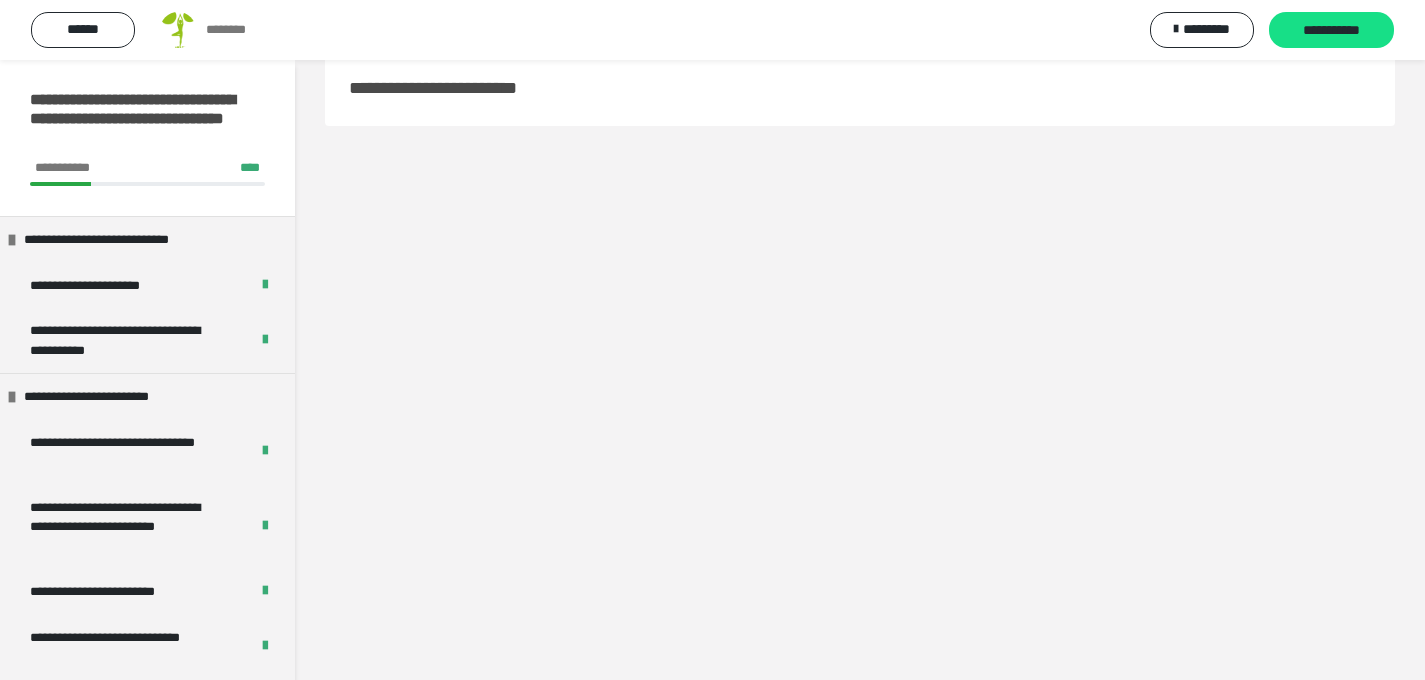 click on "**********" at bounding box center [1331, 31] 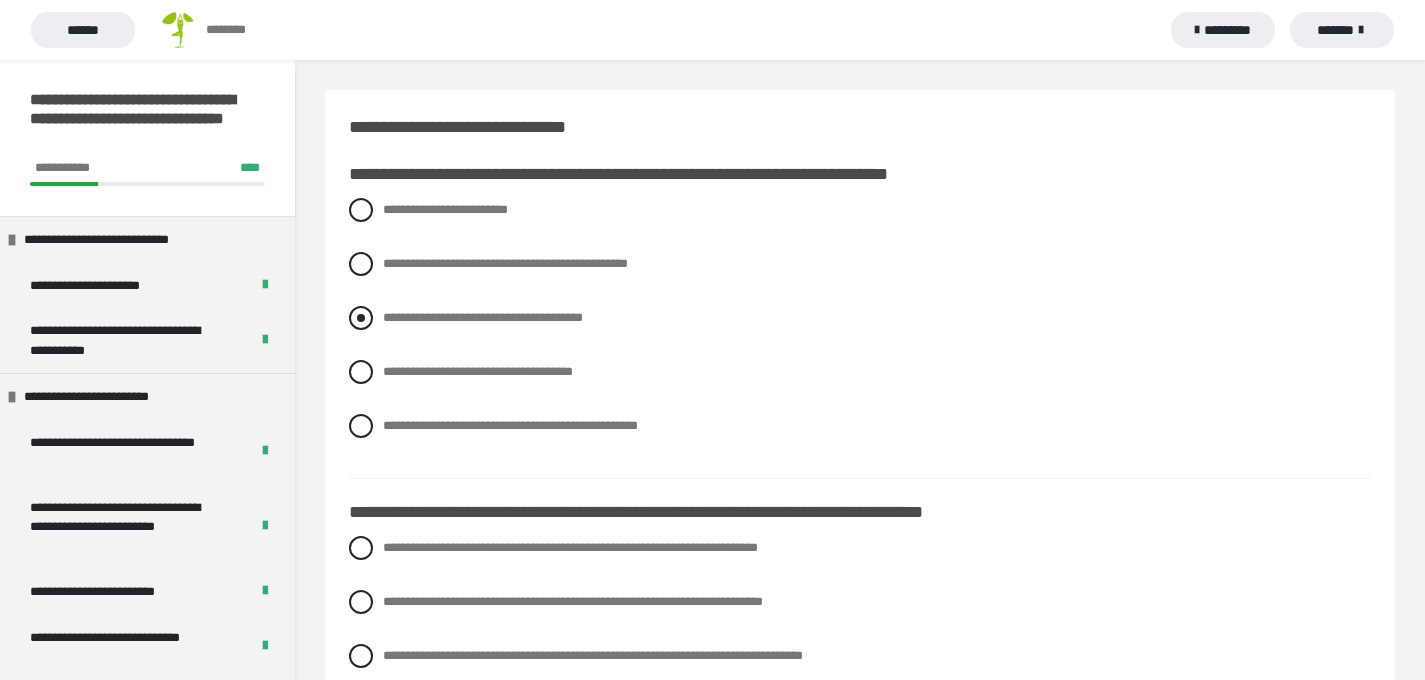 click at bounding box center [361, 318] 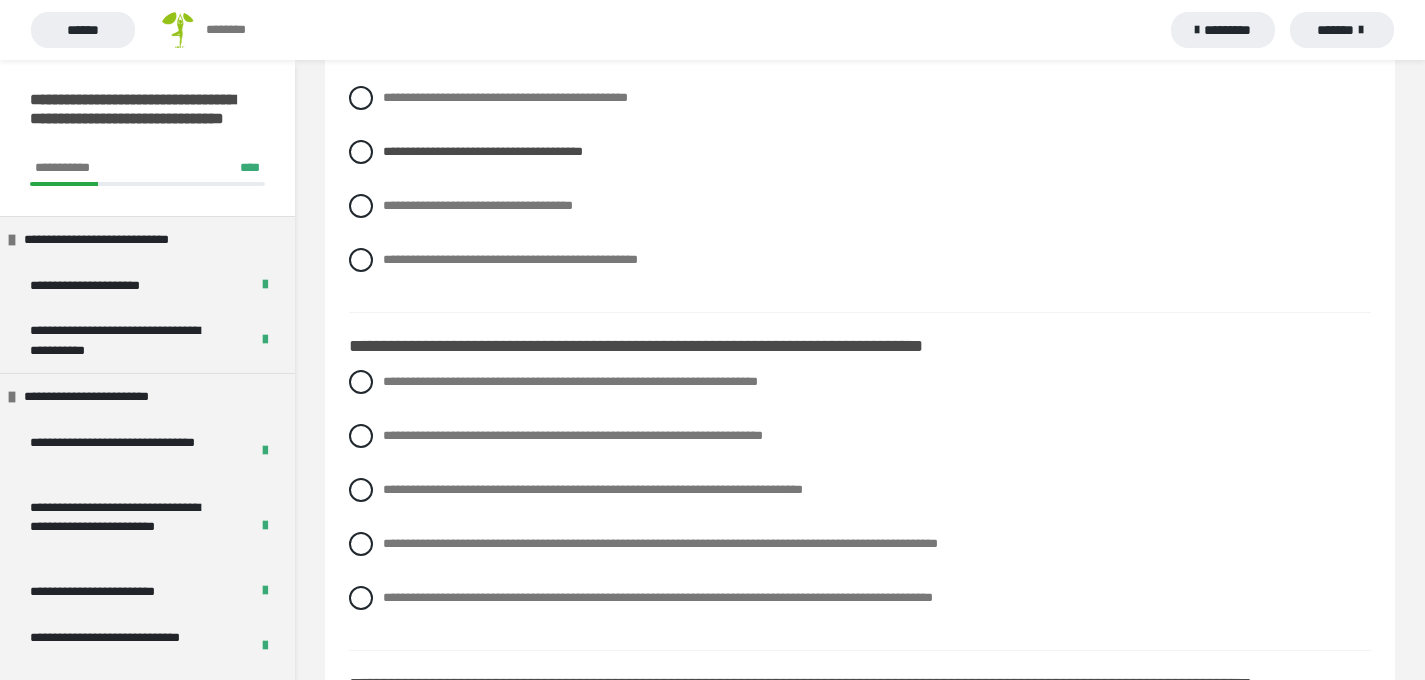 scroll, scrollTop: 179, scrollLeft: 0, axis: vertical 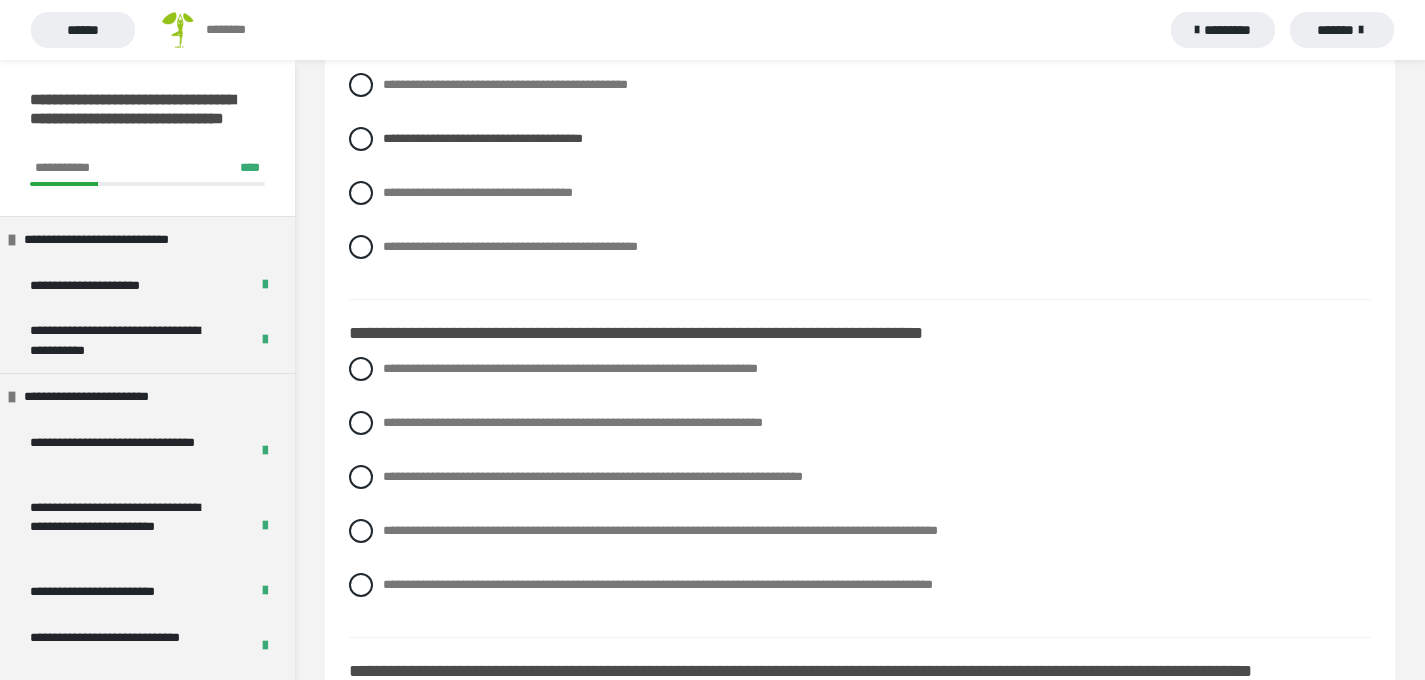 click on "**********" at bounding box center (860, 492) 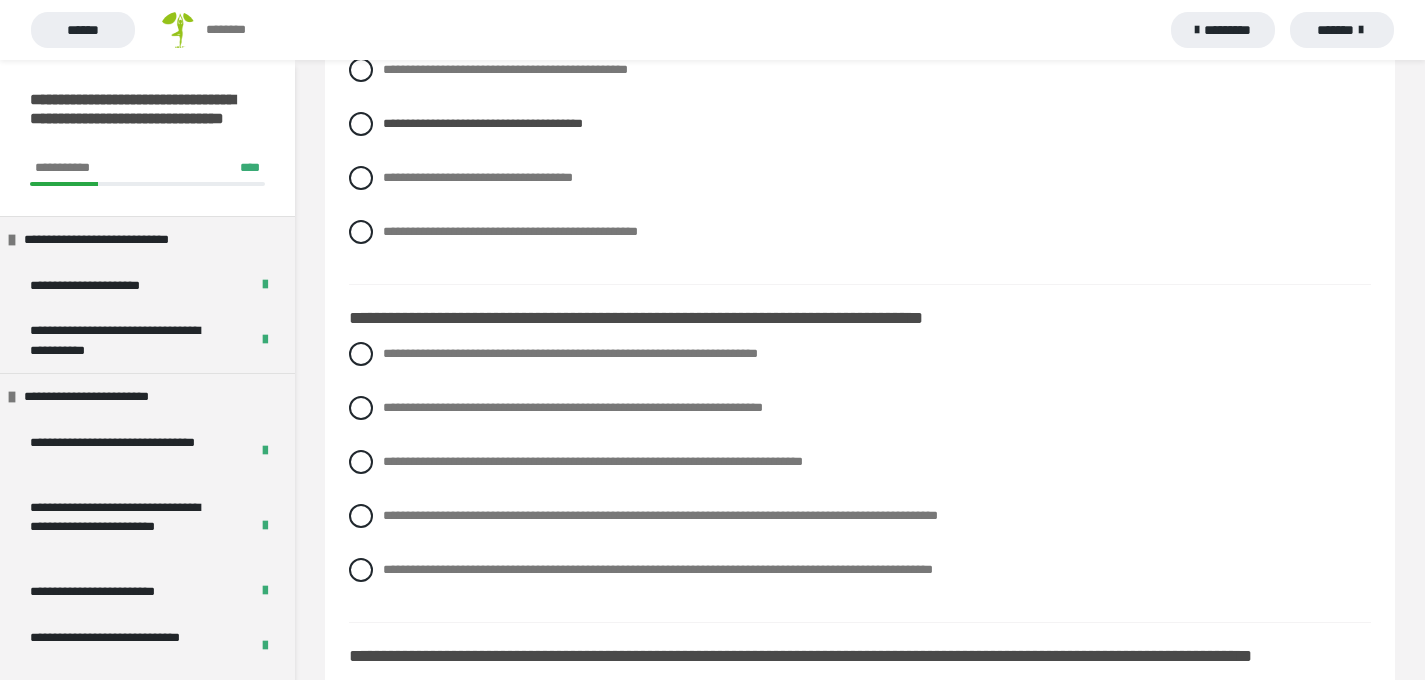scroll, scrollTop: 203, scrollLeft: 0, axis: vertical 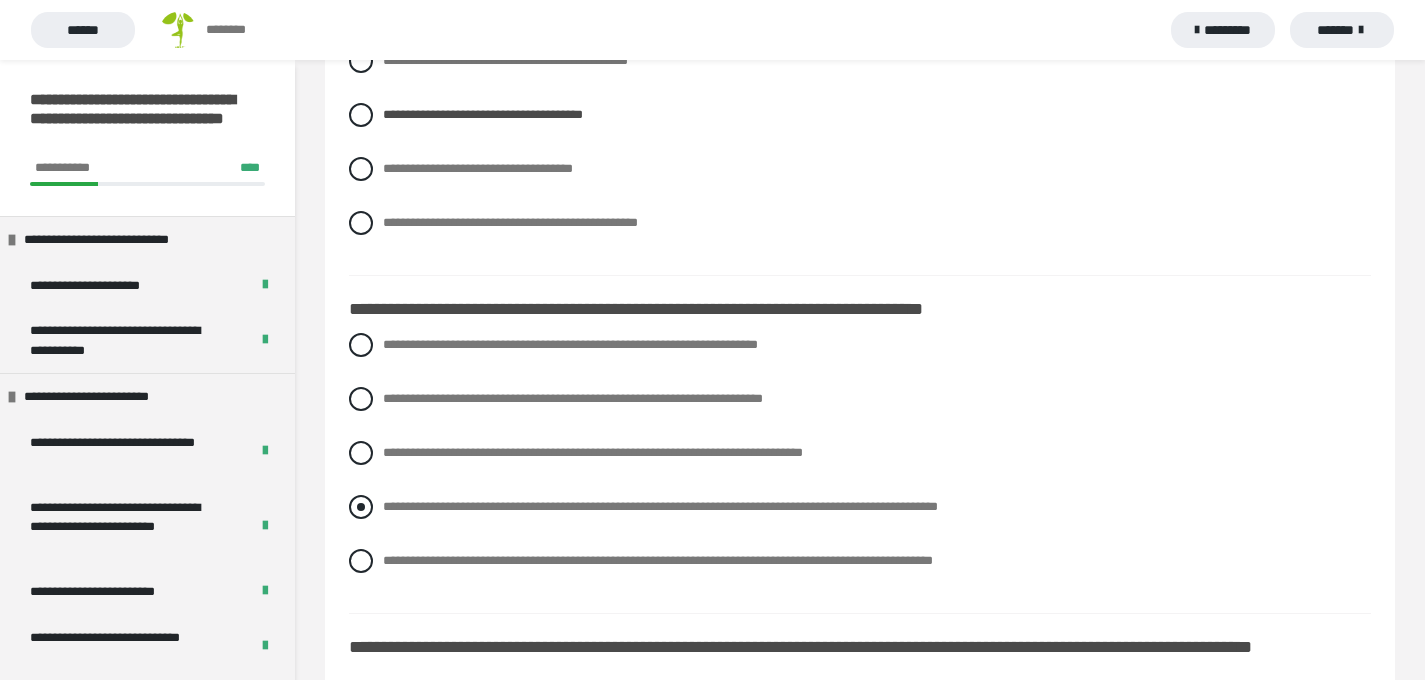 click at bounding box center [361, 507] 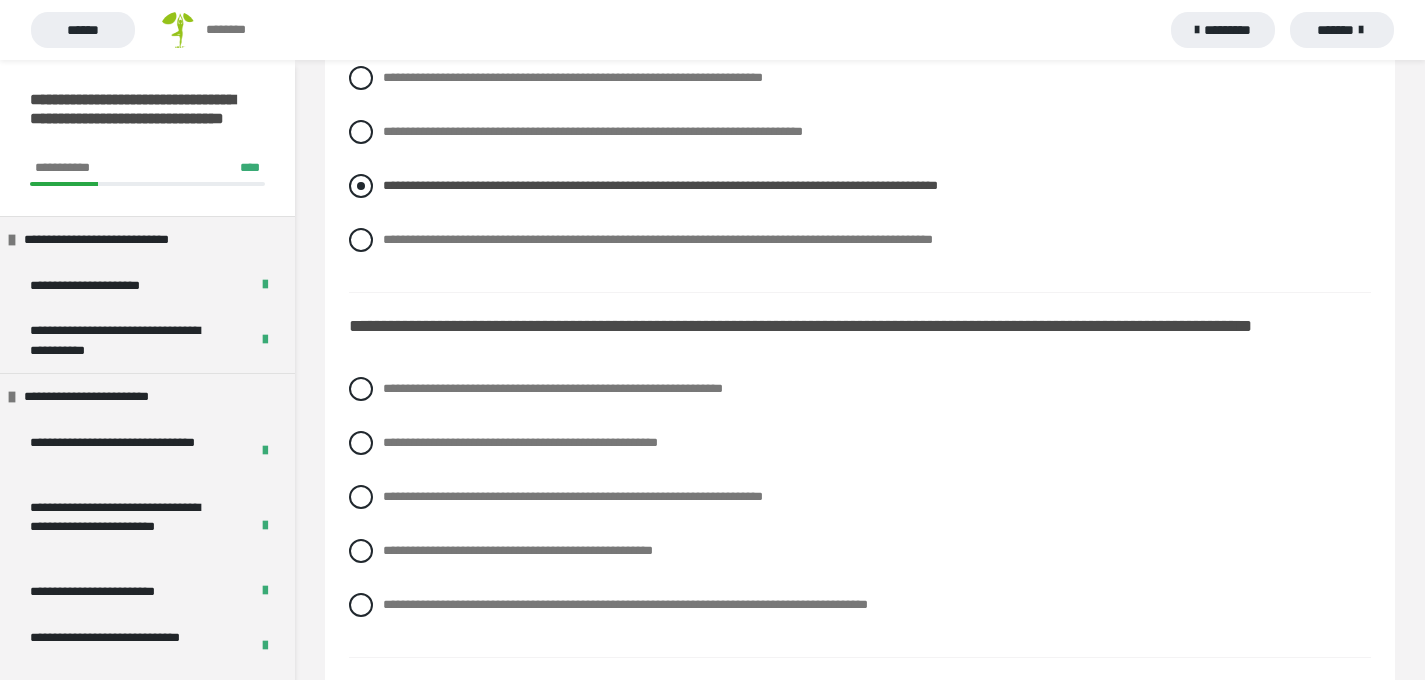 scroll, scrollTop: 526, scrollLeft: 0, axis: vertical 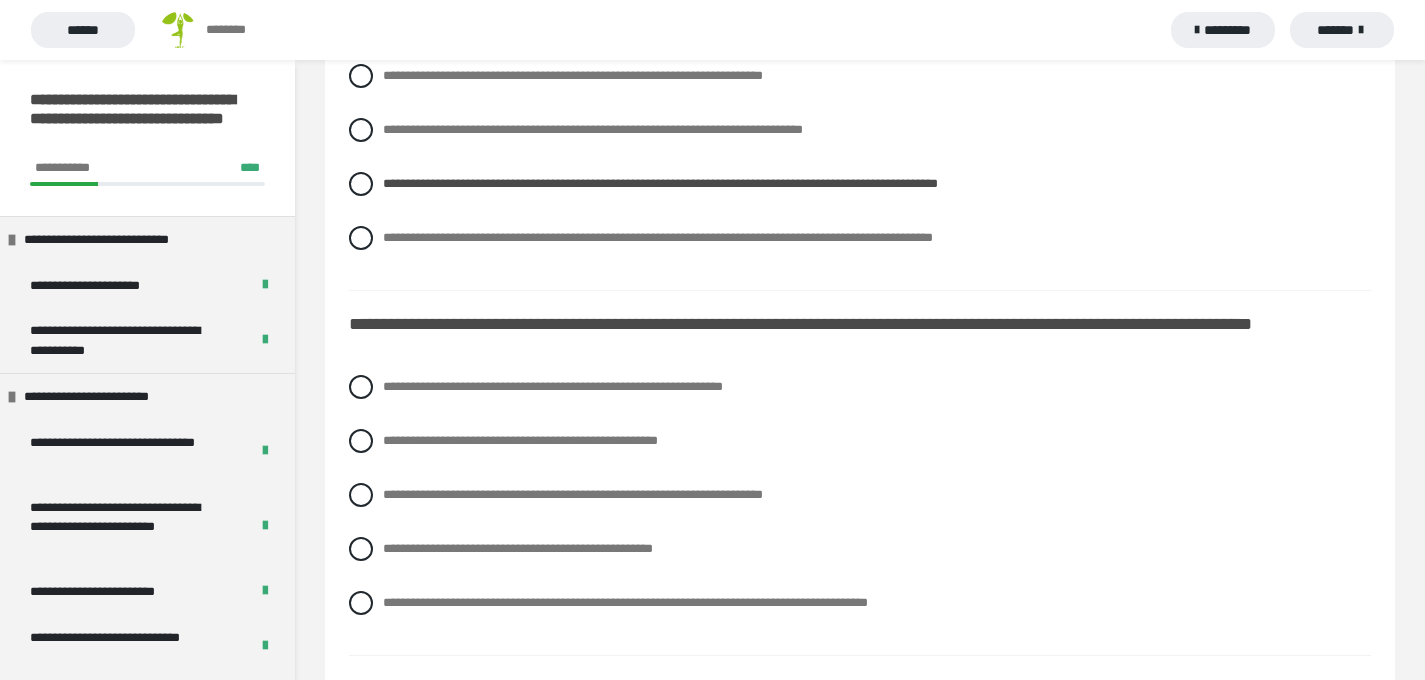 click on "**********" at bounding box center [860, 510] 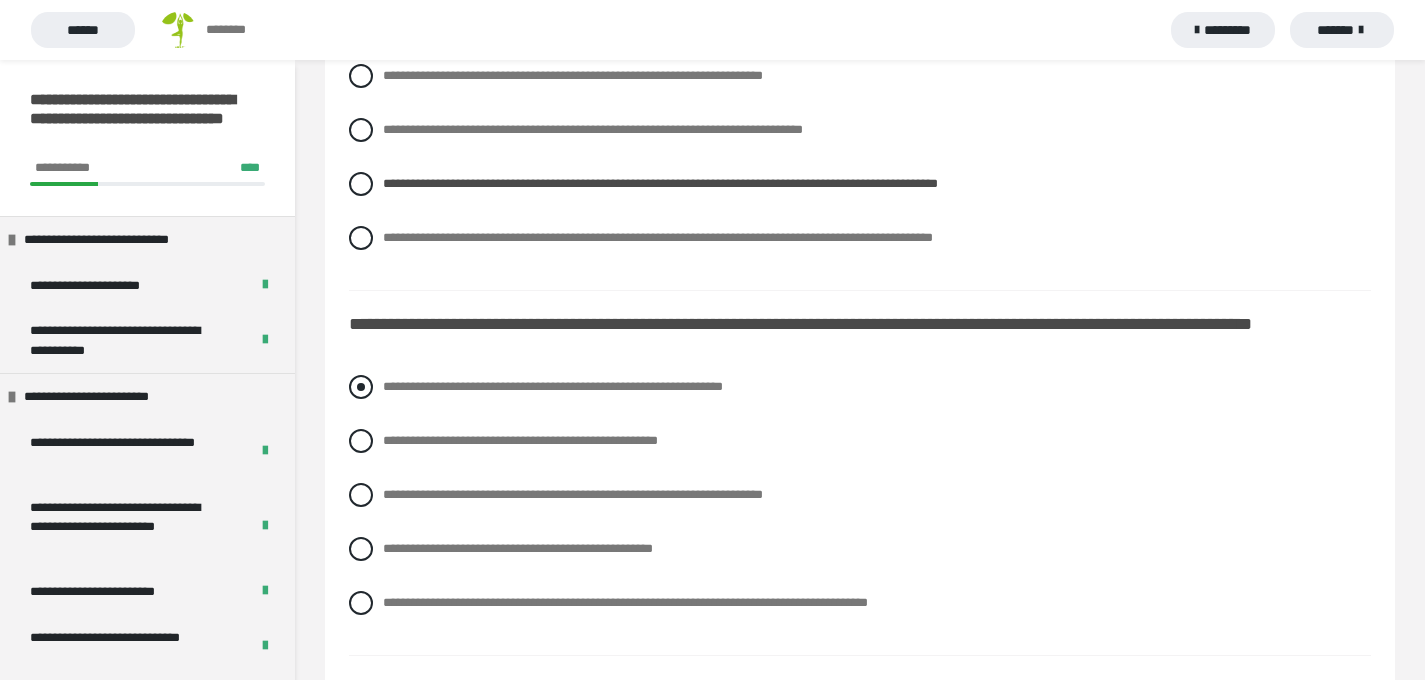 click at bounding box center [361, 387] 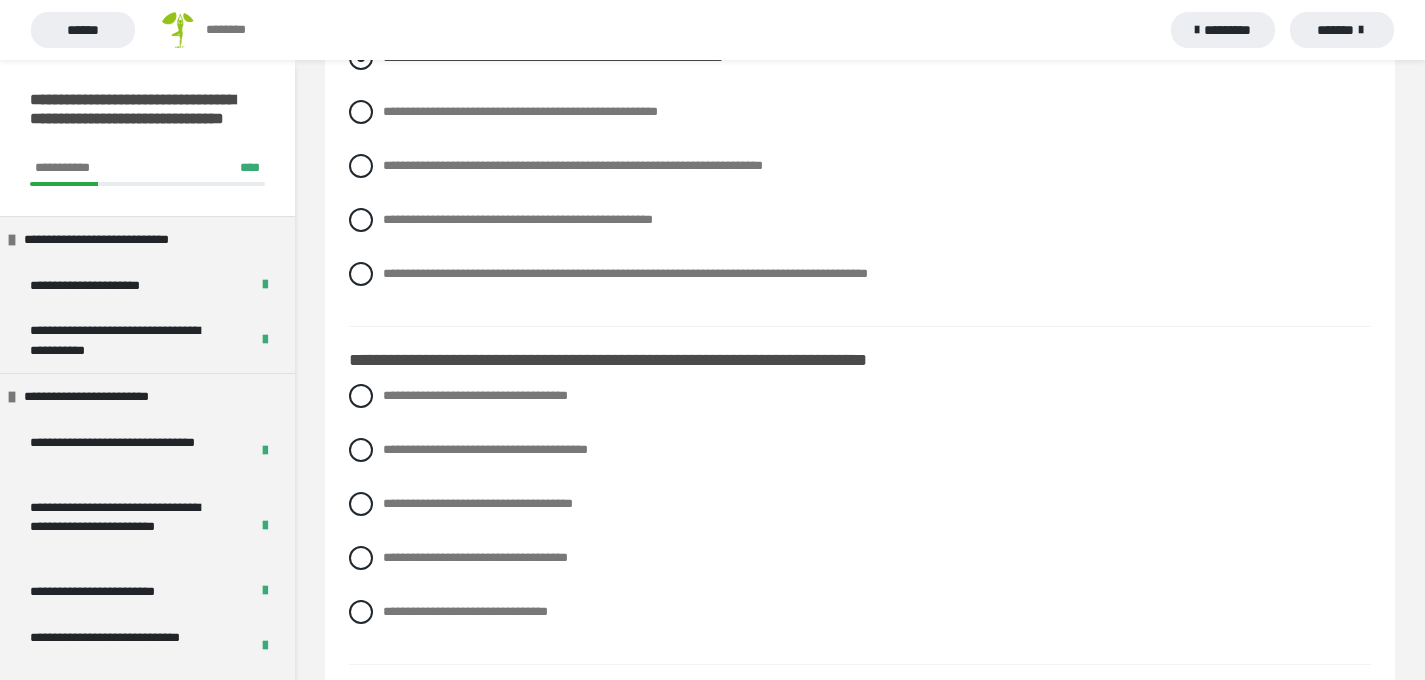 scroll, scrollTop: 858, scrollLeft: 0, axis: vertical 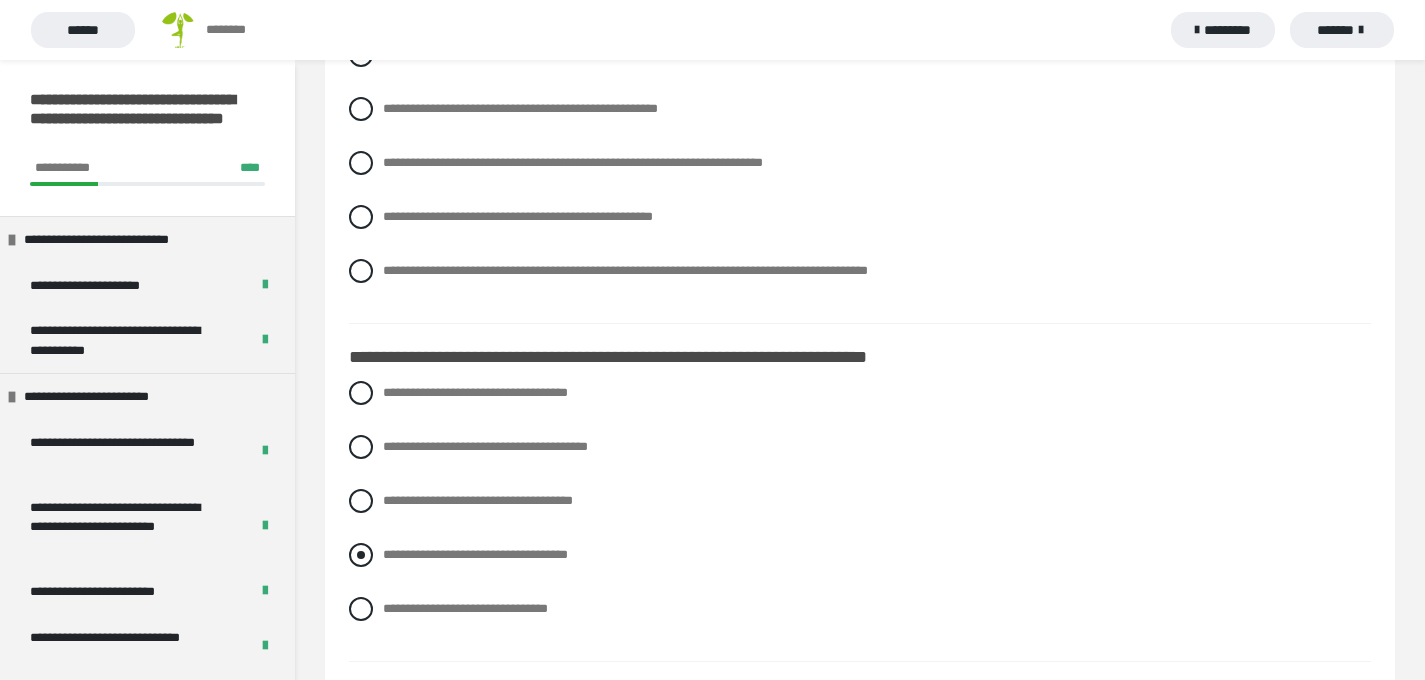 click at bounding box center (361, 555) 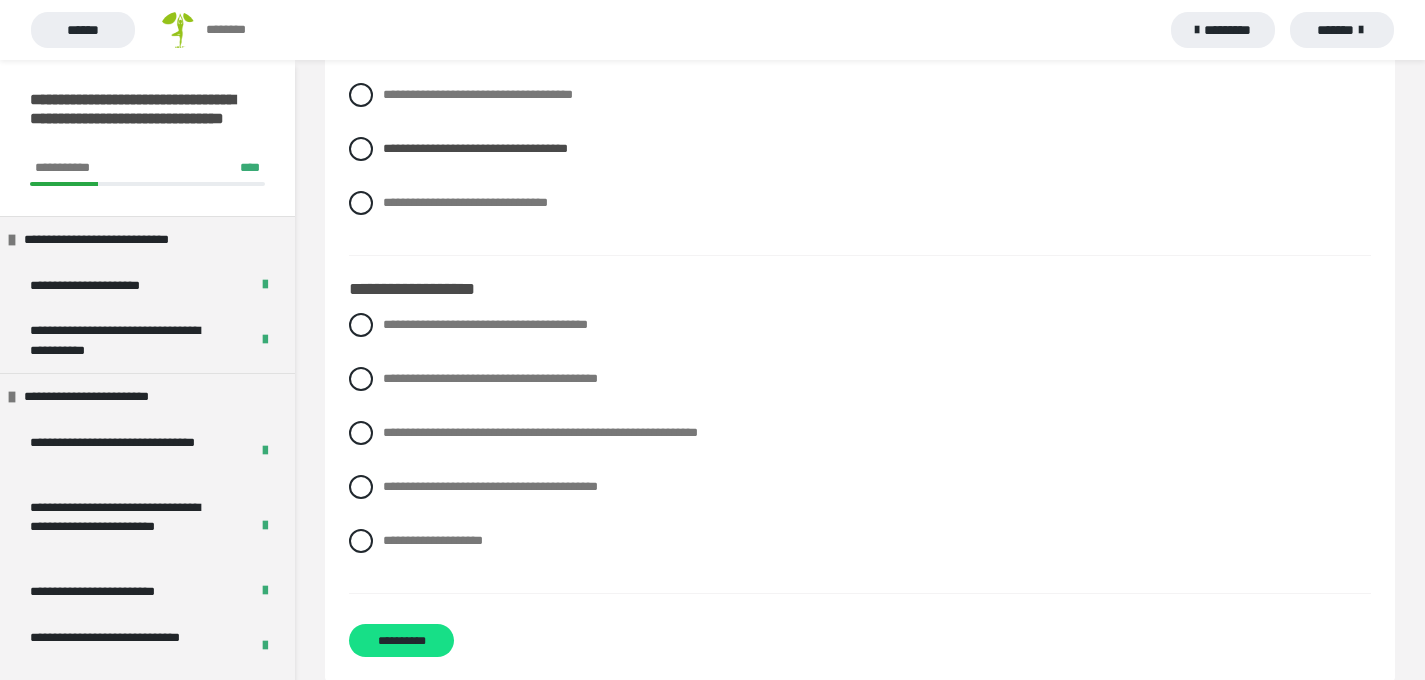 scroll, scrollTop: 1265, scrollLeft: 0, axis: vertical 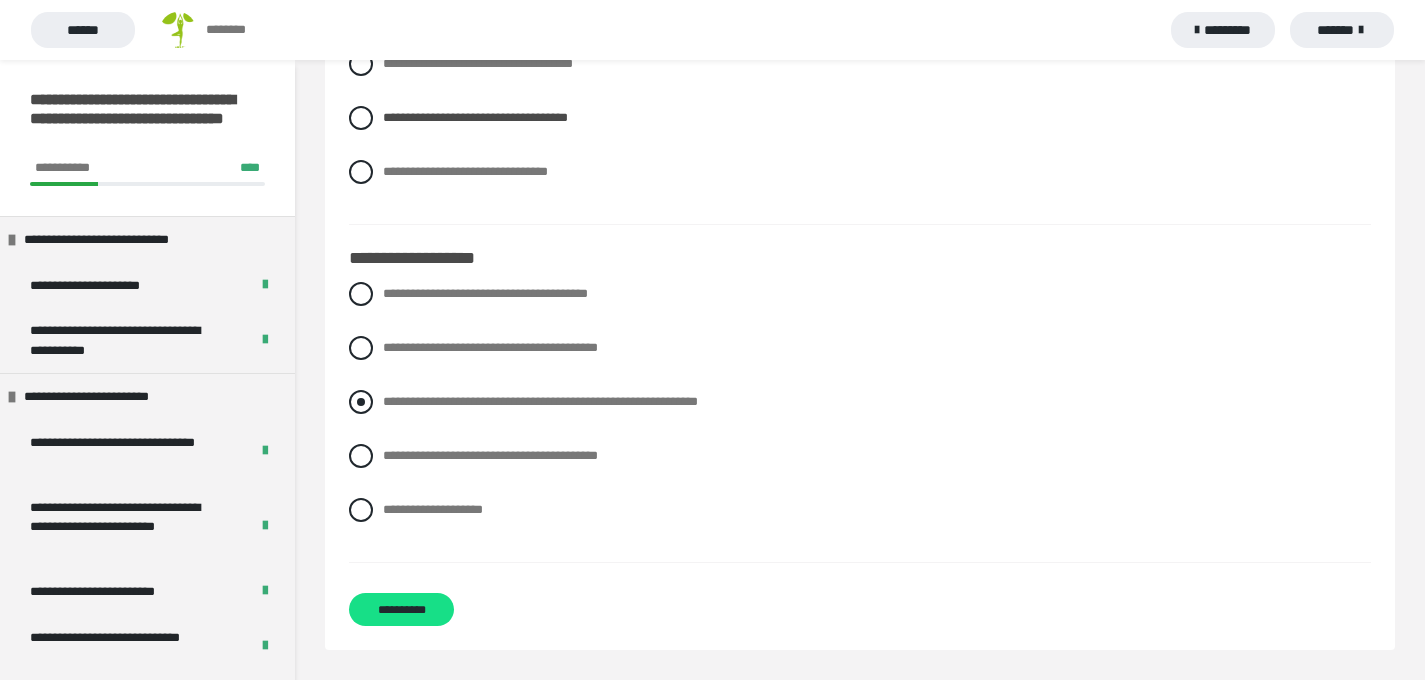 click at bounding box center [361, 402] 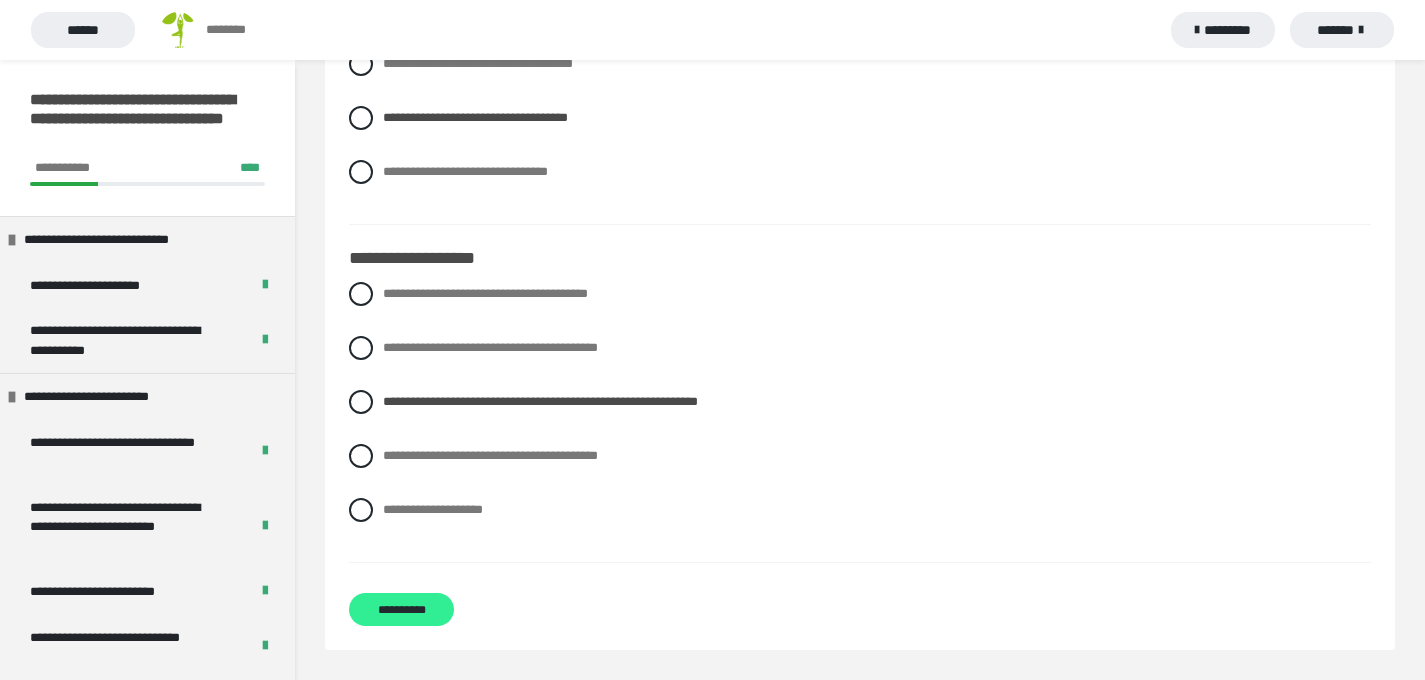 click on "**********" at bounding box center [401, 609] 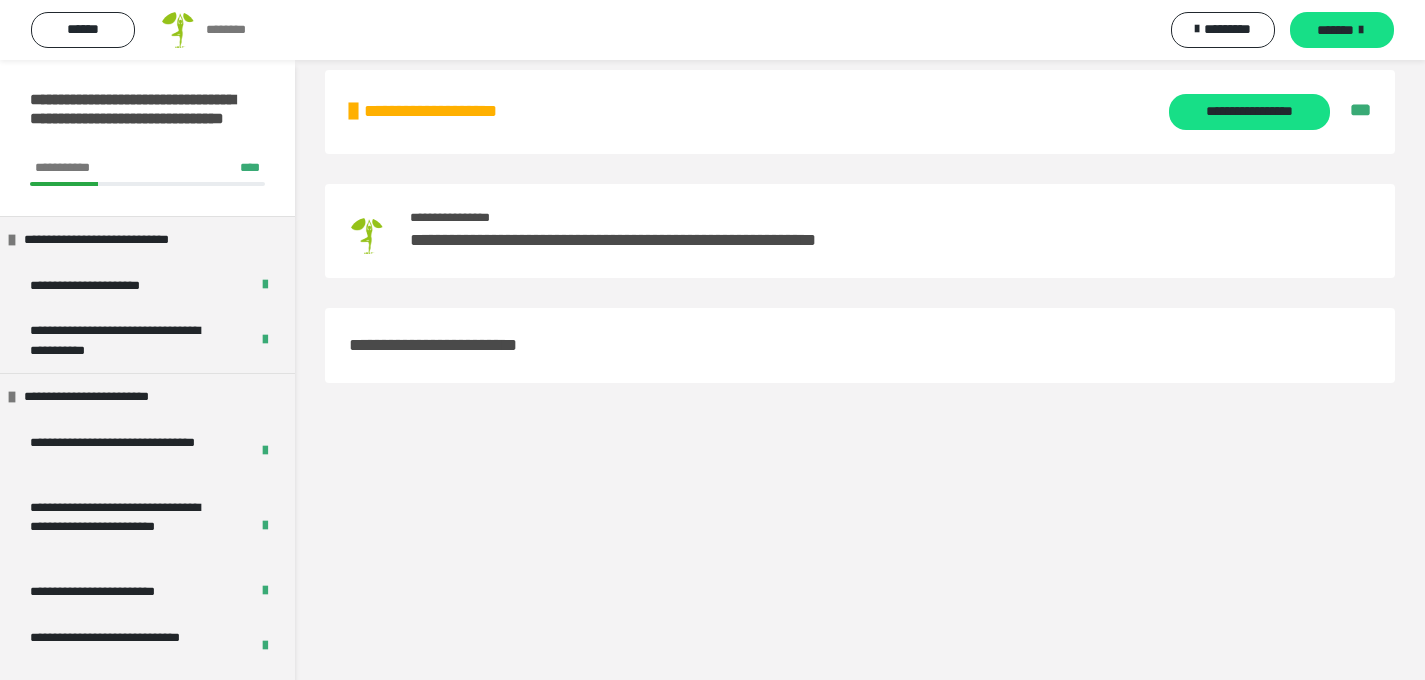 scroll, scrollTop: 0, scrollLeft: 0, axis: both 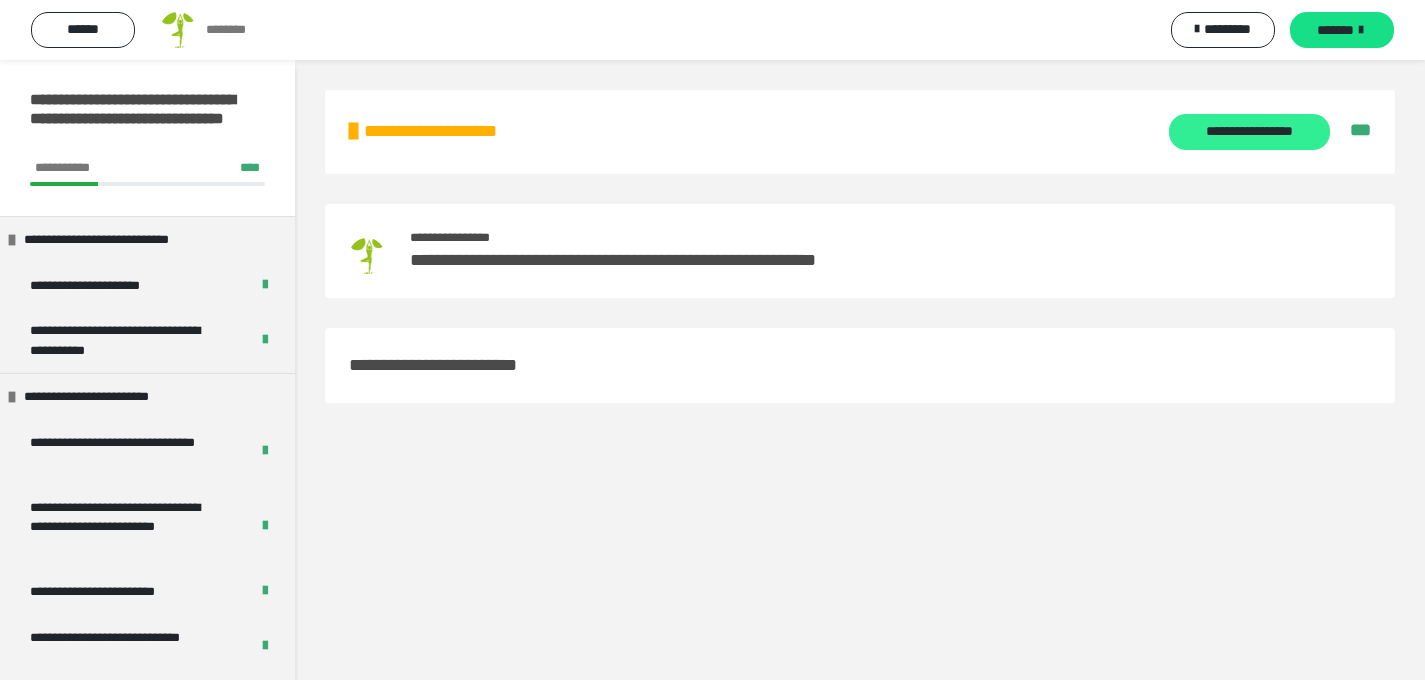 click on "**********" at bounding box center (1249, 132) 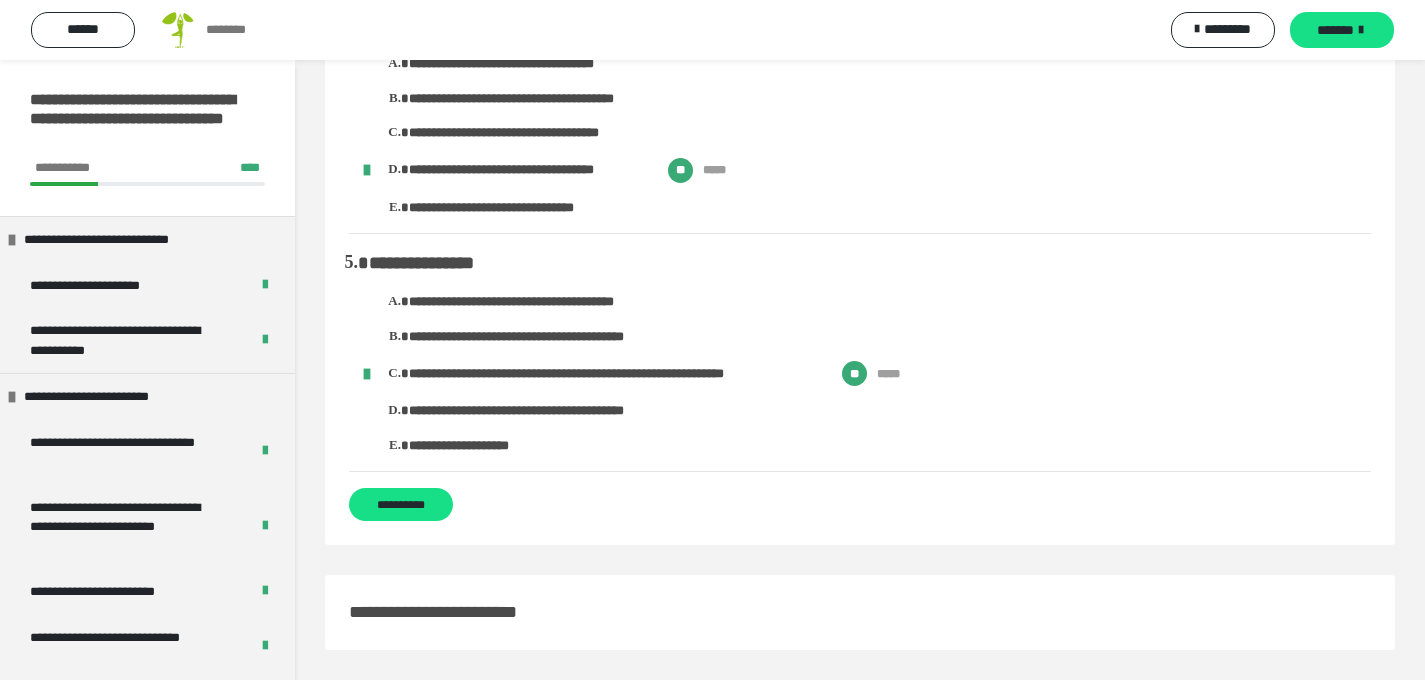 scroll, scrollTop: 881, scrollLeft: 0, axis: vertical 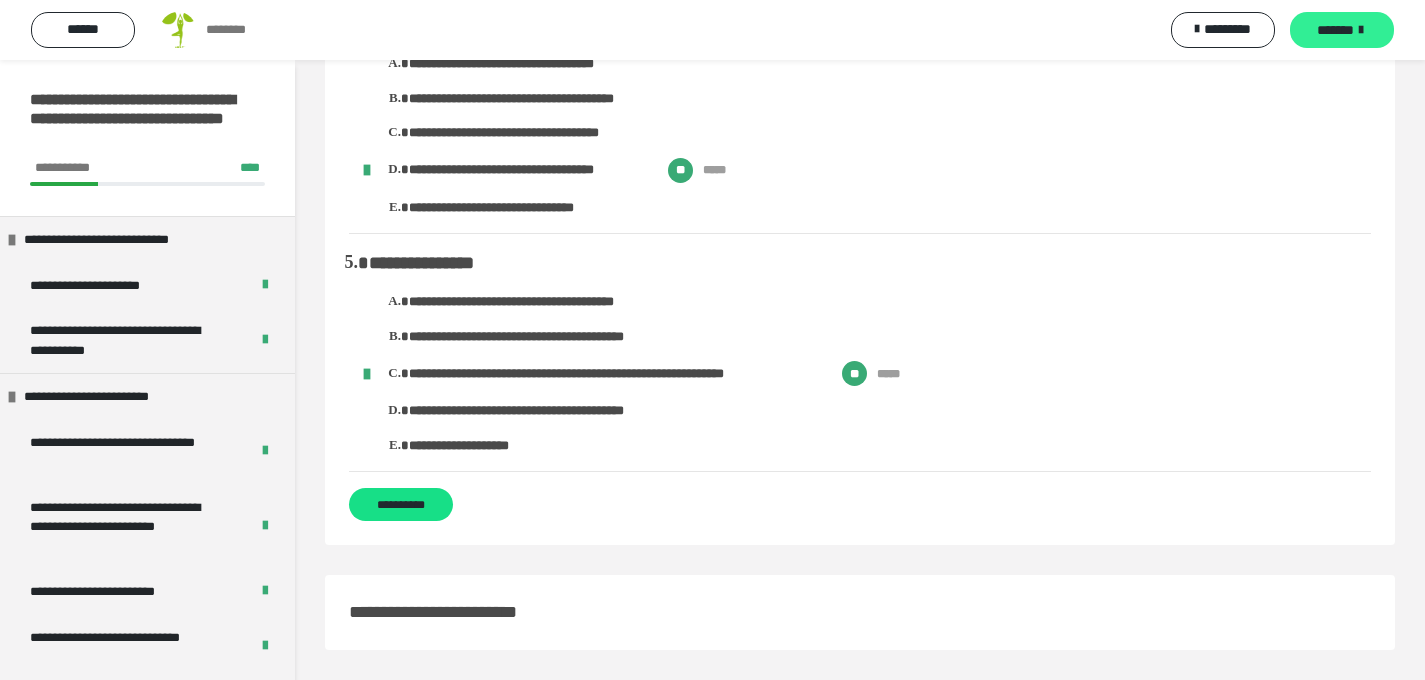 click on "*******" at bounding box center [1342, 30] 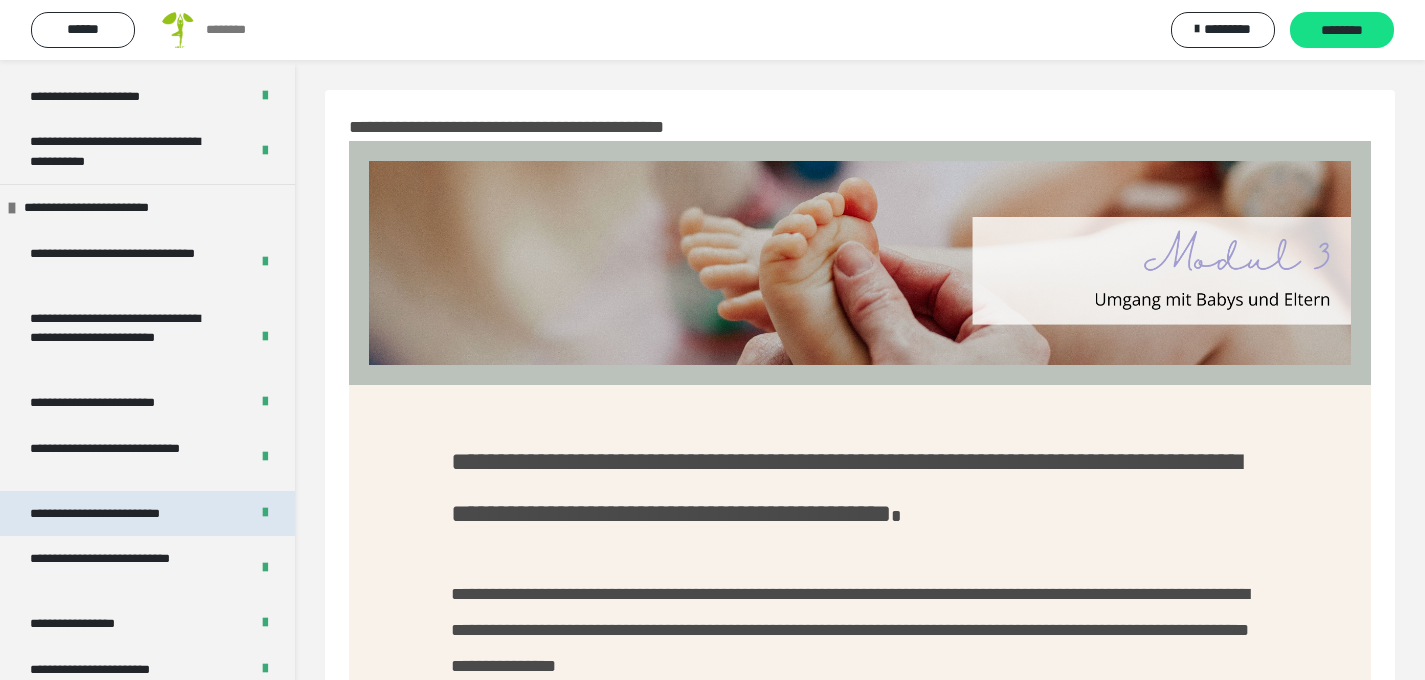 scroll, scrollTop: 194, scrollLeft: 0, axis: vertical 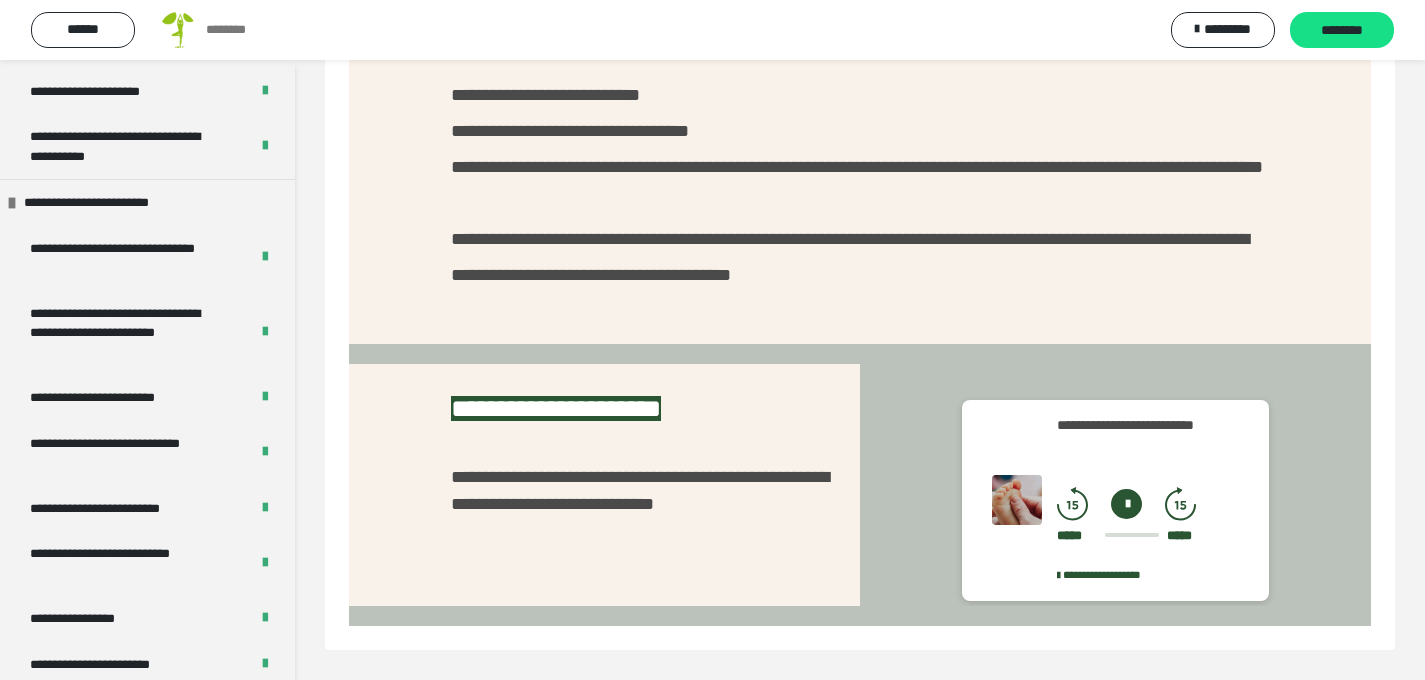 click at bounding box center (1126, 504) 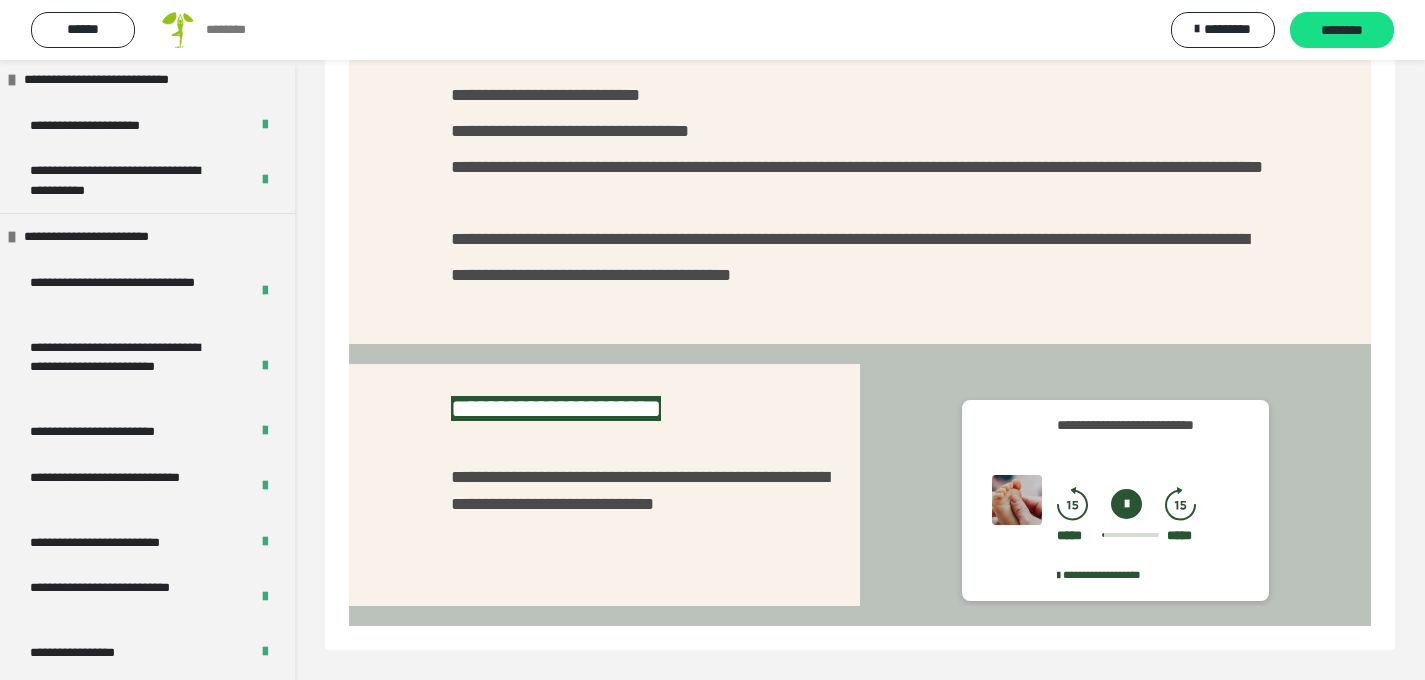 scroll, scrollTop: 0, scrollLeft: 0, axis: both 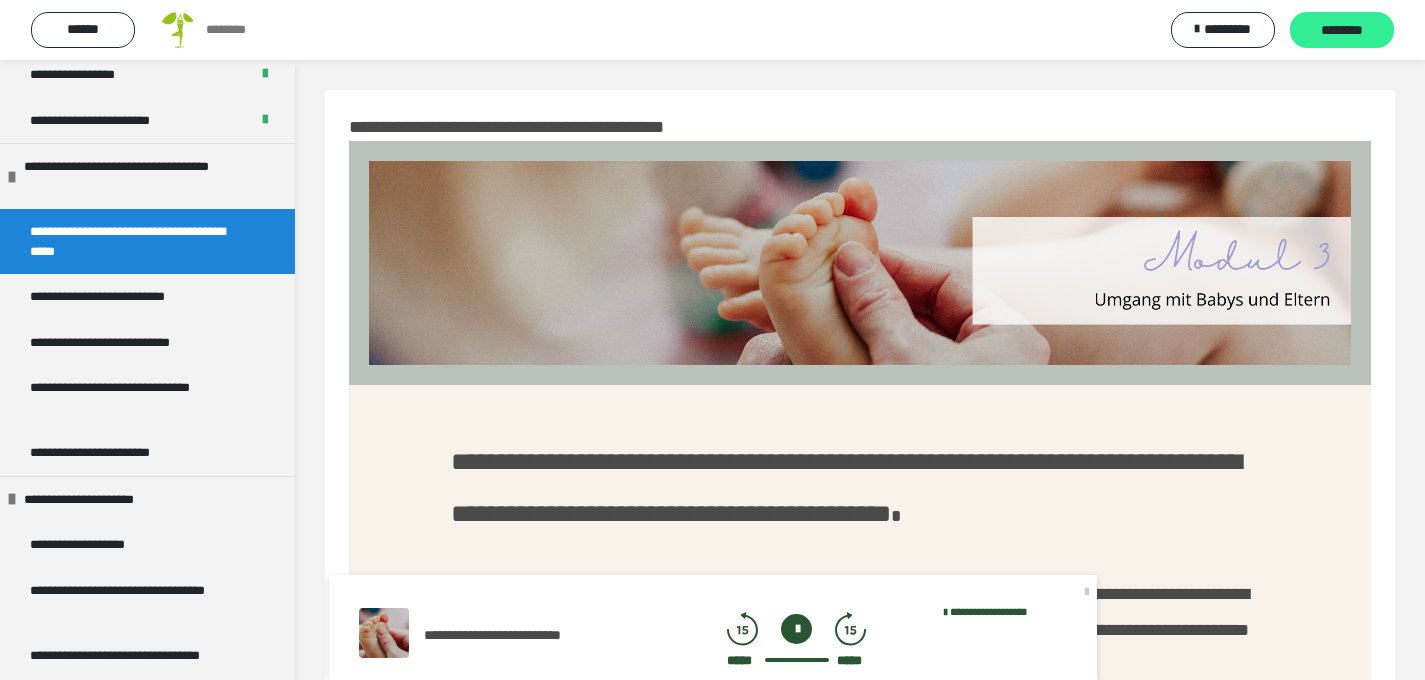click on "********" at bounding box center [1342, 31] 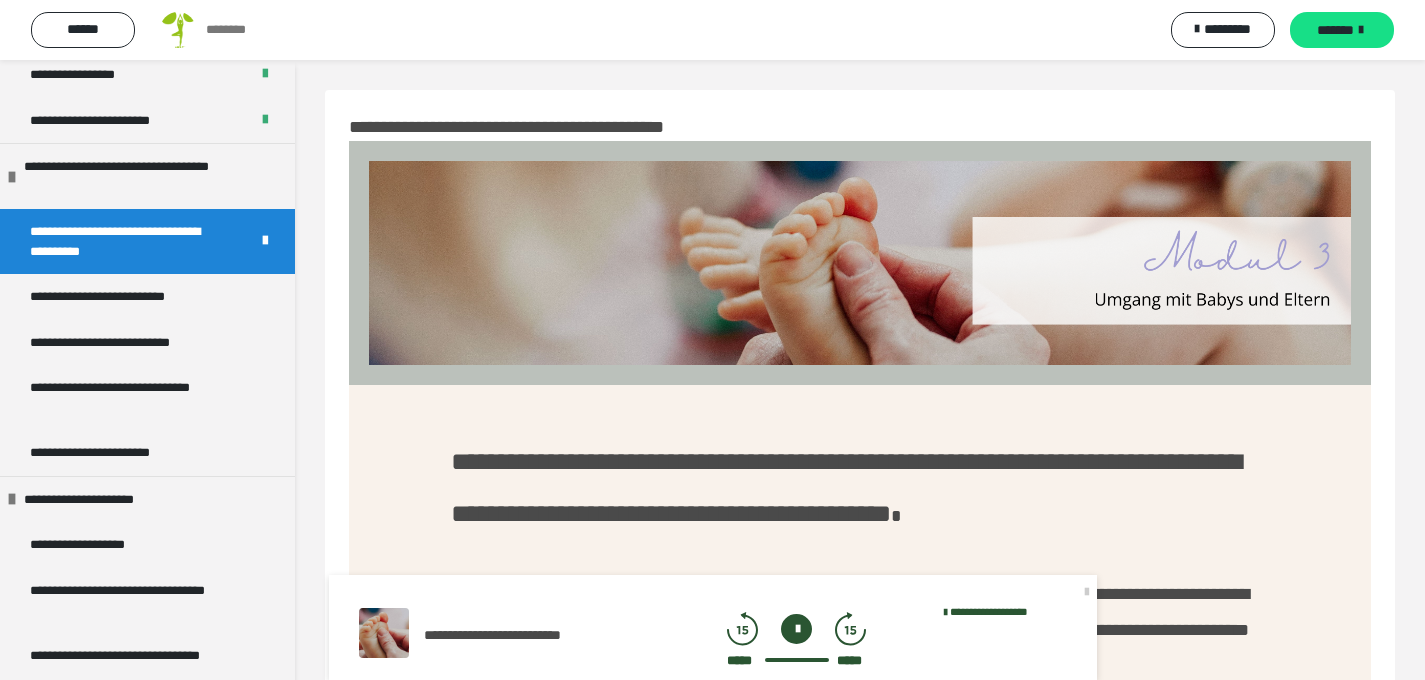 click at bounding box center [1361, 30] 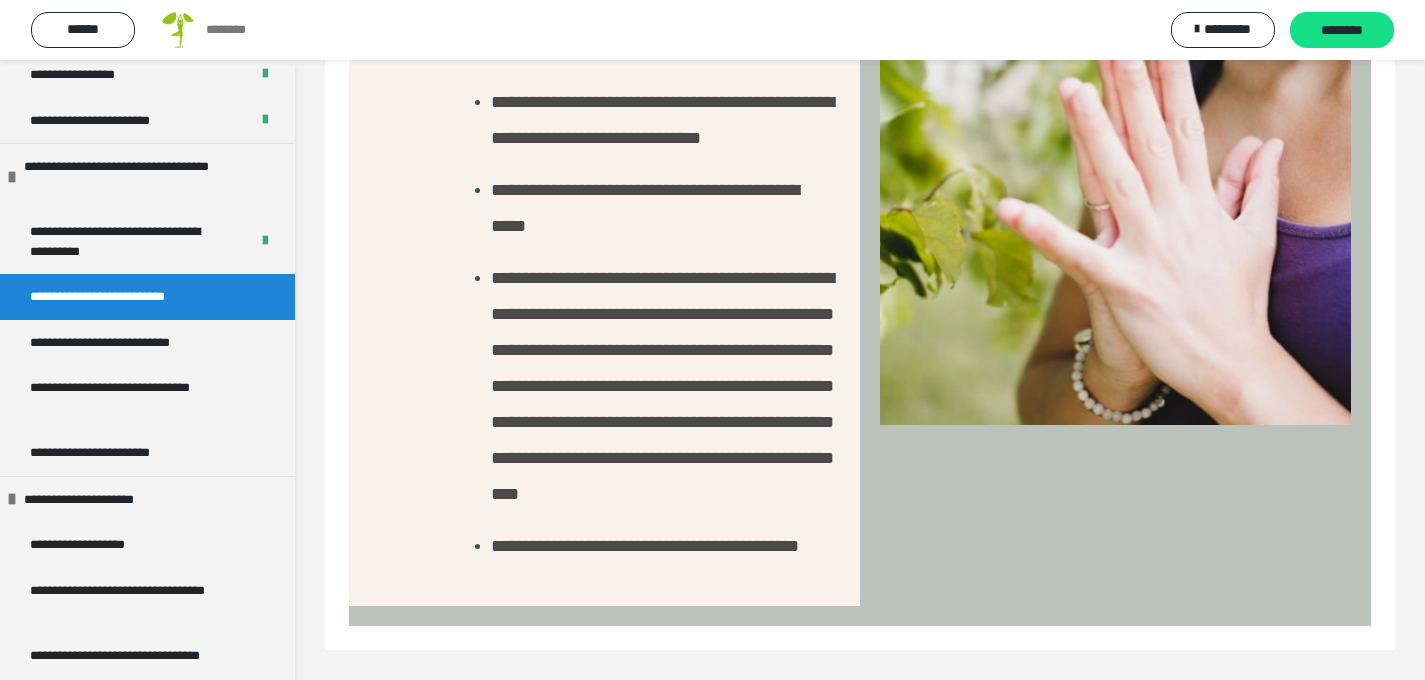 scroll, scrollTop: 1418, scrollLeft: 0, axis: vertical 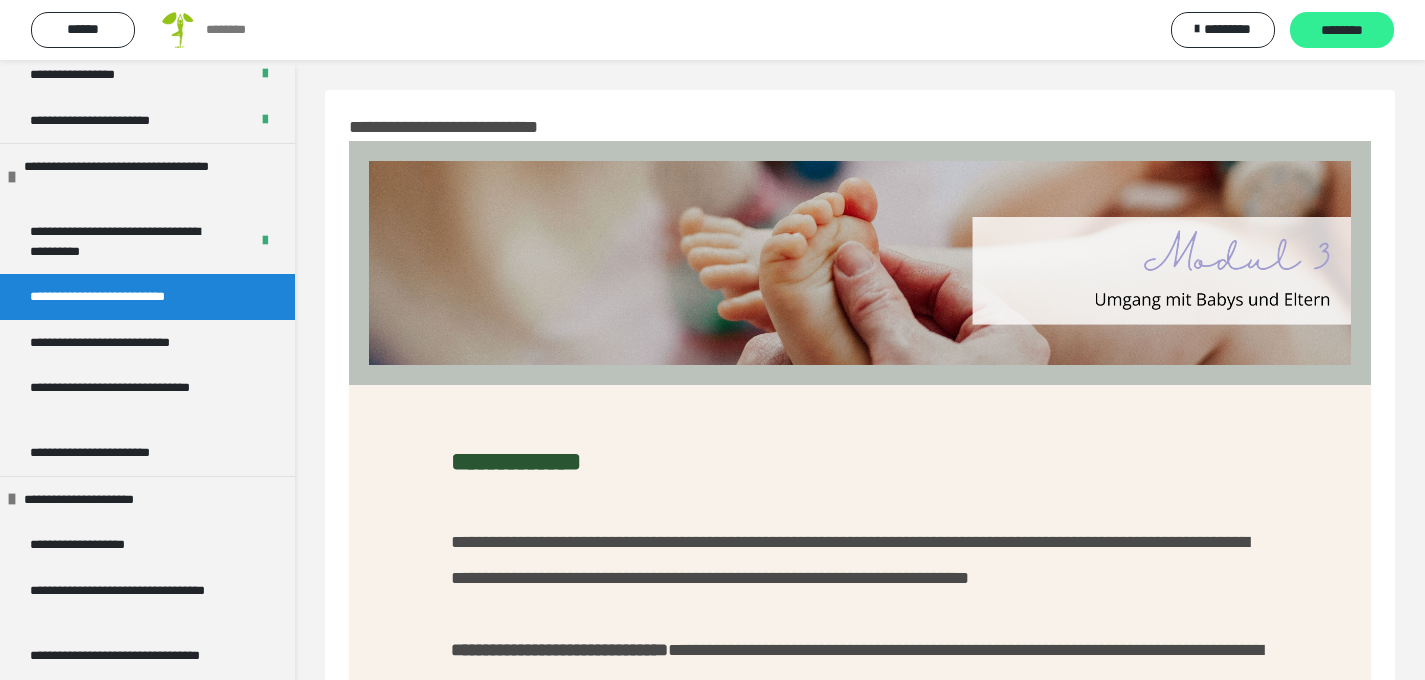 click on "********" at bounding box center [1342, 30] 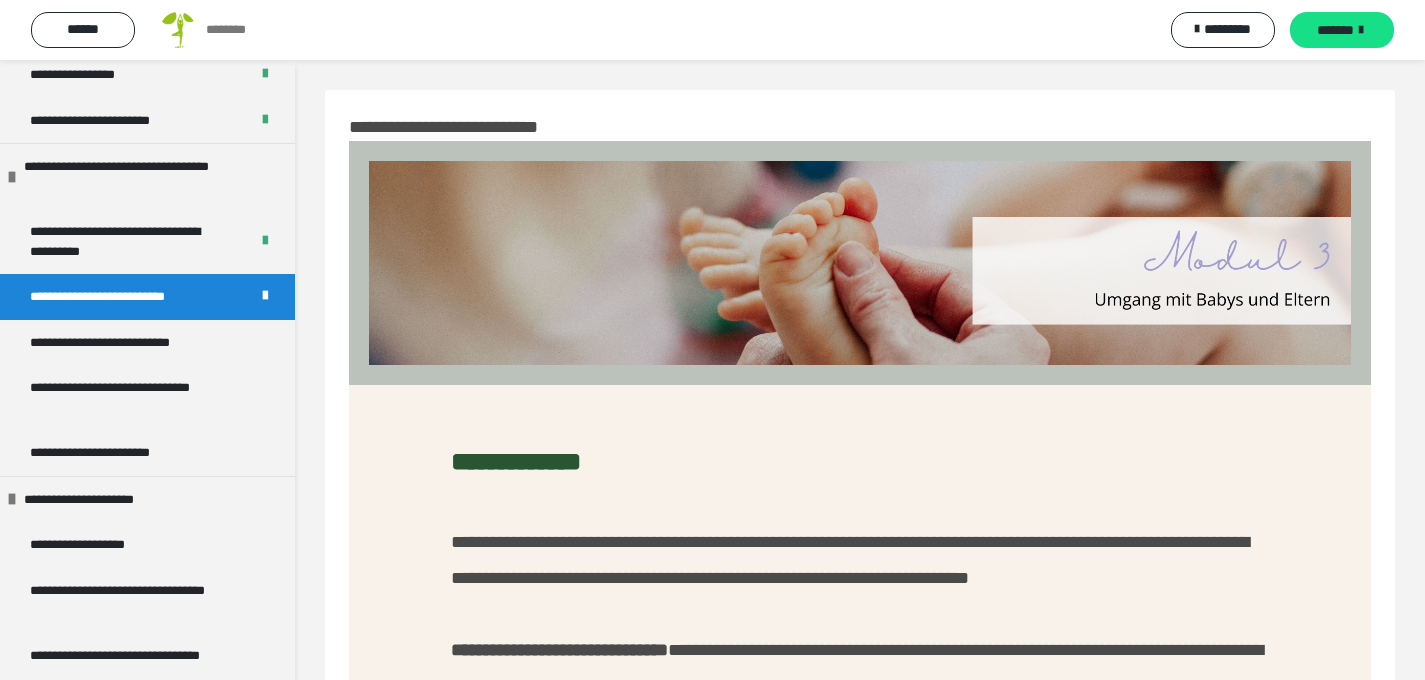 click on "*******" at bounding box center [1342, 30] 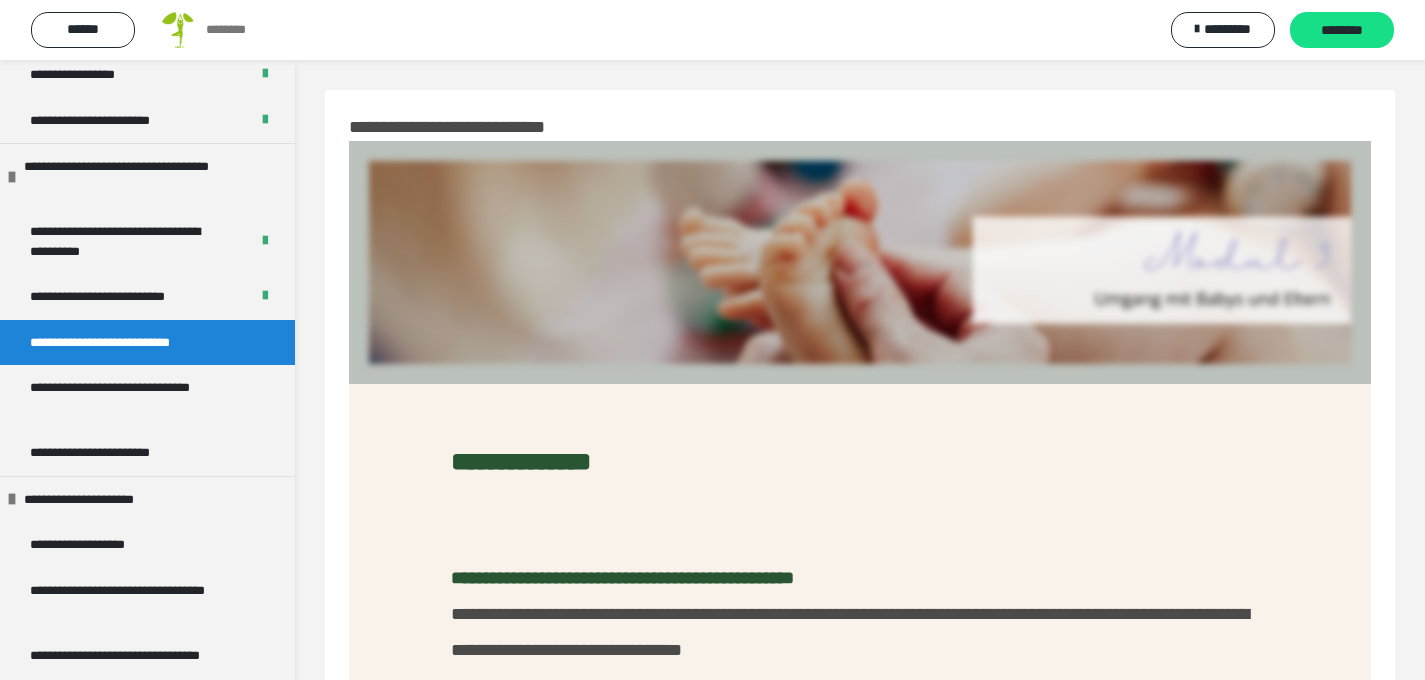 click on "**********" at bounding box center [860, 1253] 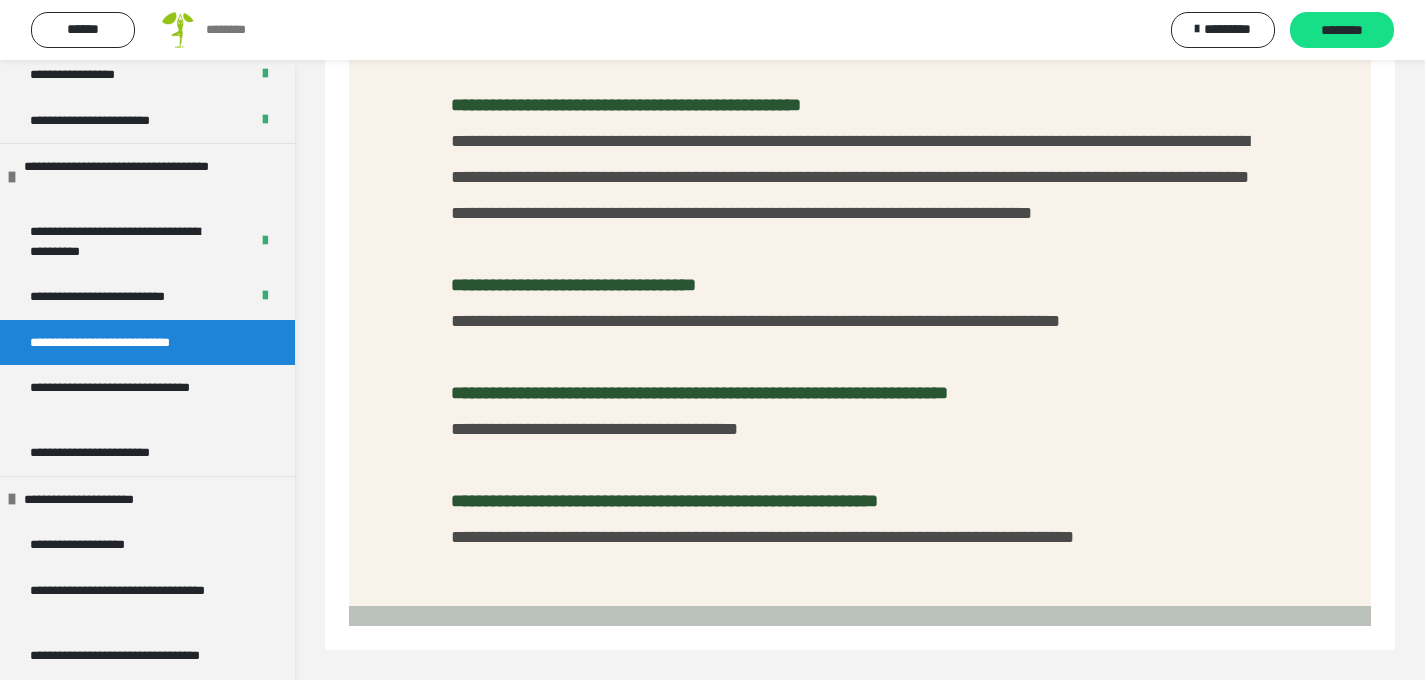 scroll, scrollTop: 1625, scrollLeft: 0, axis: vertical 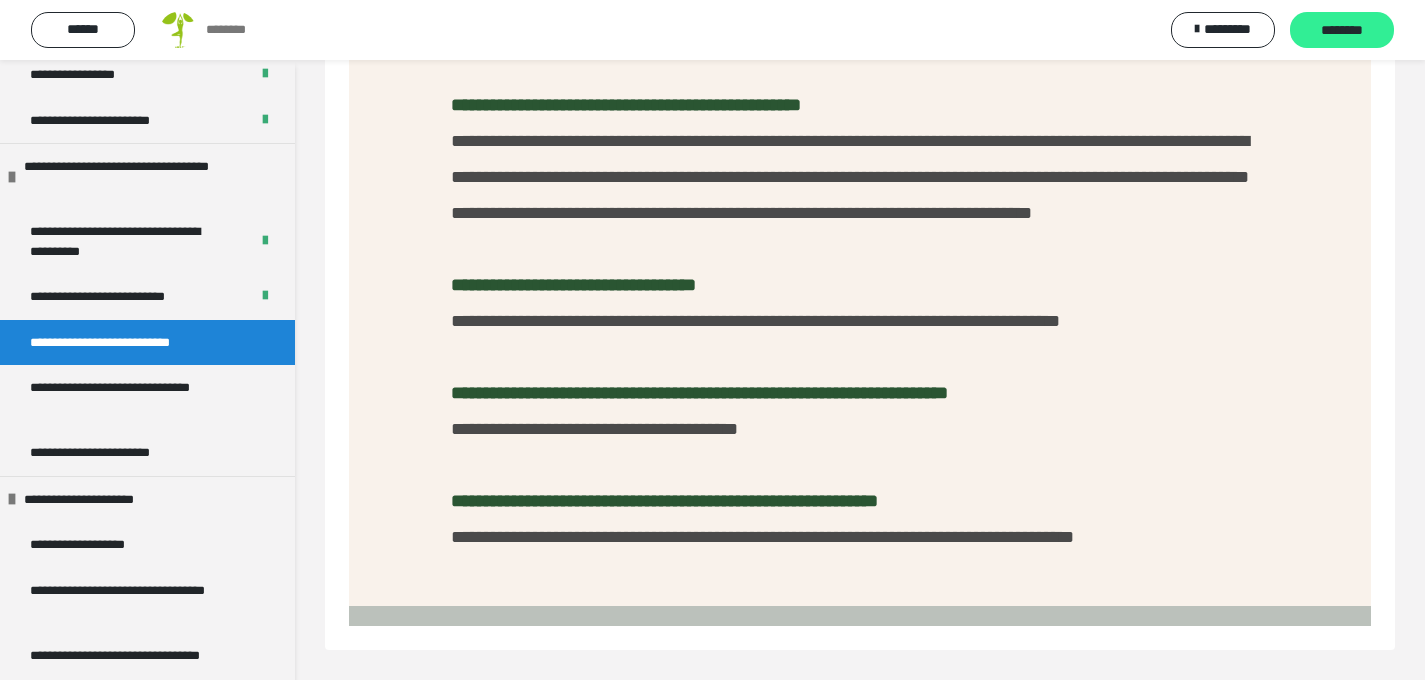 click on "********" at bounding box center (1342, 31) 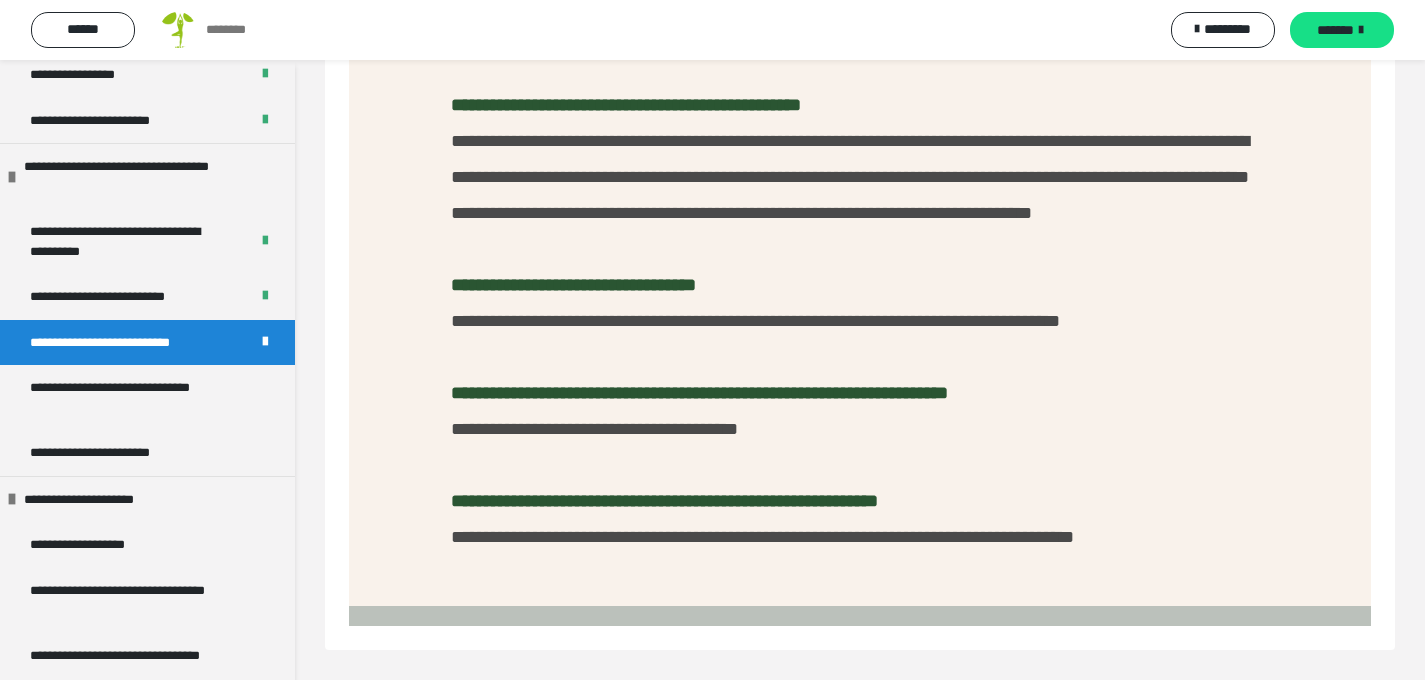 click on "*******" at bounding box center [1342, 30] 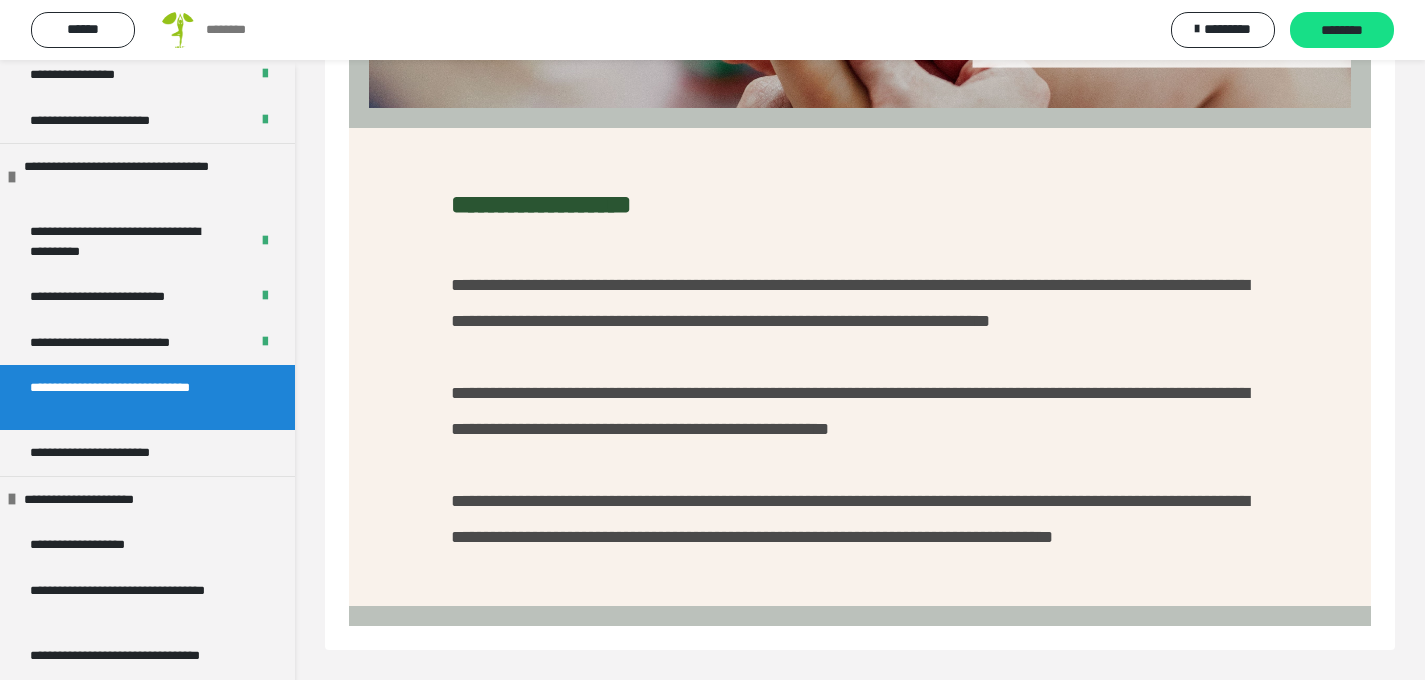 scroll, scrollTop: 329, scrollLeft: 0, axis: vertical 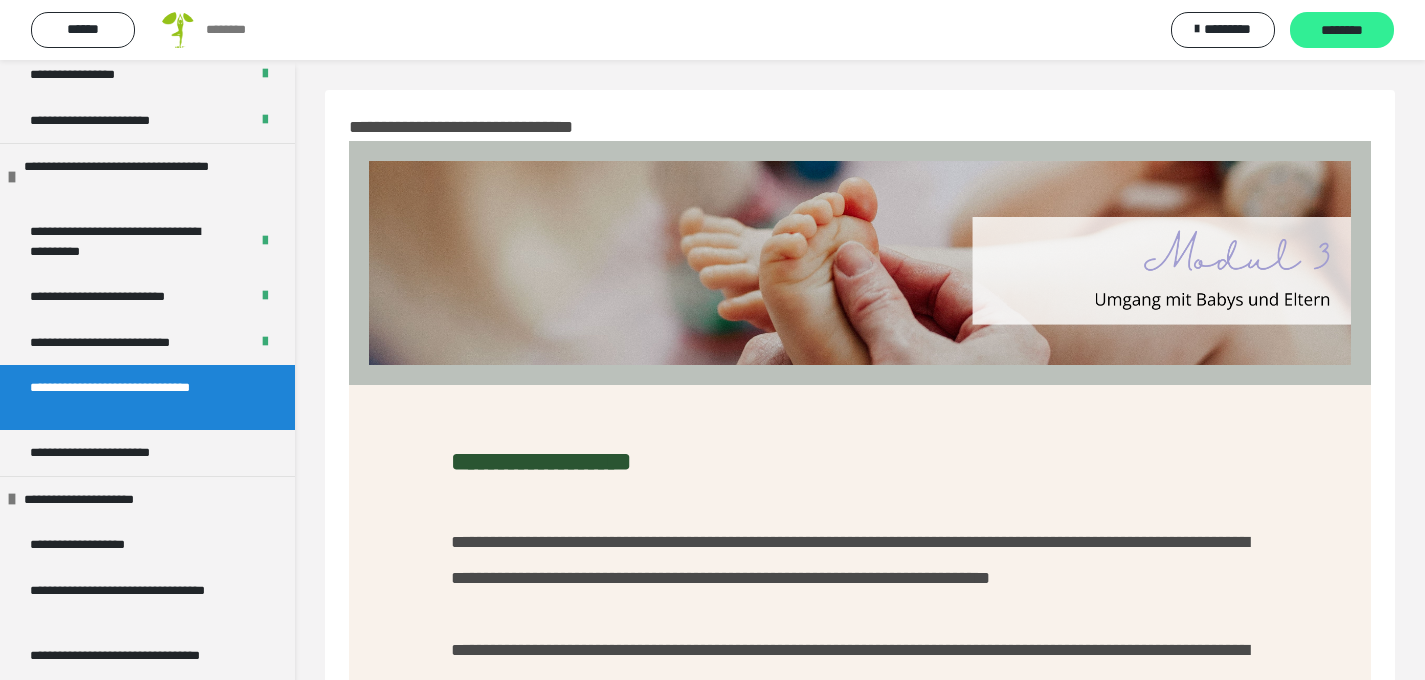 click on "********" at bounding box center [1342, 31] 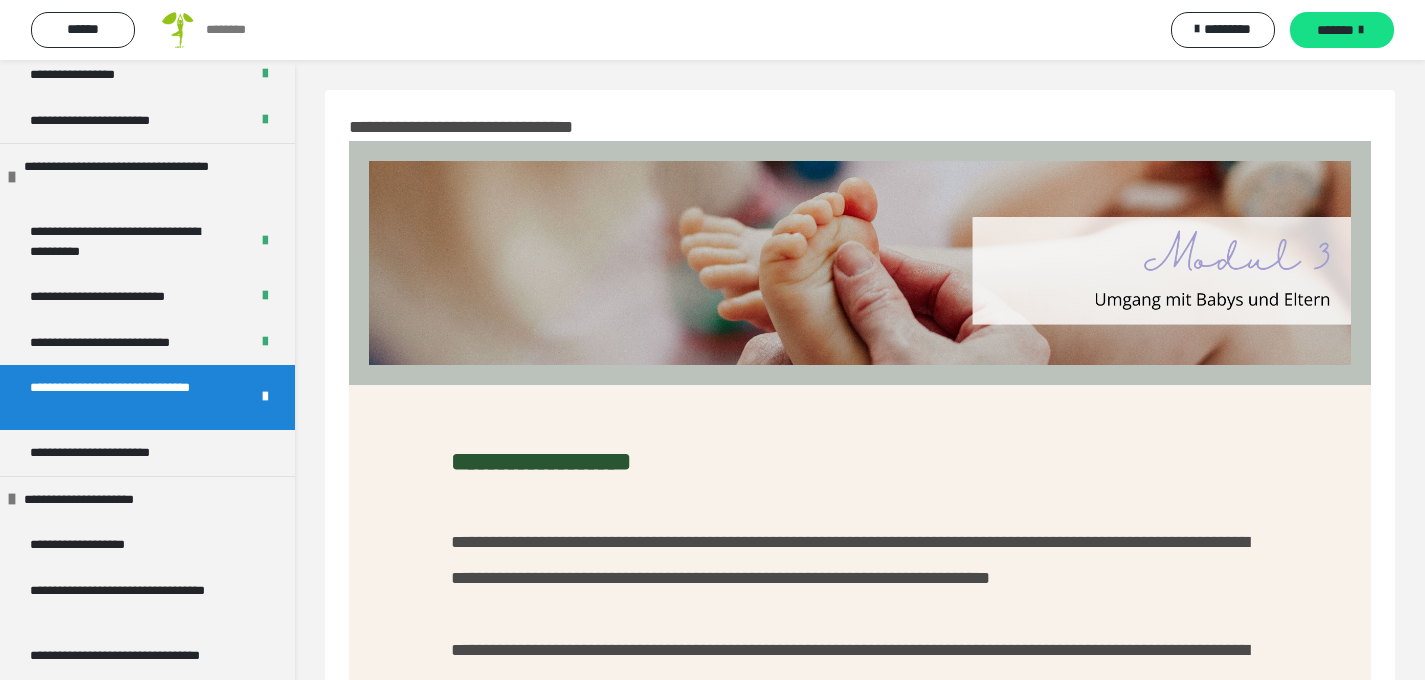 click on "*******" at bounding box center (1335, 30) 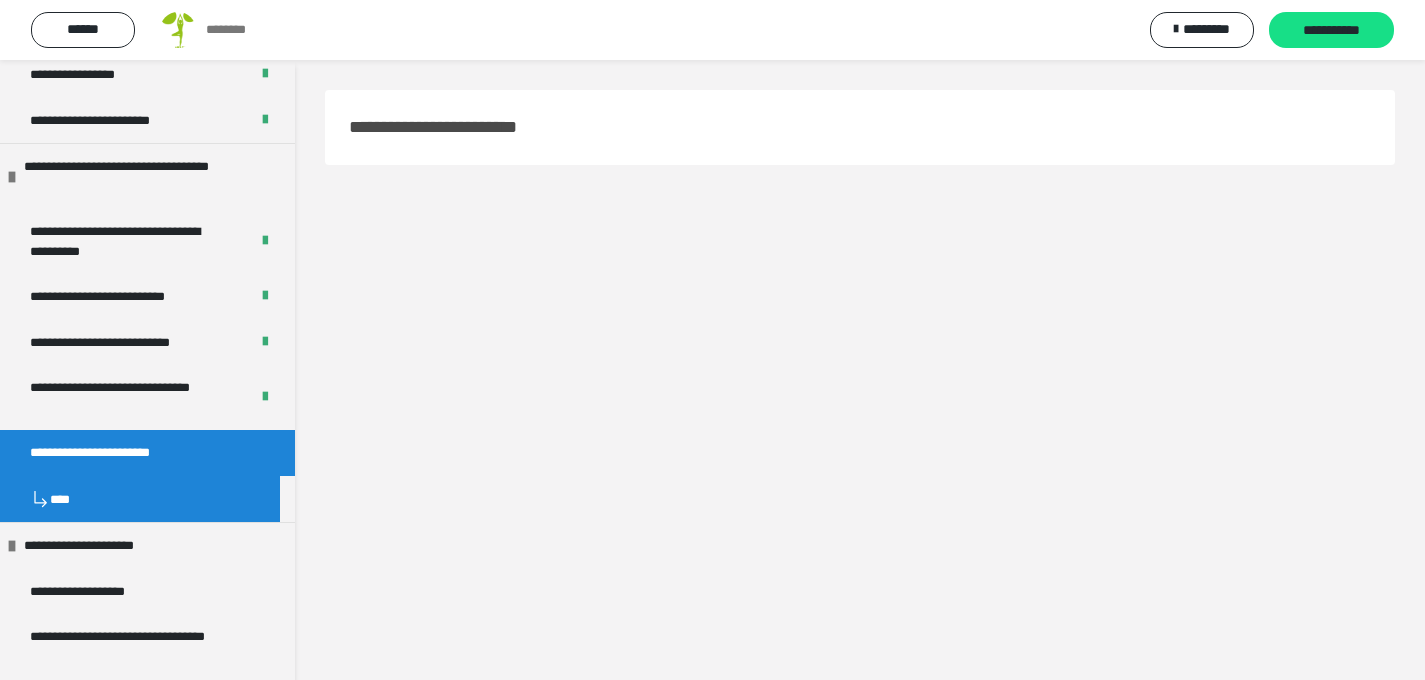 click on "**********" at bounding box center [1331, 31] 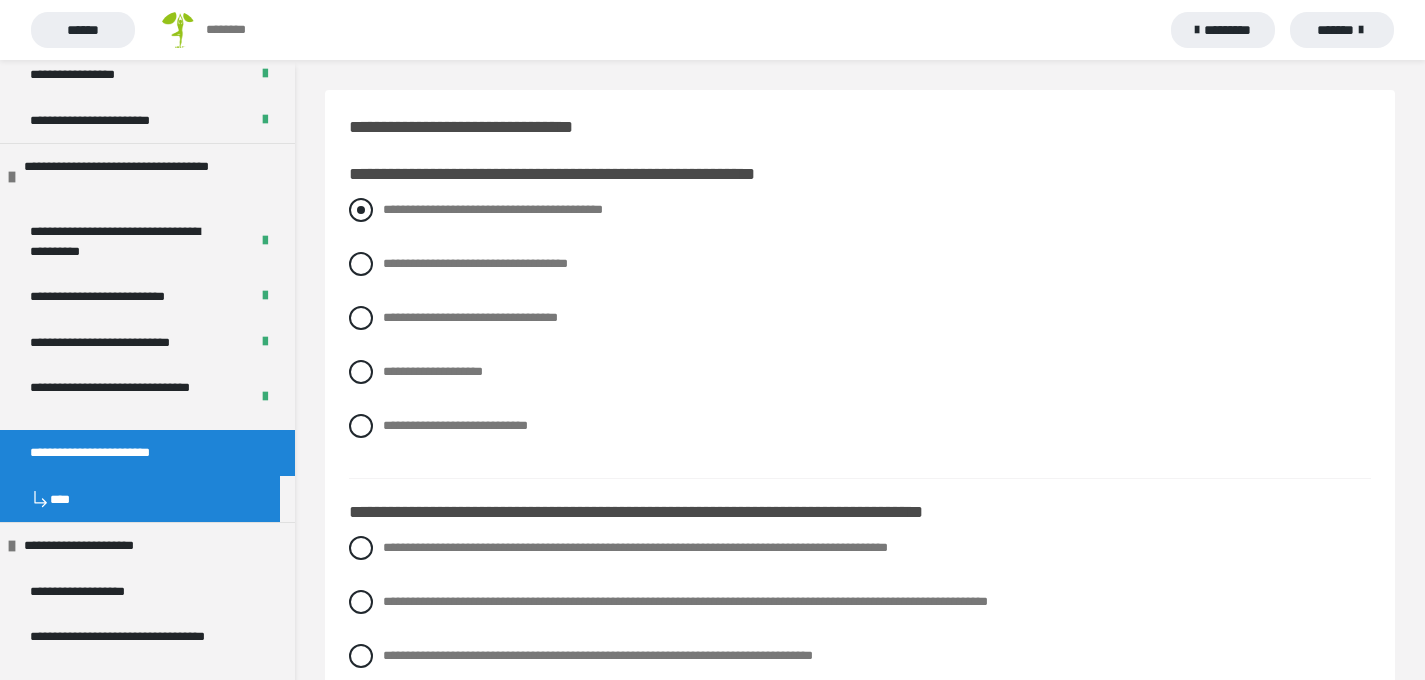 click at bounding box center [361, 210] 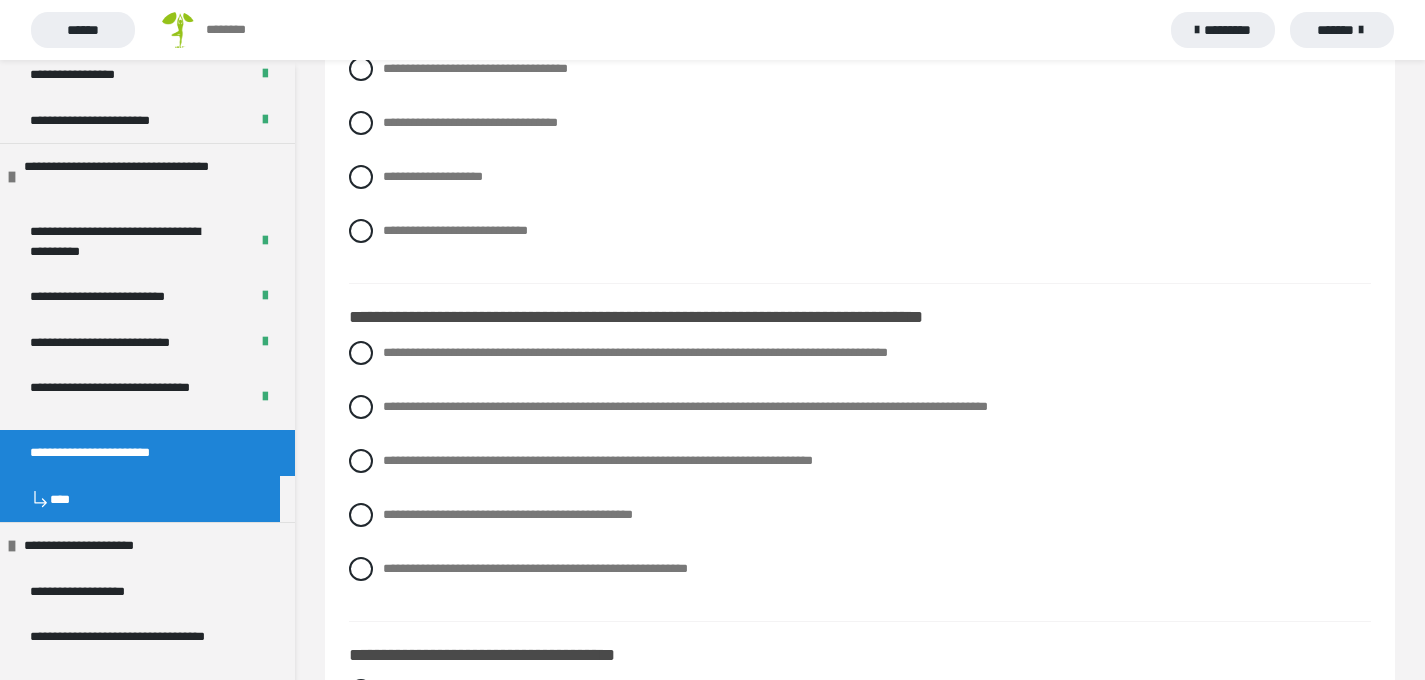 scroll, scrollTop: 267, scrollLeft: 0, axis: vertical 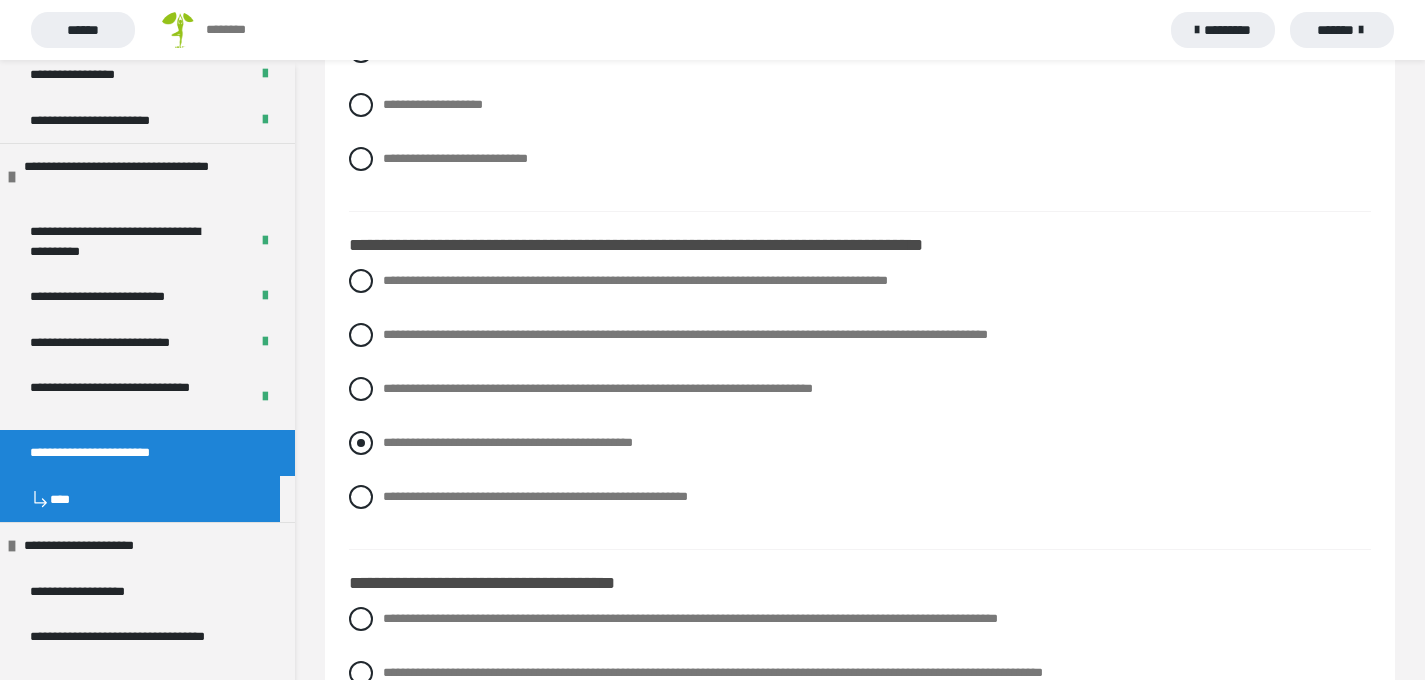 click at bounding box center [361, 443] 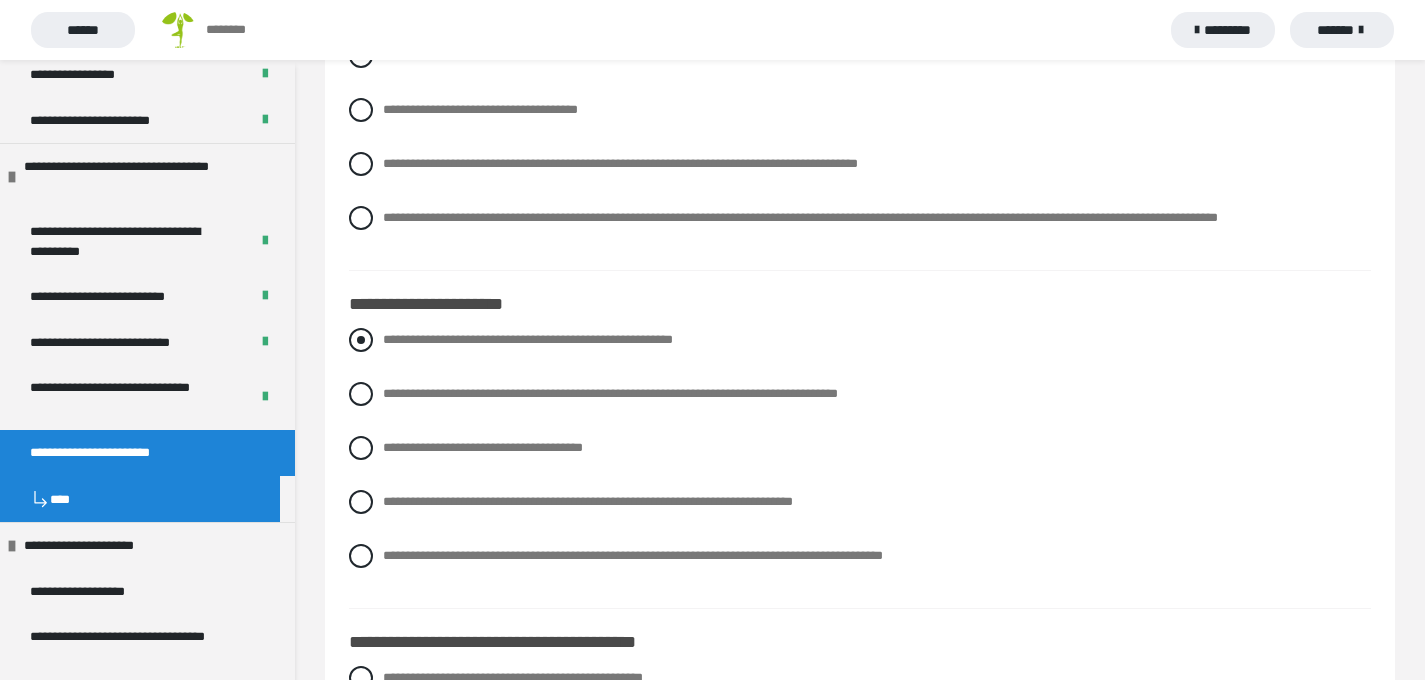 scroll, scrollTop: 908, scrollLeft: 0, axis: vertical 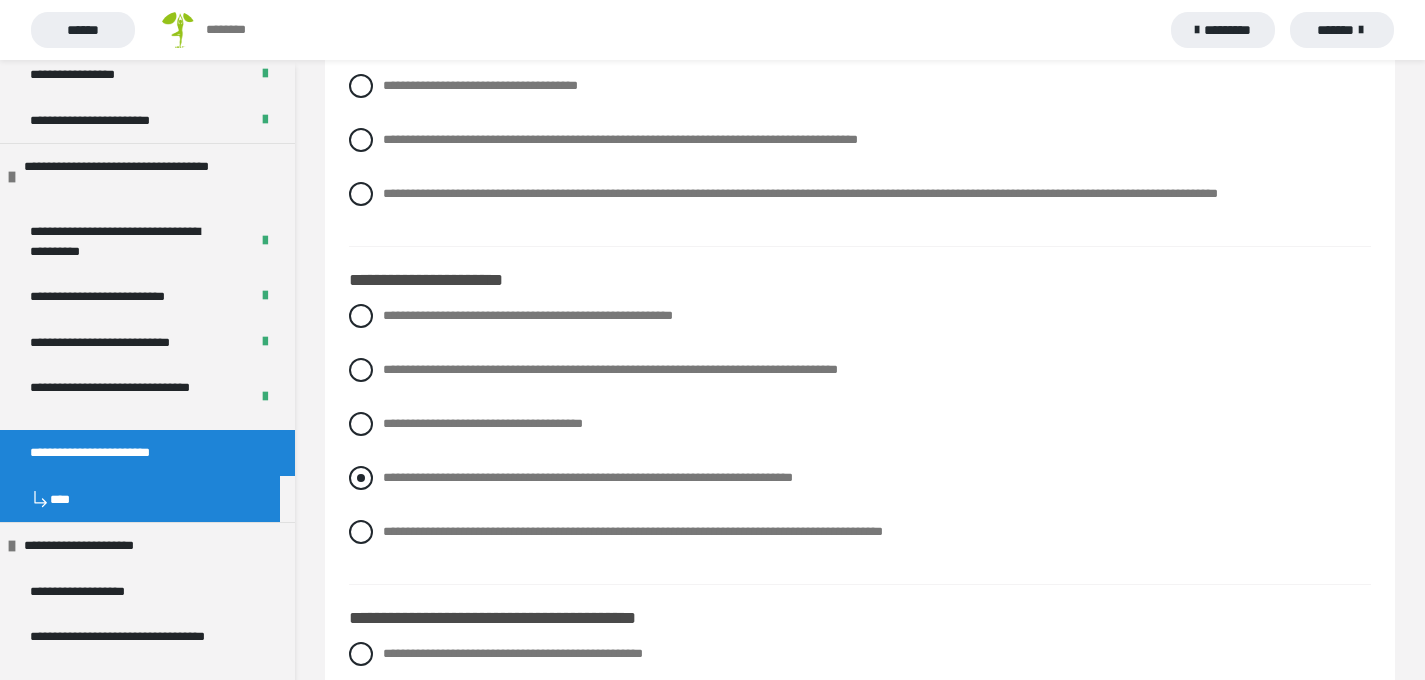 click at bounding box center (361, 478) 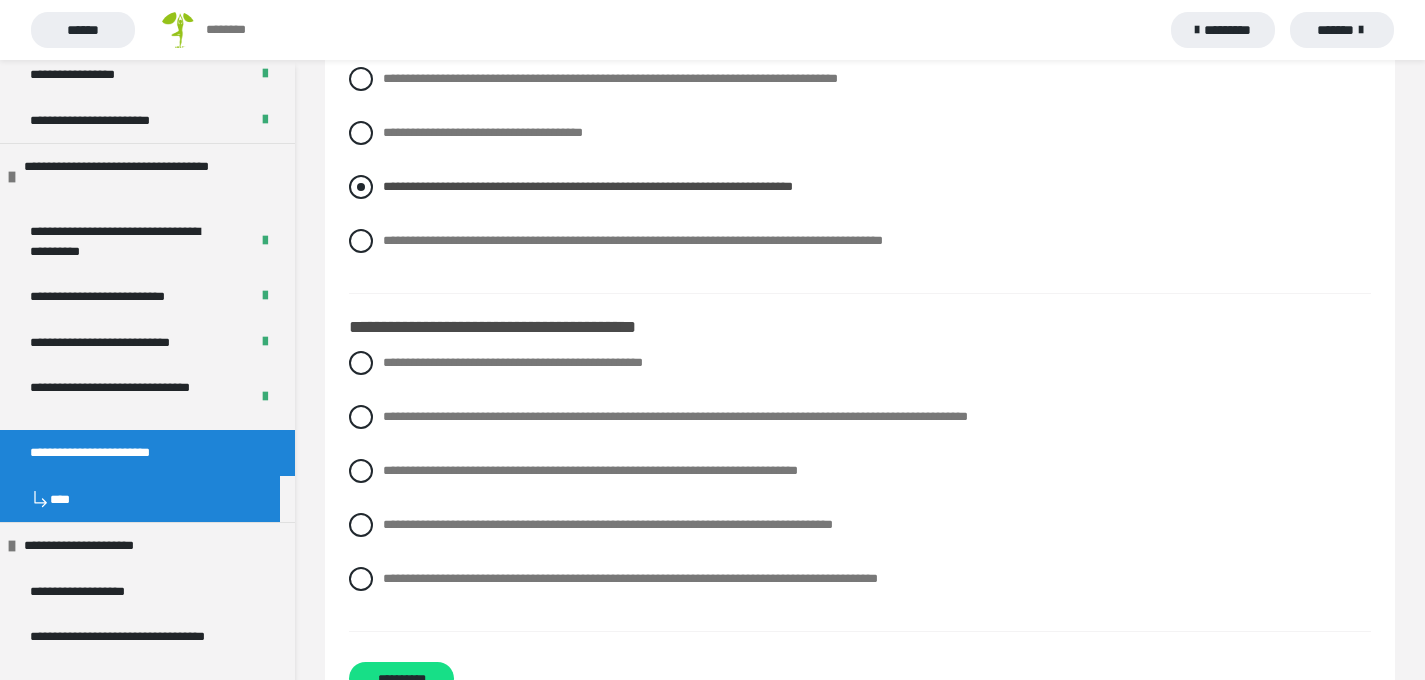 scroll, scrollTop: 1202, scrollLeft: 0, axis: vertical 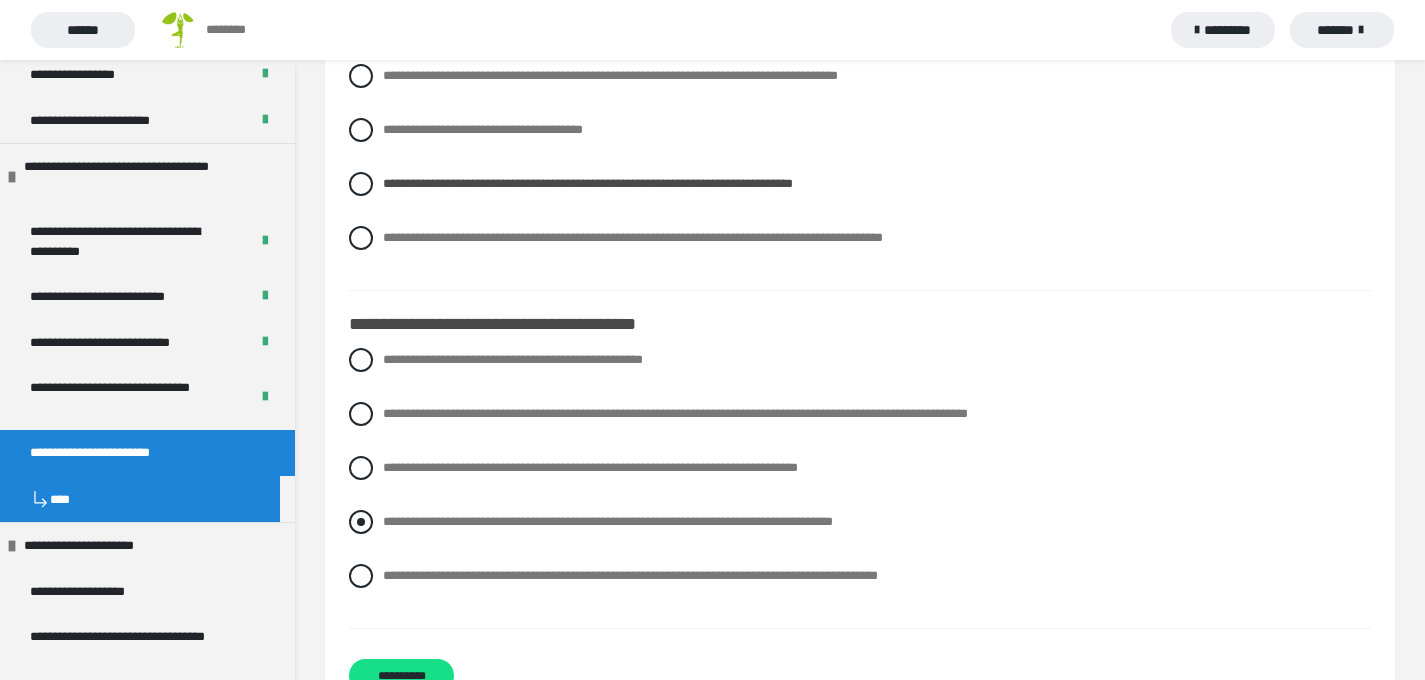 click at bounding box center (361, 522) 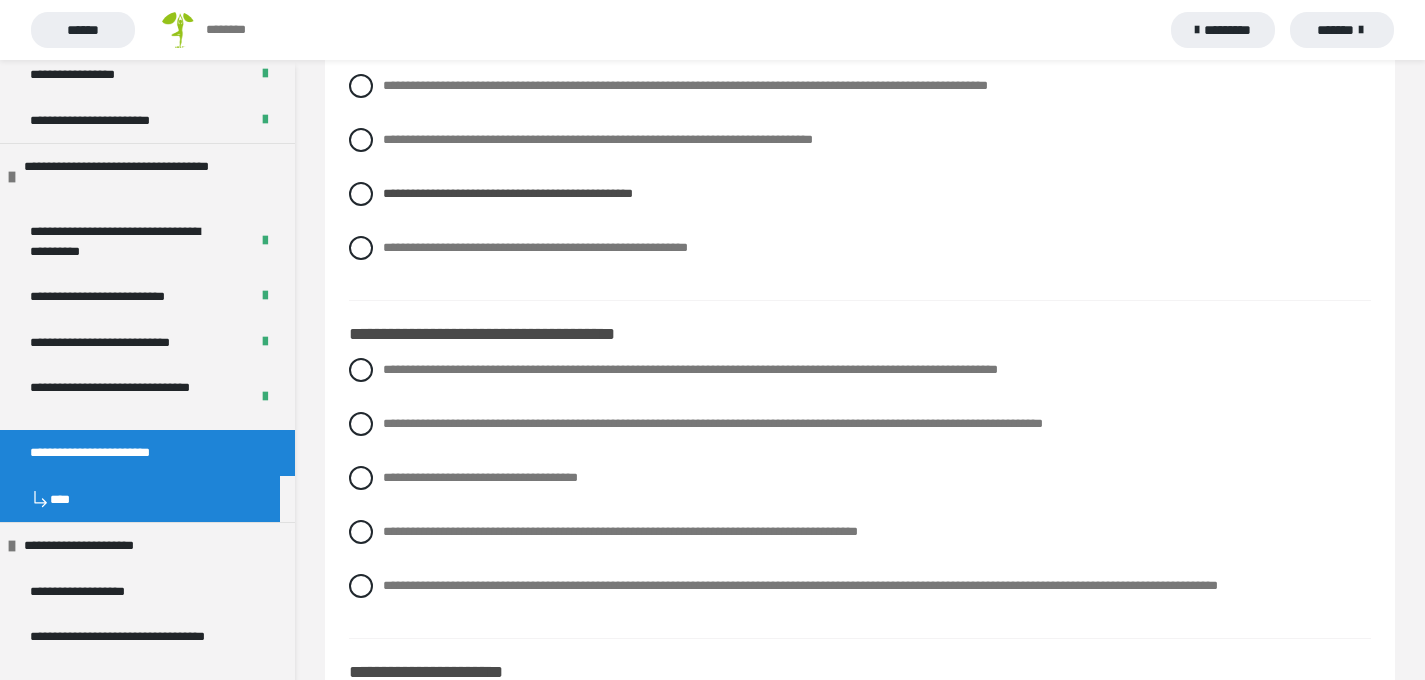 scroll, scrollTop: 517, scrollLeft: 0, axis: vertical 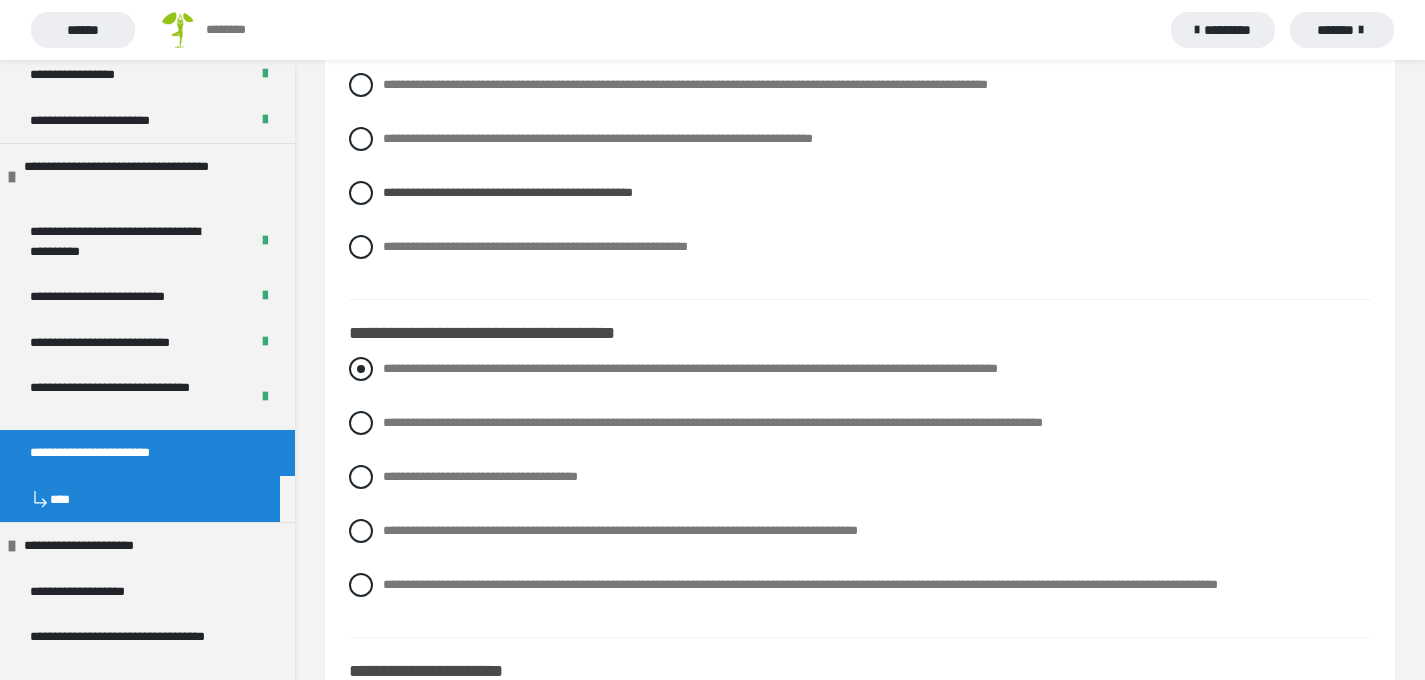 click at bounding box center (361, 369) 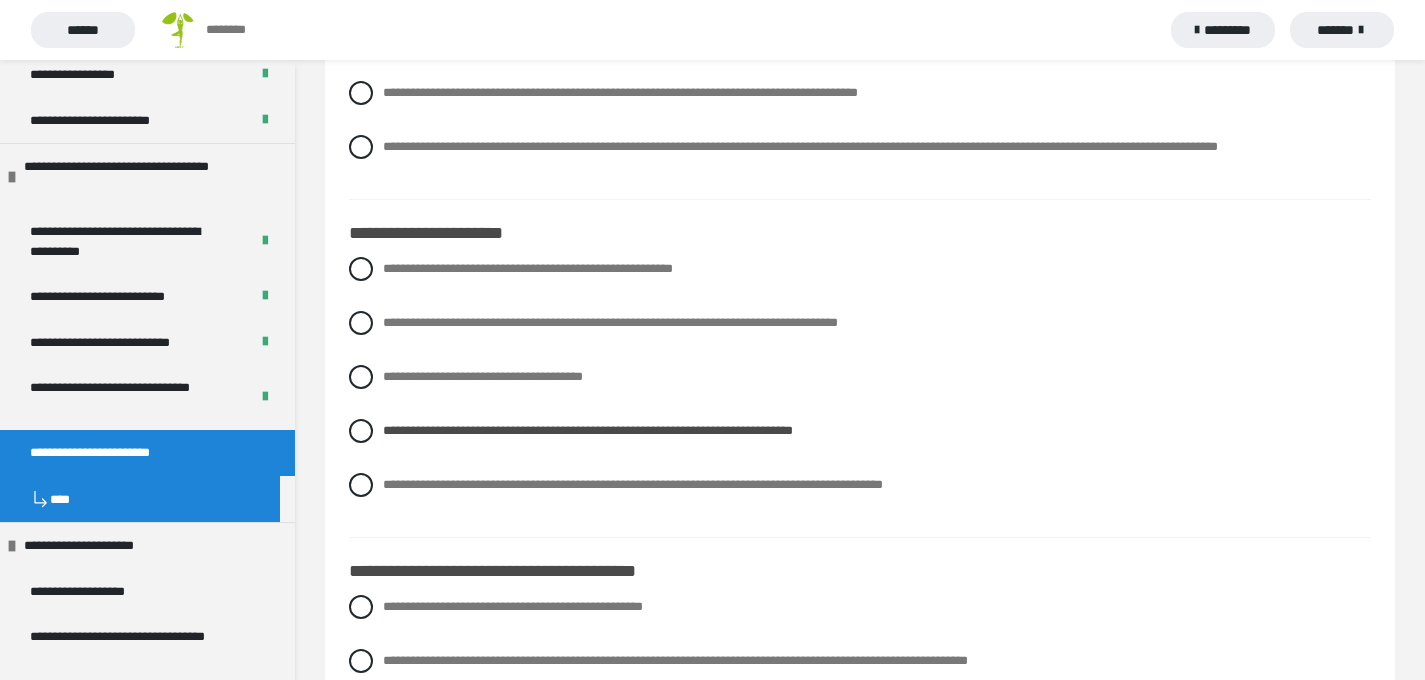 scroll, scrollTop: 1292, scrollLeft: 0, axis: vertical 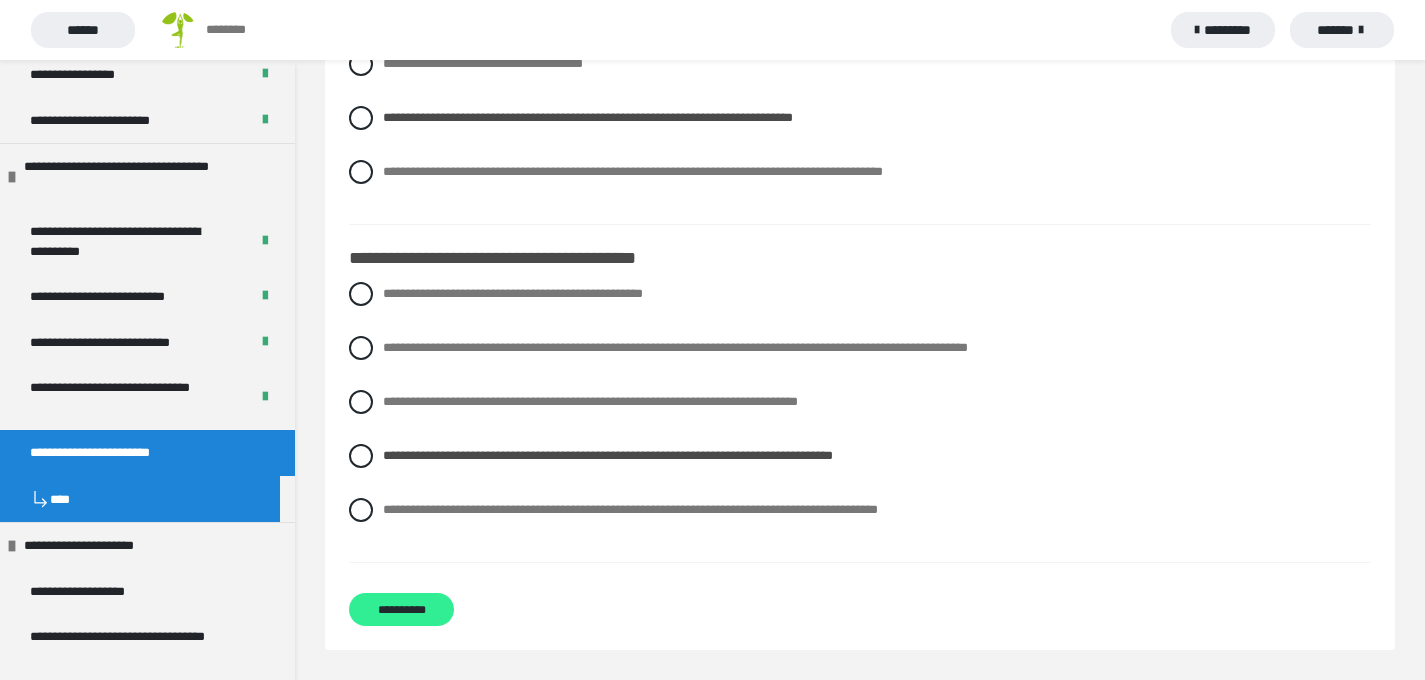 click on "**********" at bounding box center [401, 609] 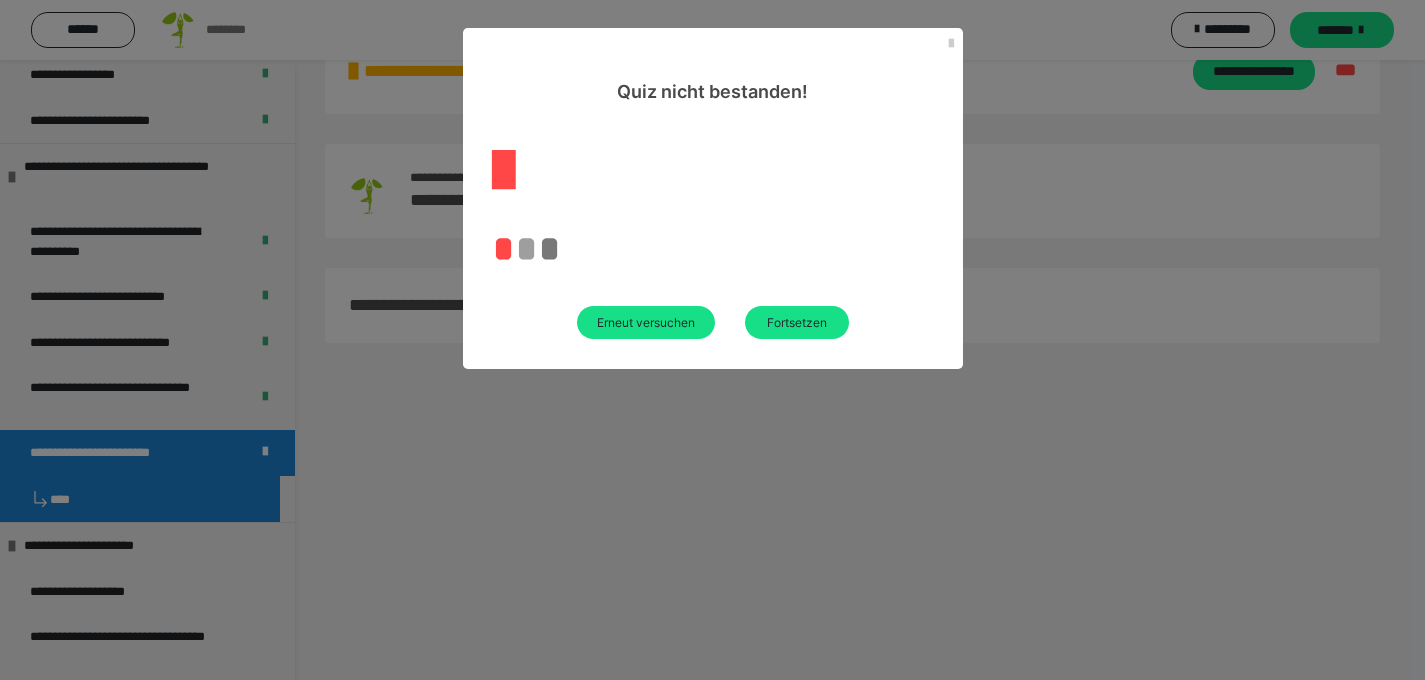 scroll, scrollTop: 60, scrollLeft: 0, axis: vertical 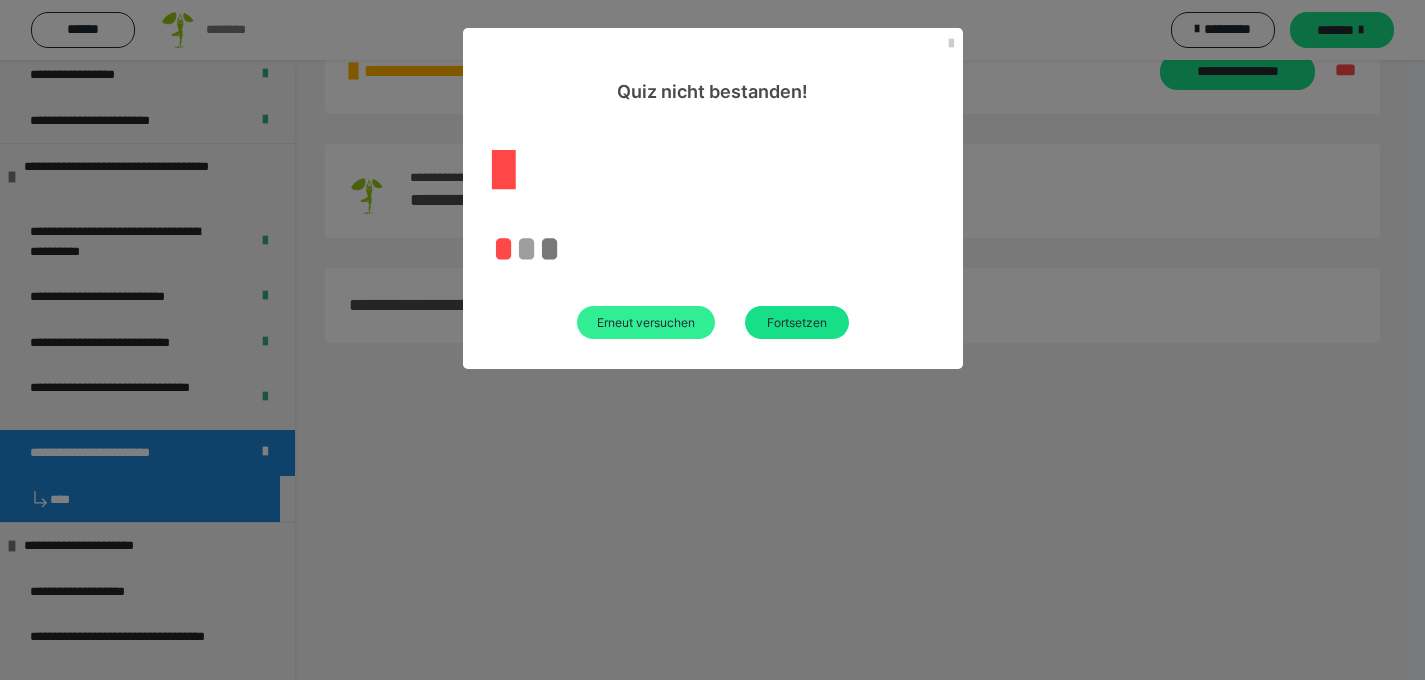 click on "Erneut versuchen" at bounding box center [646, 322] 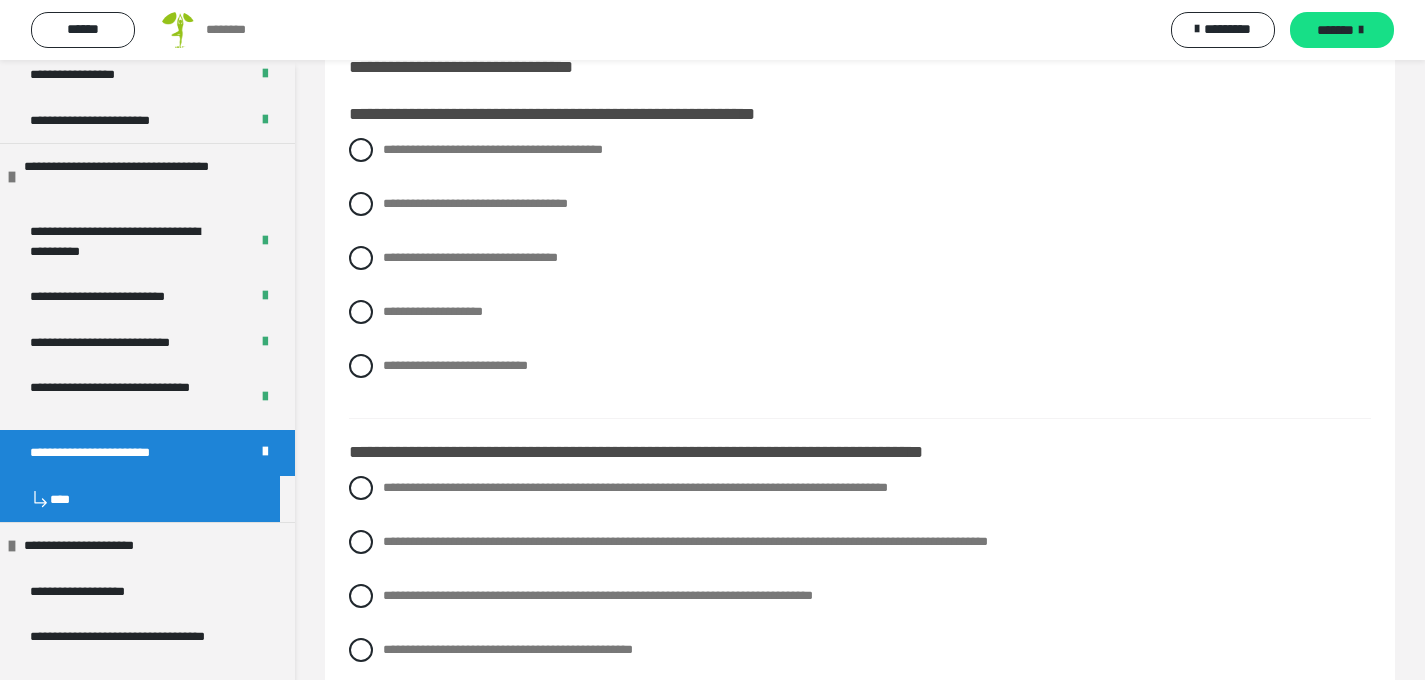 scroll, scrollTop: 0, scrollLeft: 0, axis: both 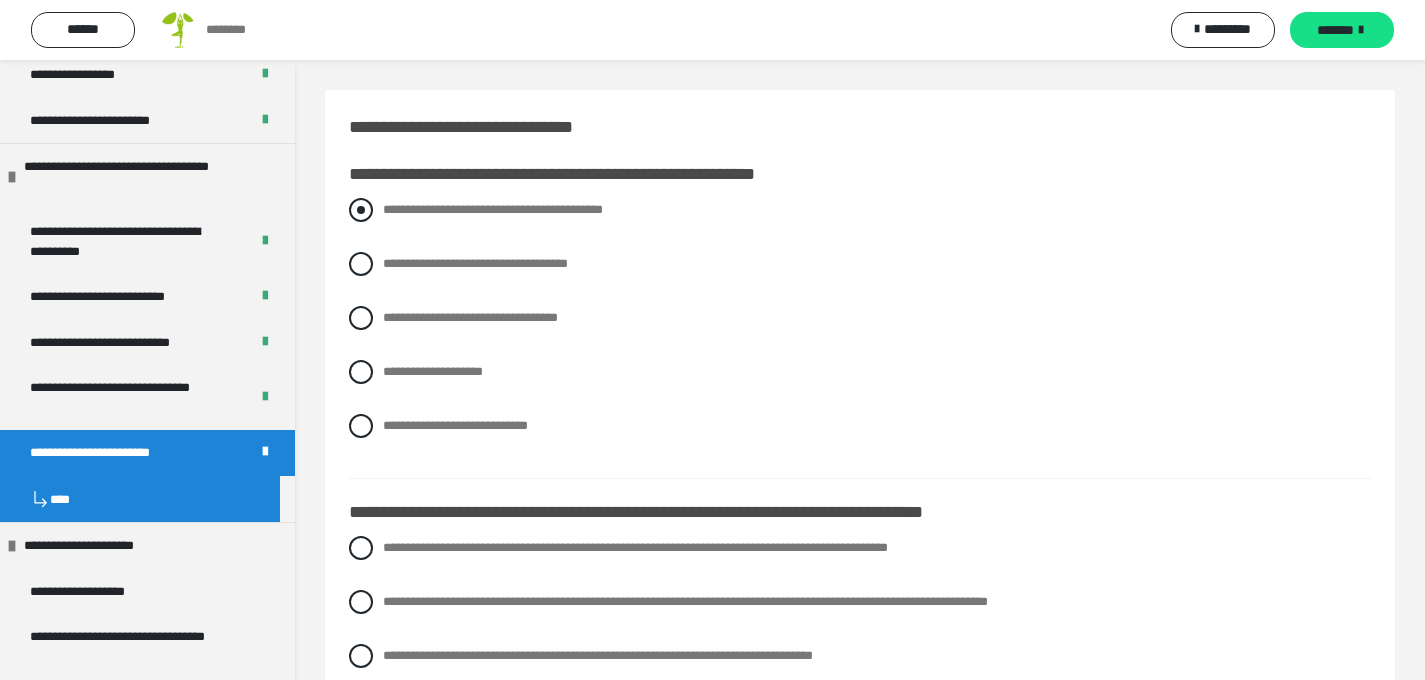 click on "**********" at bounding box center [860, 210] 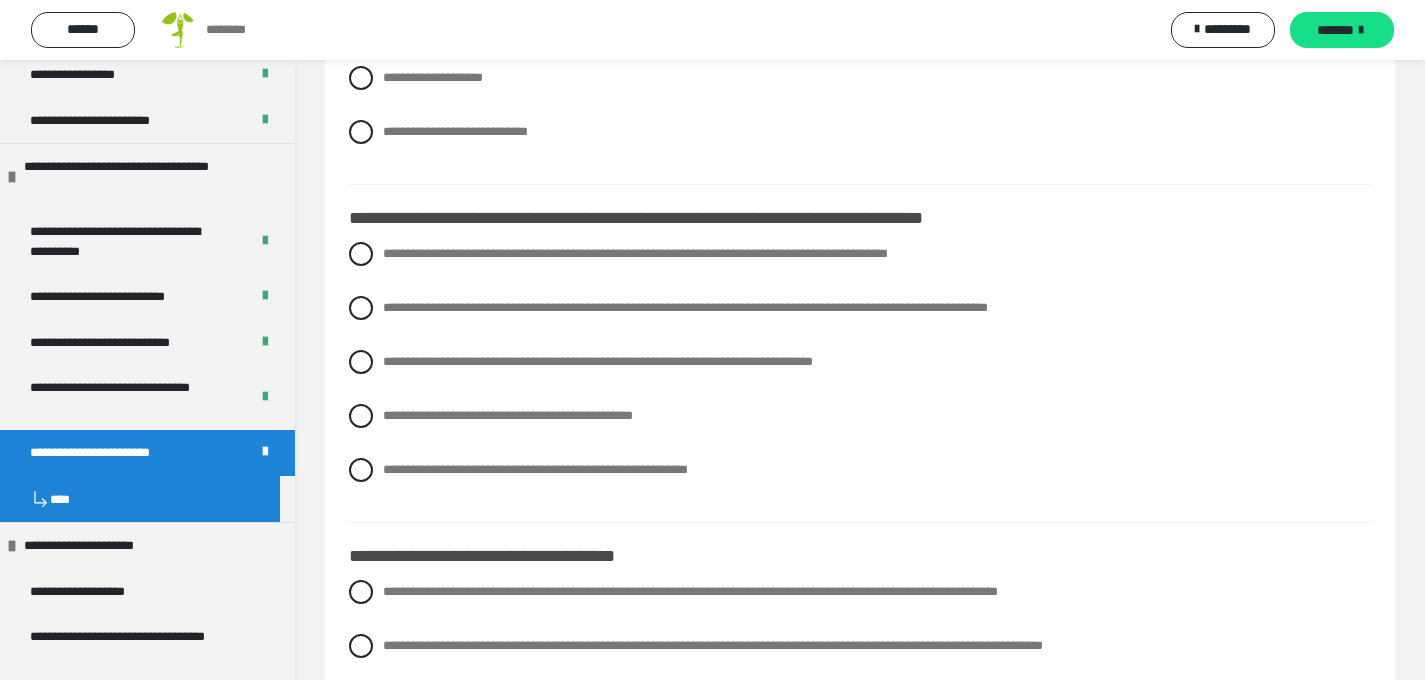 scroll, scrollTop: 312, scrollLeft: 0, axis: vertical 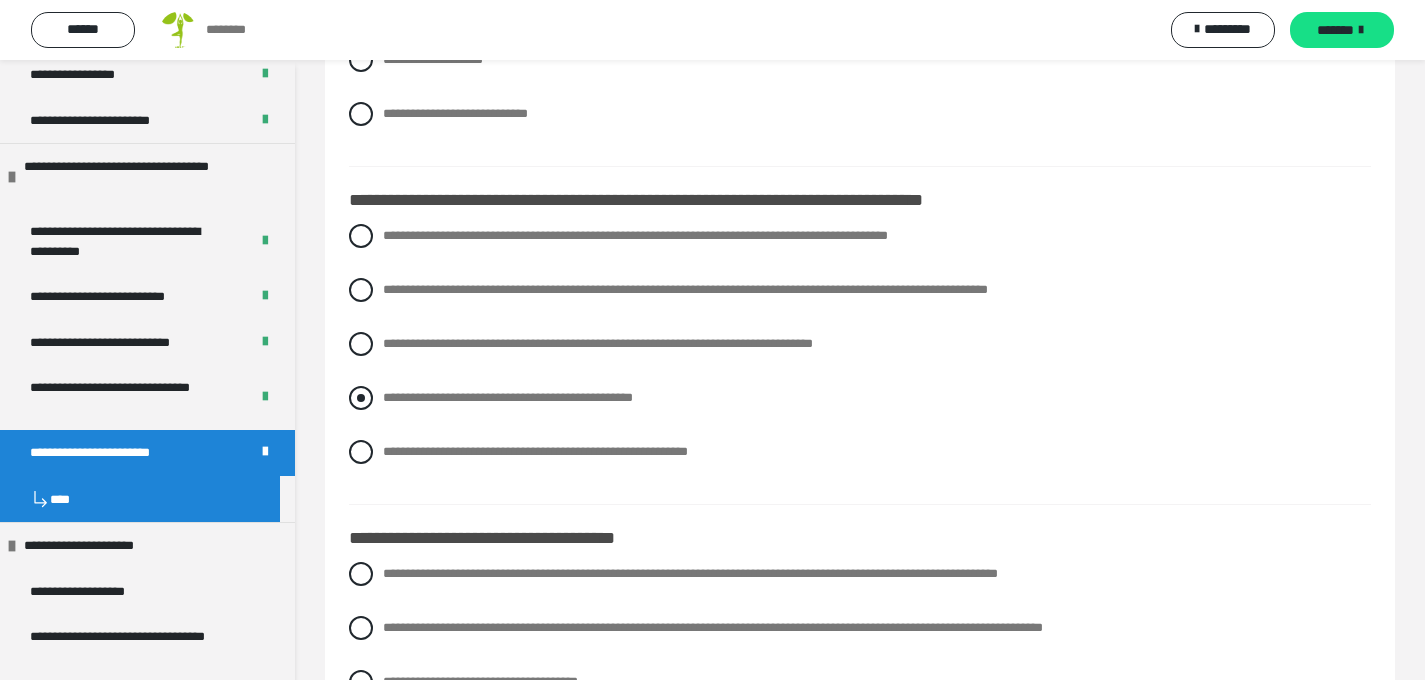 click at bounding box center [361, 398] 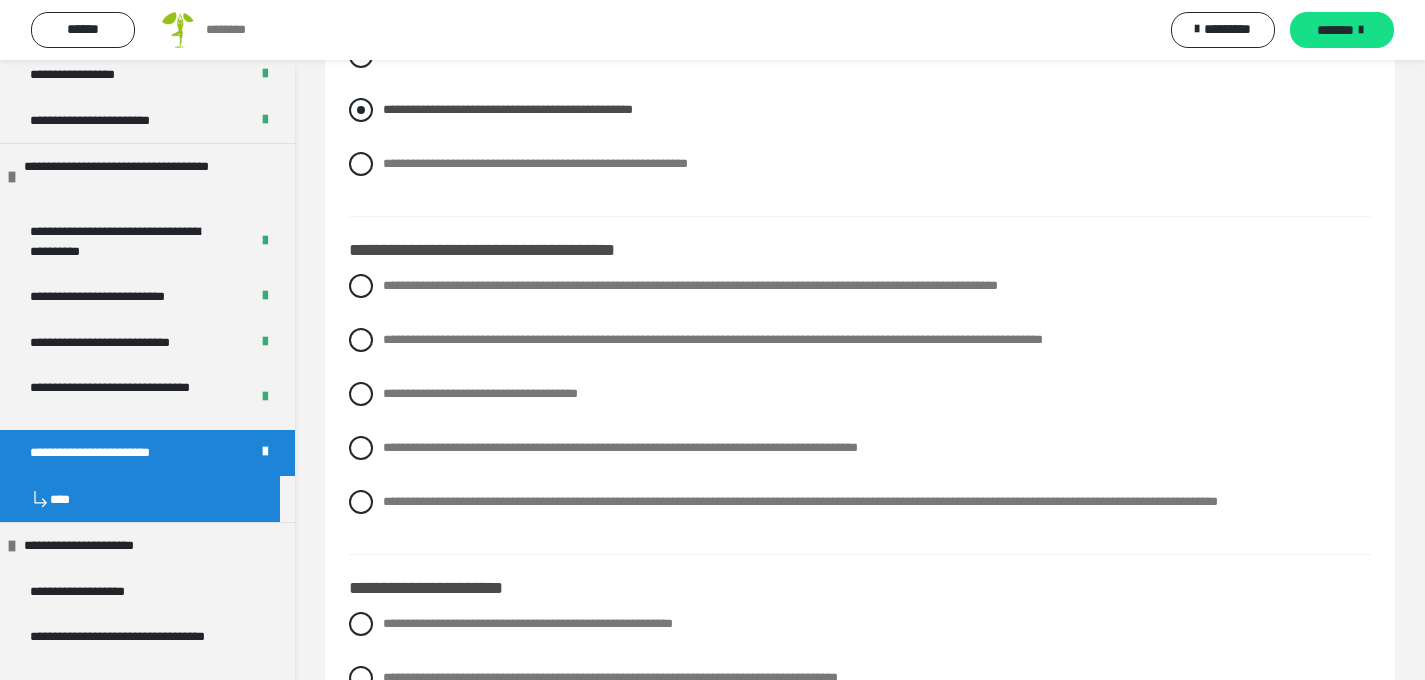scroll, scrollTop: 602, scrollLeft: 0, axis: vertical 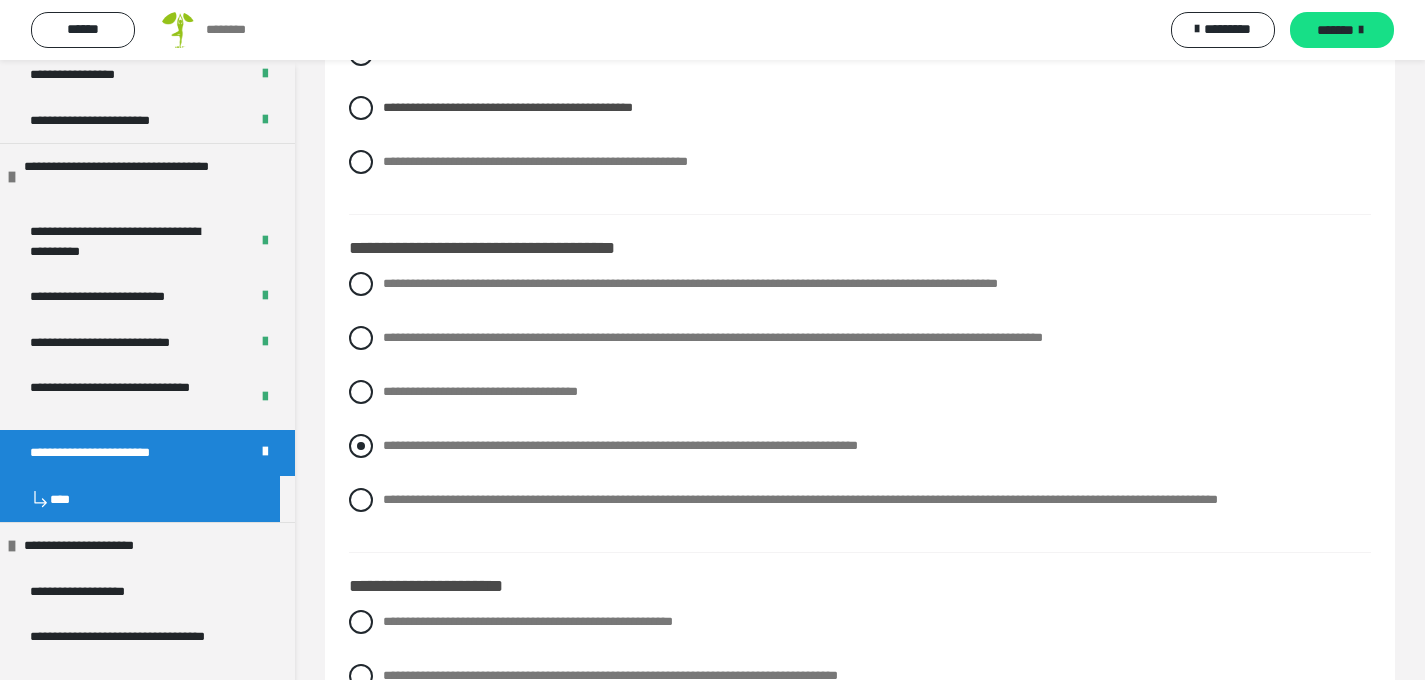 click at bounding box center [361, 446] 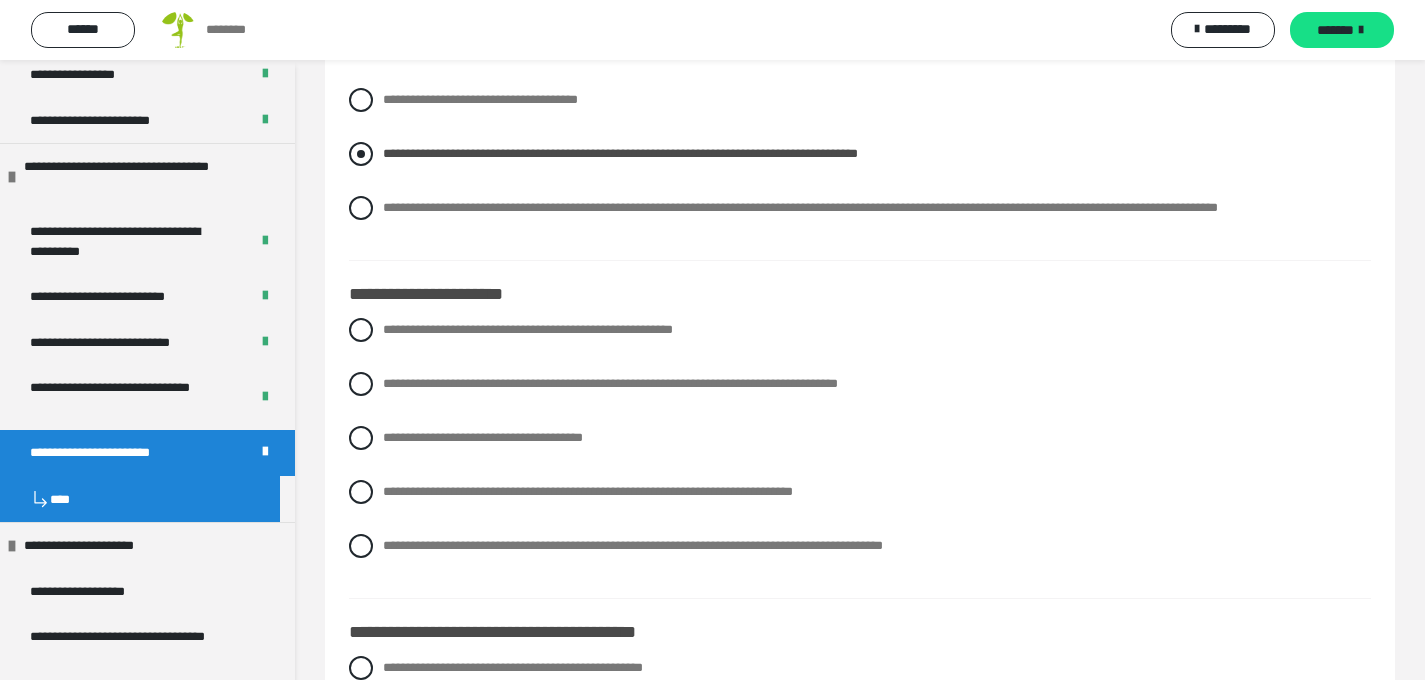 scroll, scrollTop: 897, scrollLeft: 0, axis: vertical 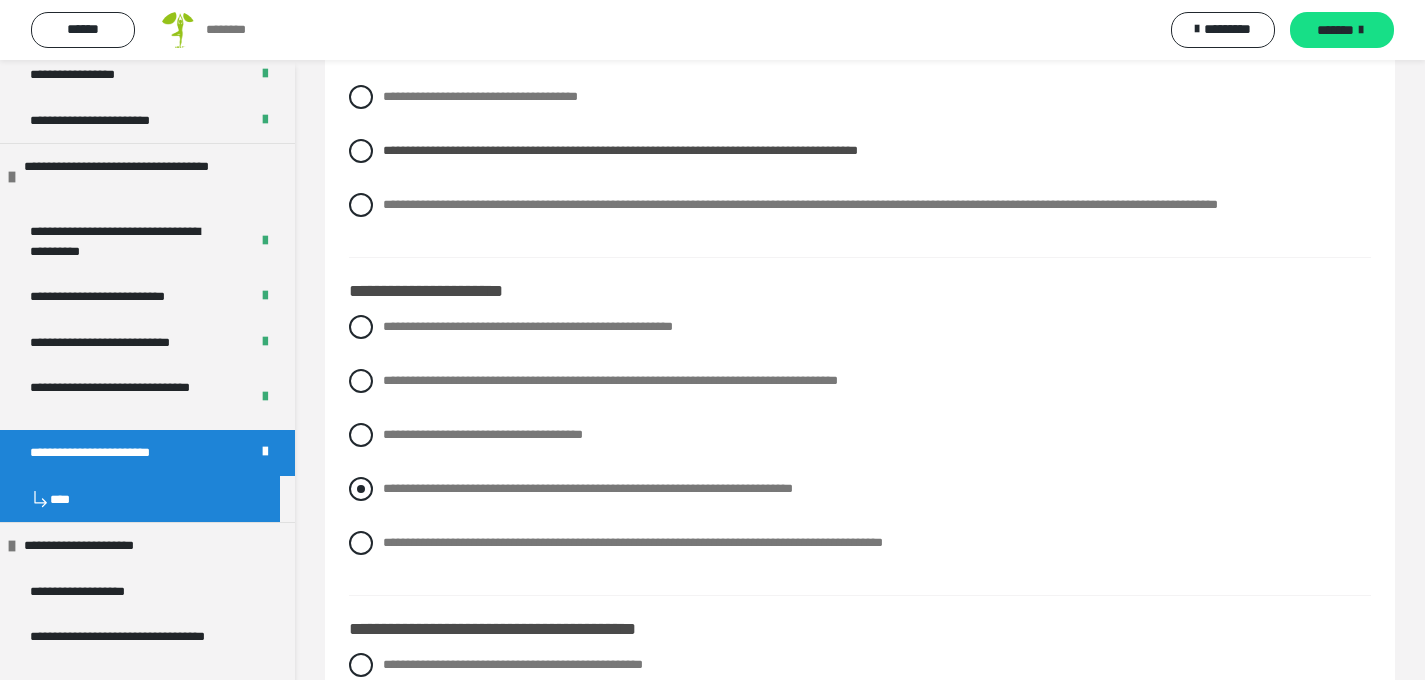 click on "**********" at bounding box center (860, 489) 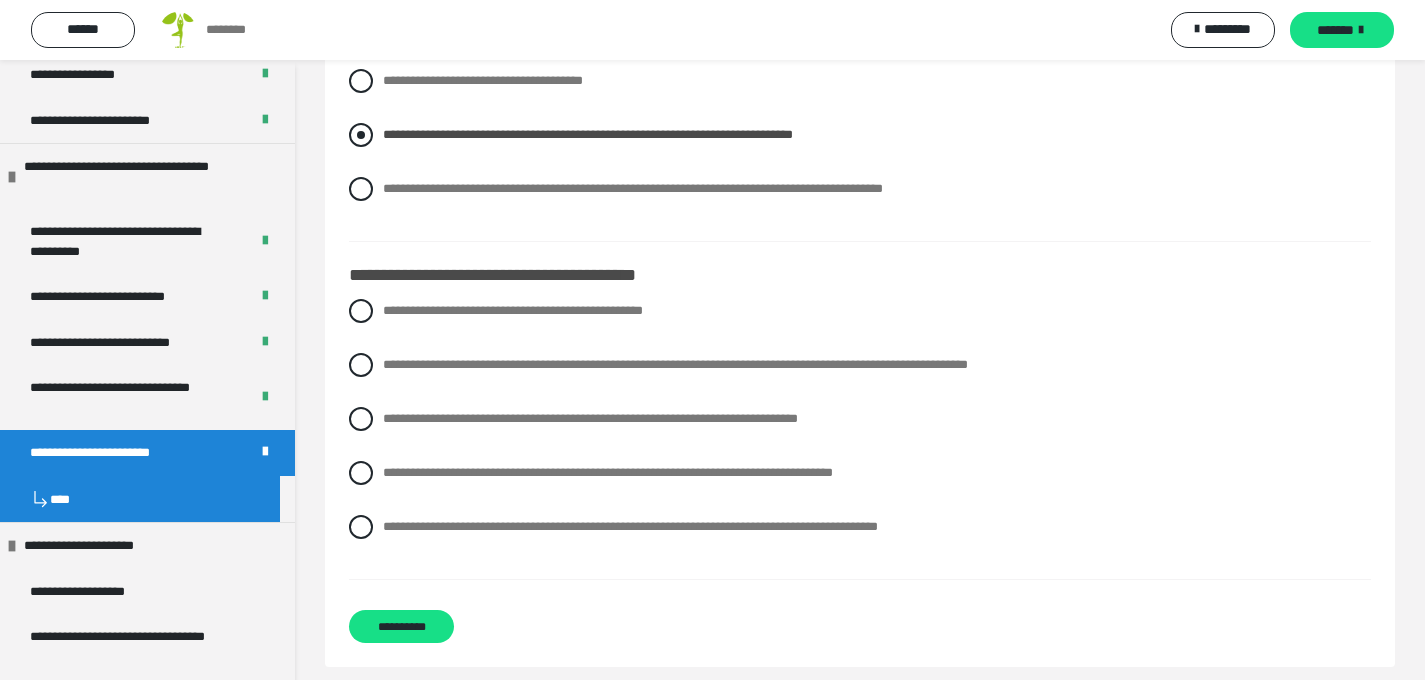 scroll, scrollTop: 1257, scrollLeft: 0, axis: vertical 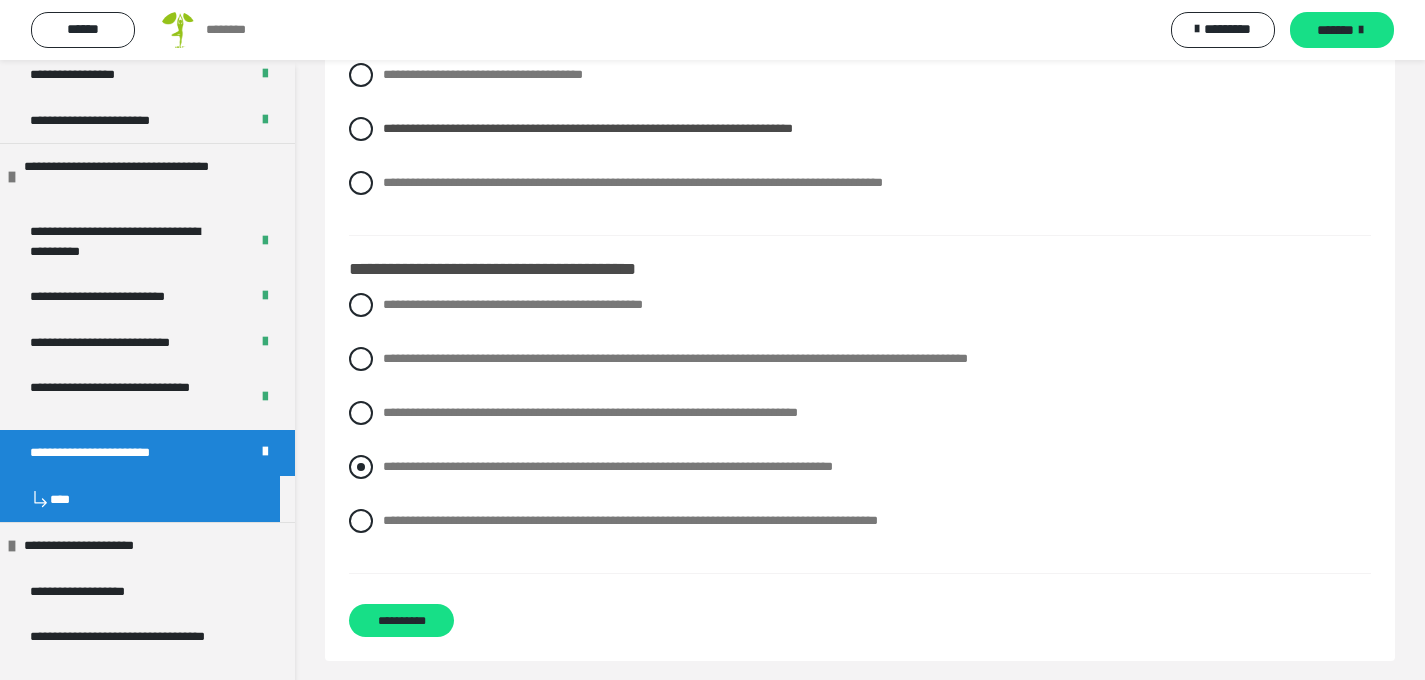 click at bounding box center [361, 467] 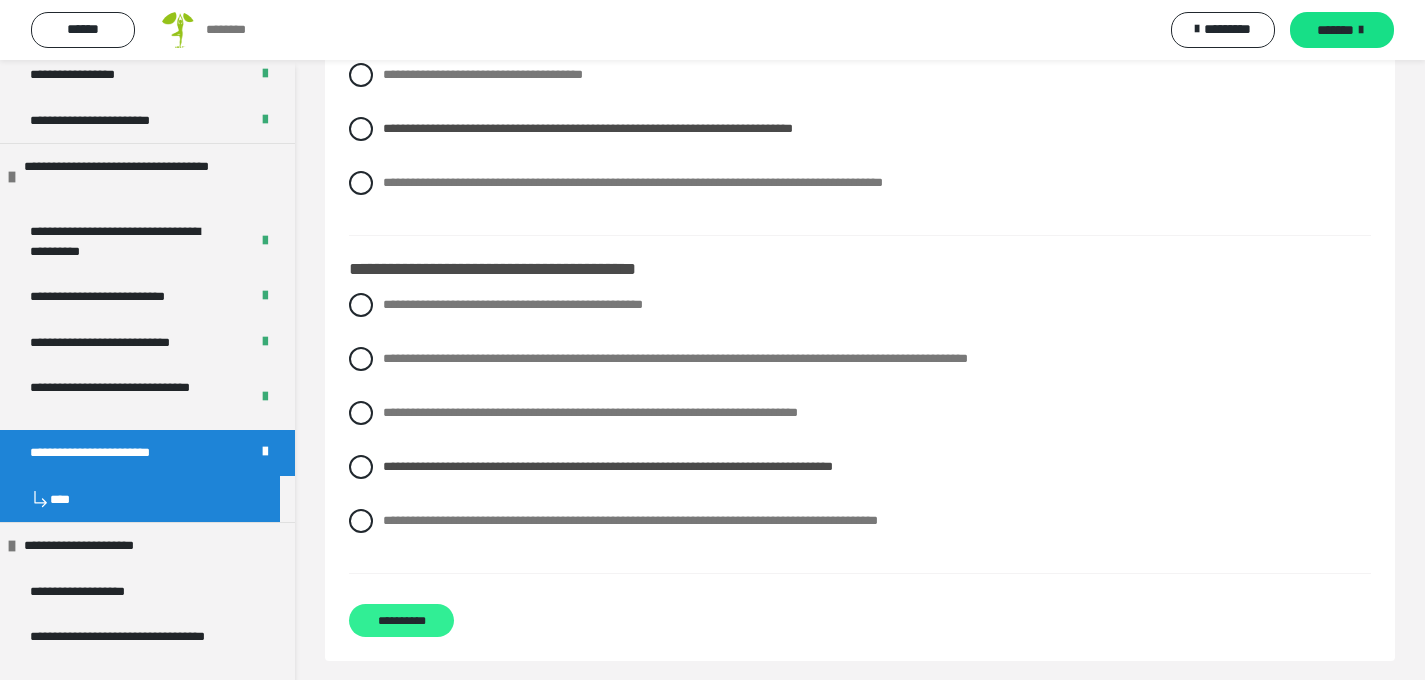 click on "**********" at bounding box center (401, 620) 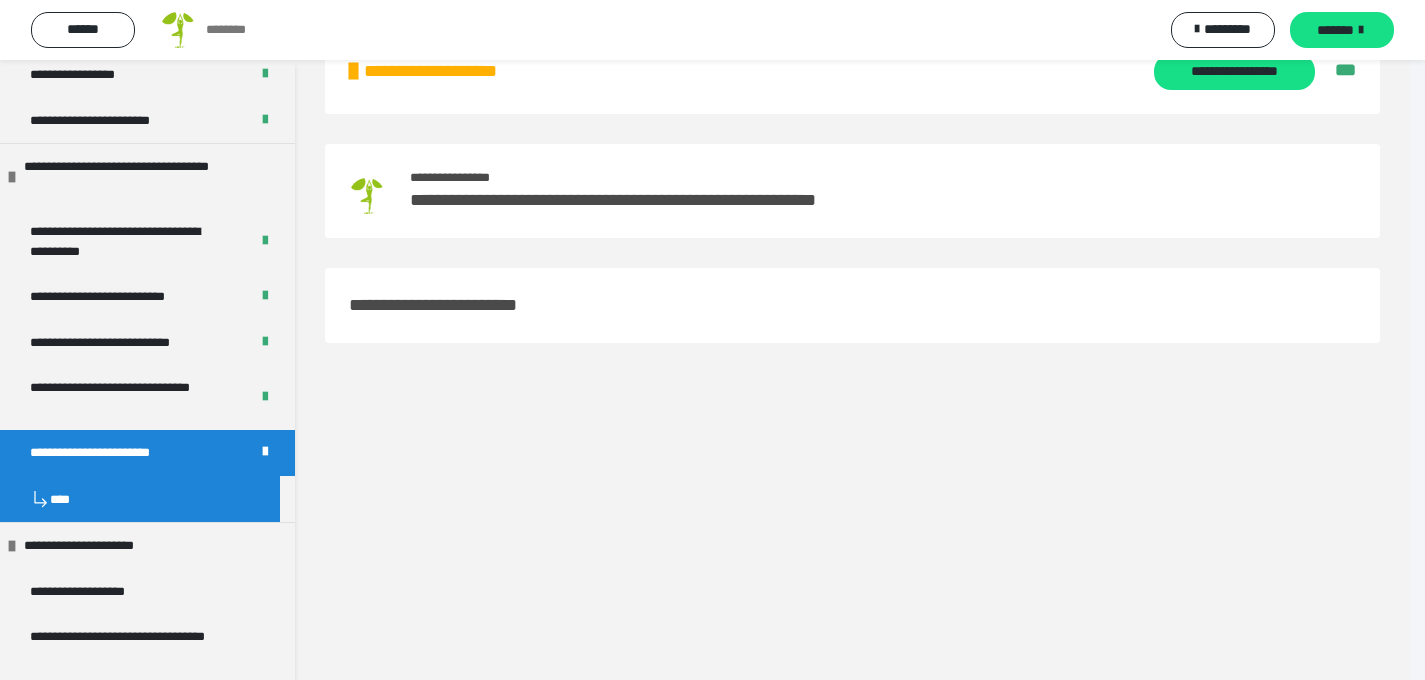 scroll, scrollTop: 60, scrollLeft: 0, axis: vertical 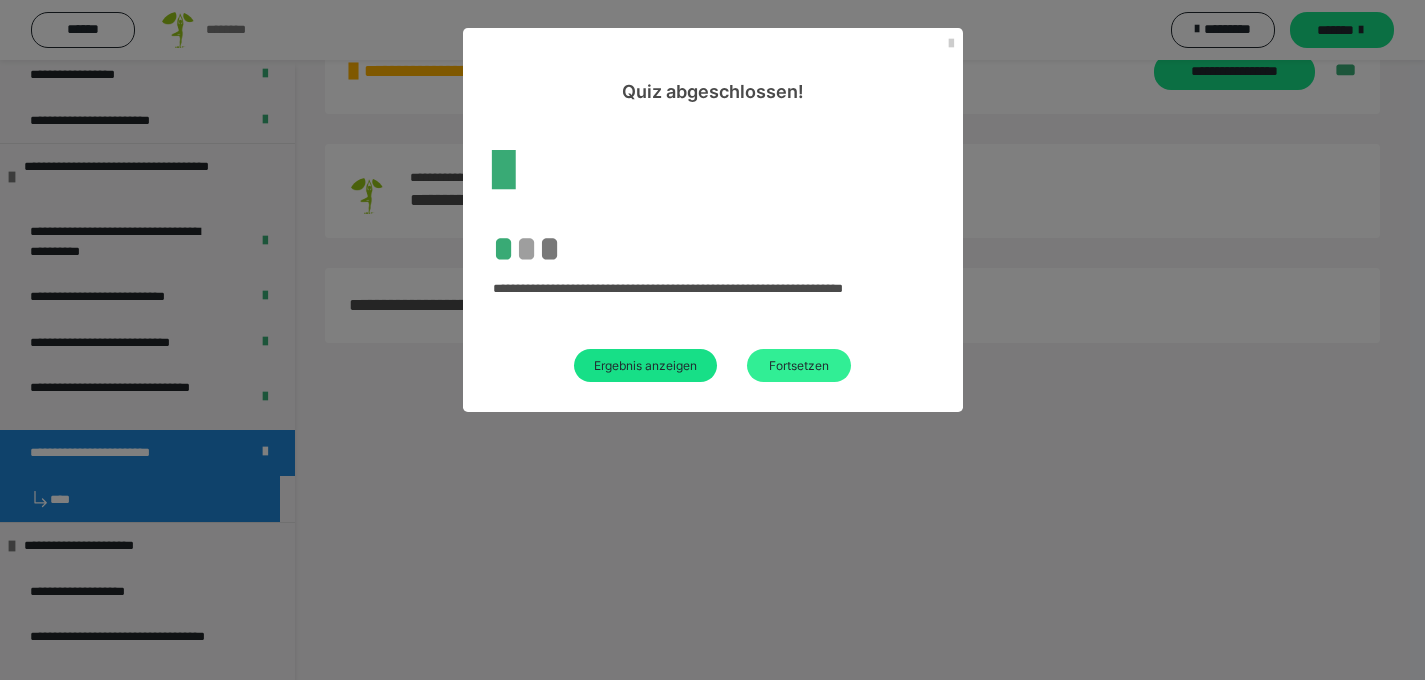 click on "Fortsetzen" at bounding box center (799, 365) 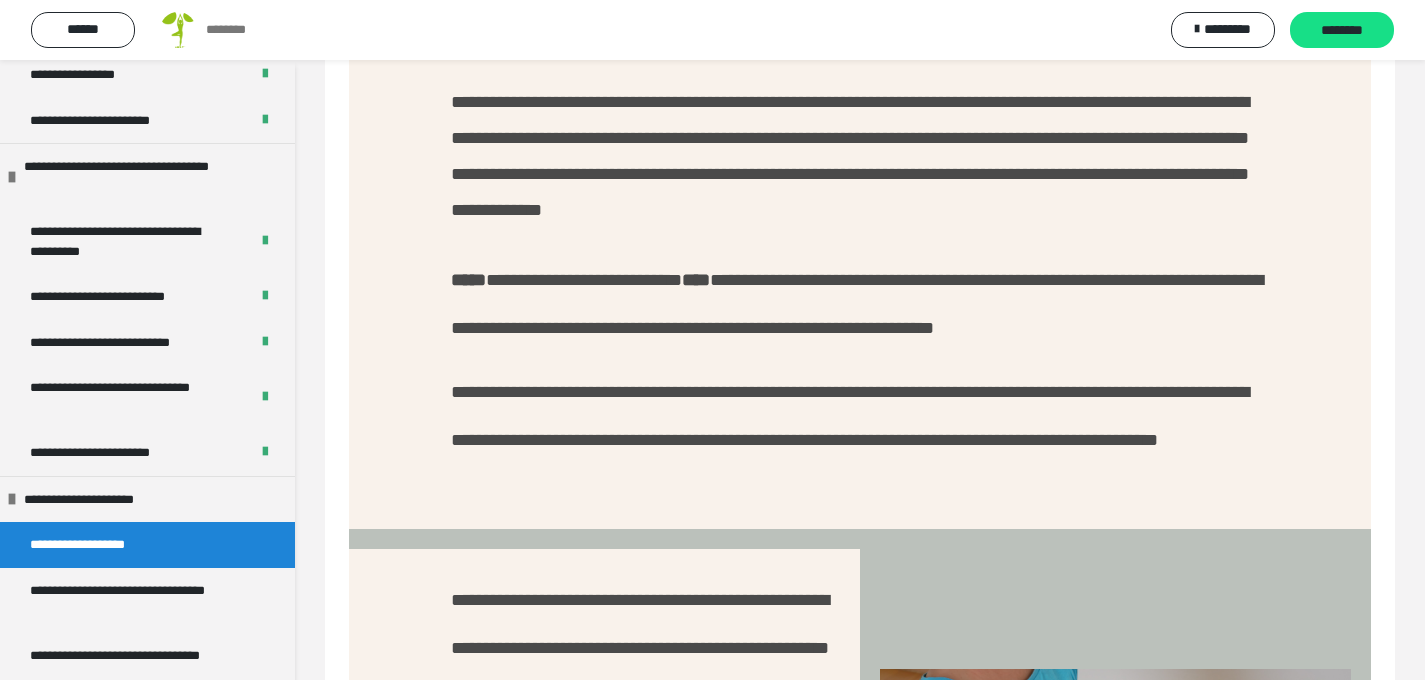 scroll, scrollTop: 0, scrollLeft: 0, axis: both 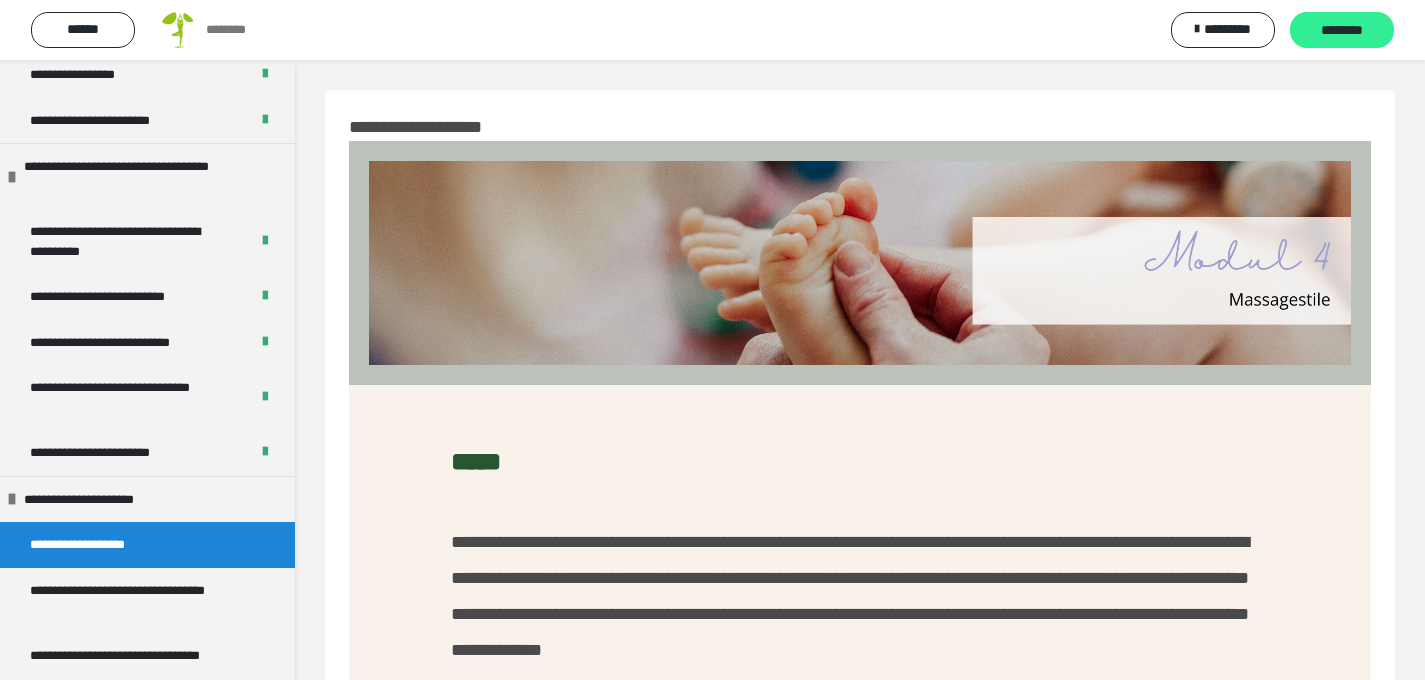 click on "********" at bounding box center (1342, 31) 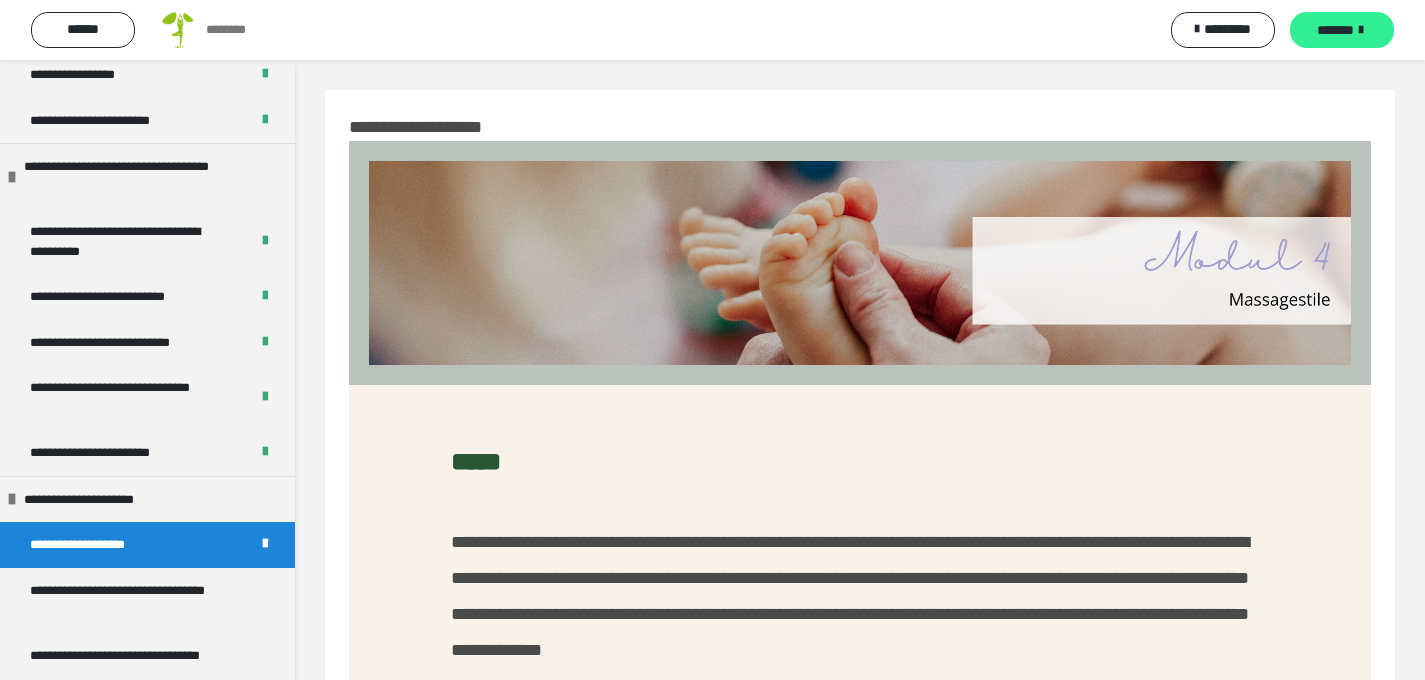 click on "*******" at bounding box center [1335, 30] 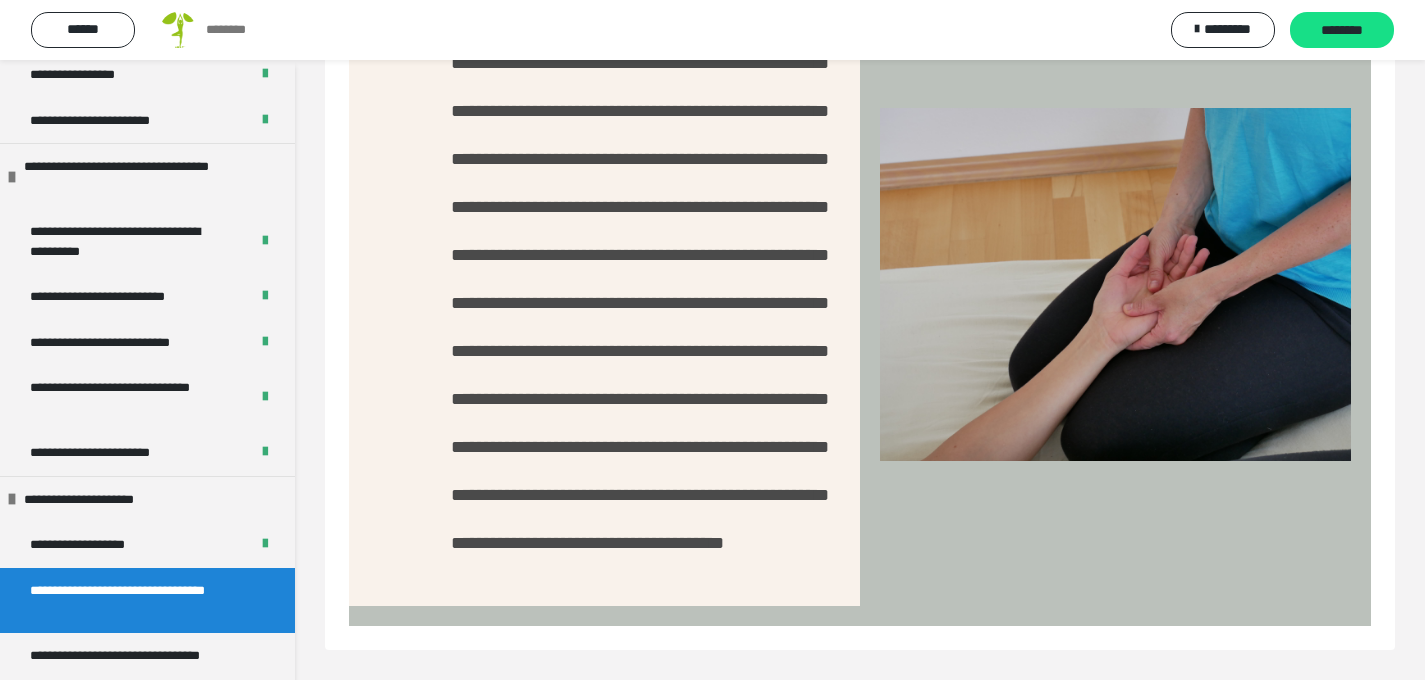 scroll, scrollTop: 1041, scrollLeft: 0, axis: vertical 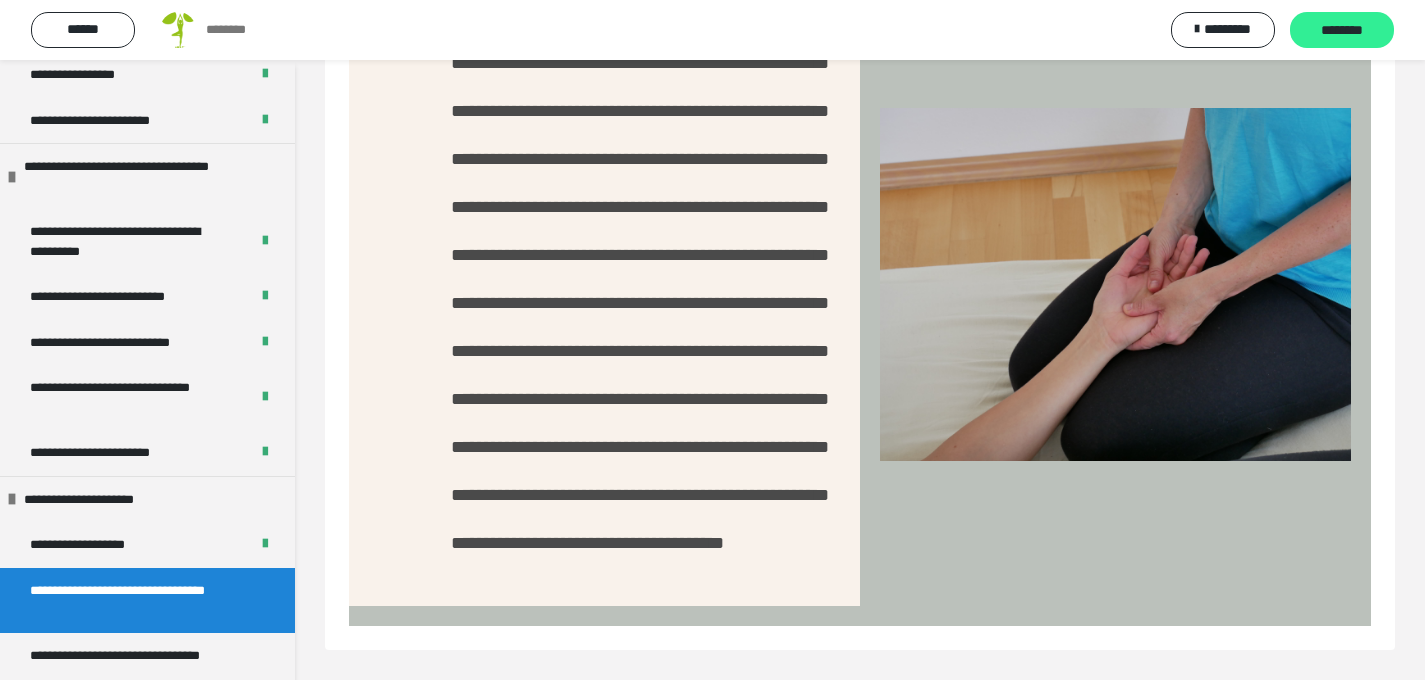 click on "********" at bounding box center [1342, 31] 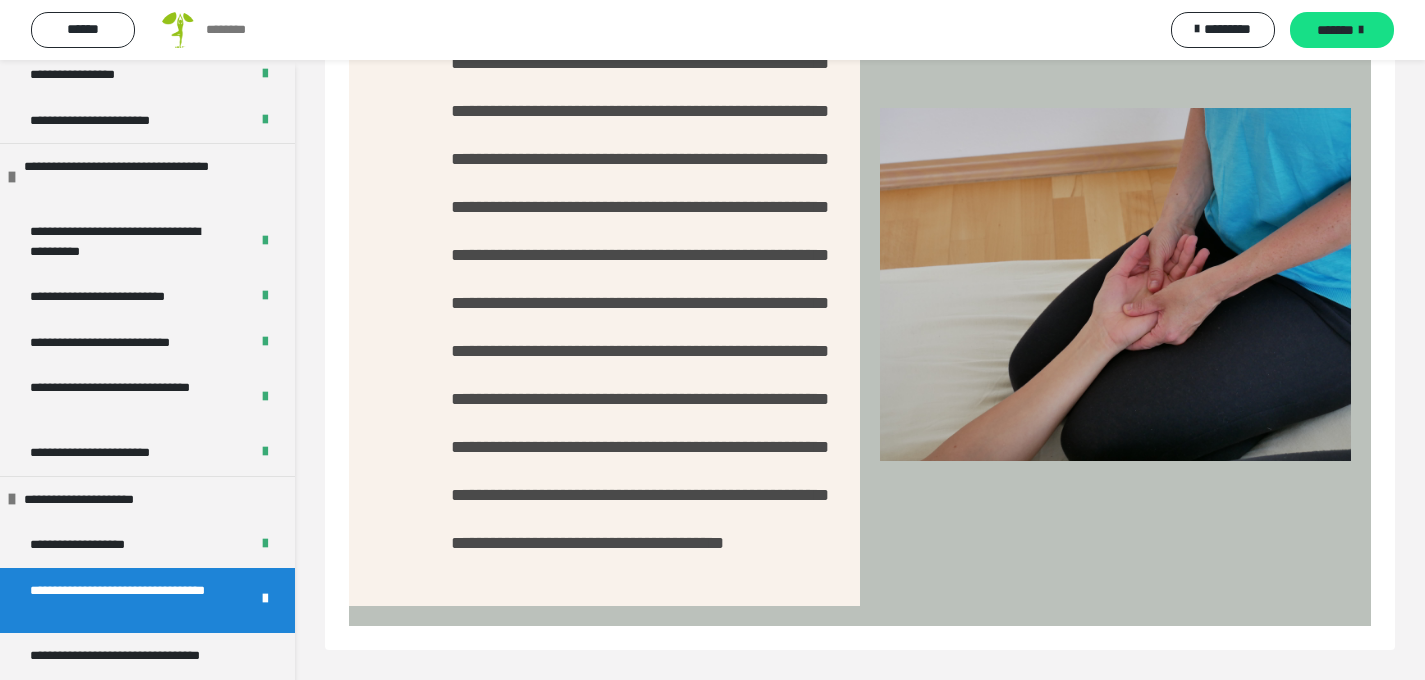 click on "*******" at bounding box center (1335, 30) 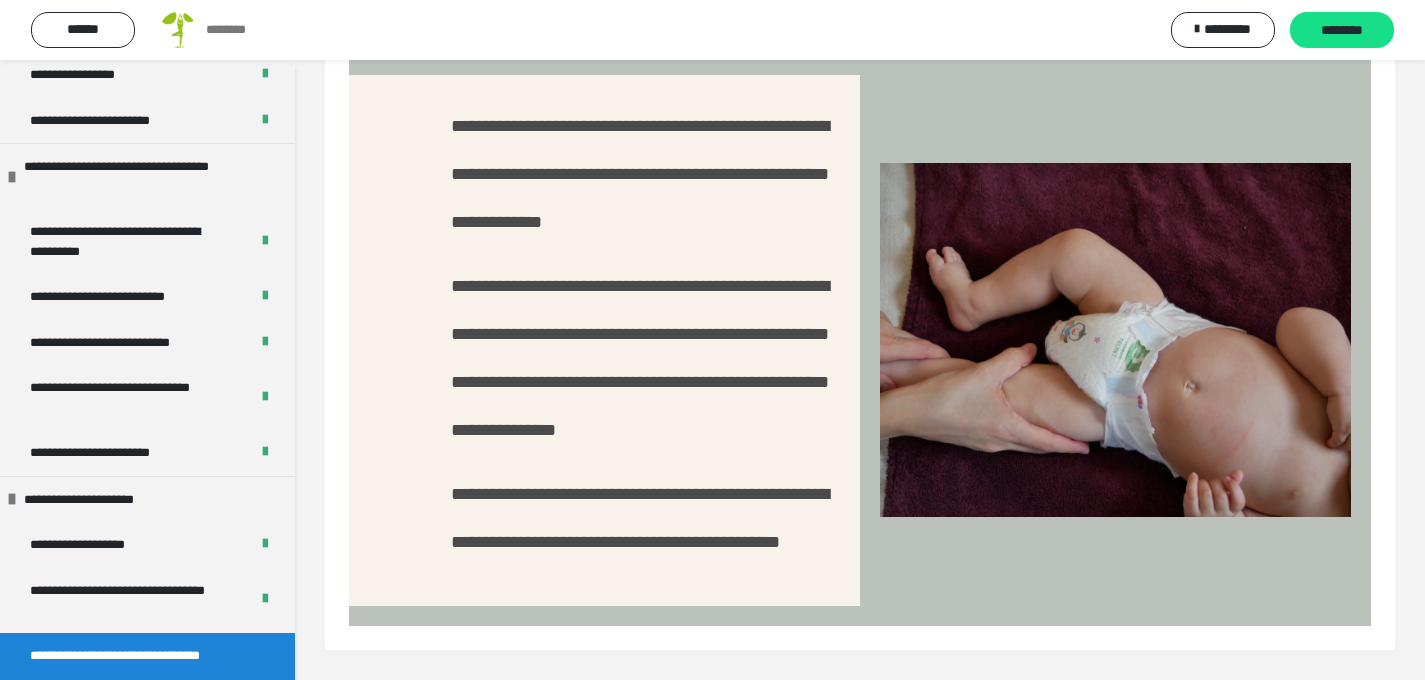 scroll, scrollTop: 1060, scrollLeft: 0, axis: vertical 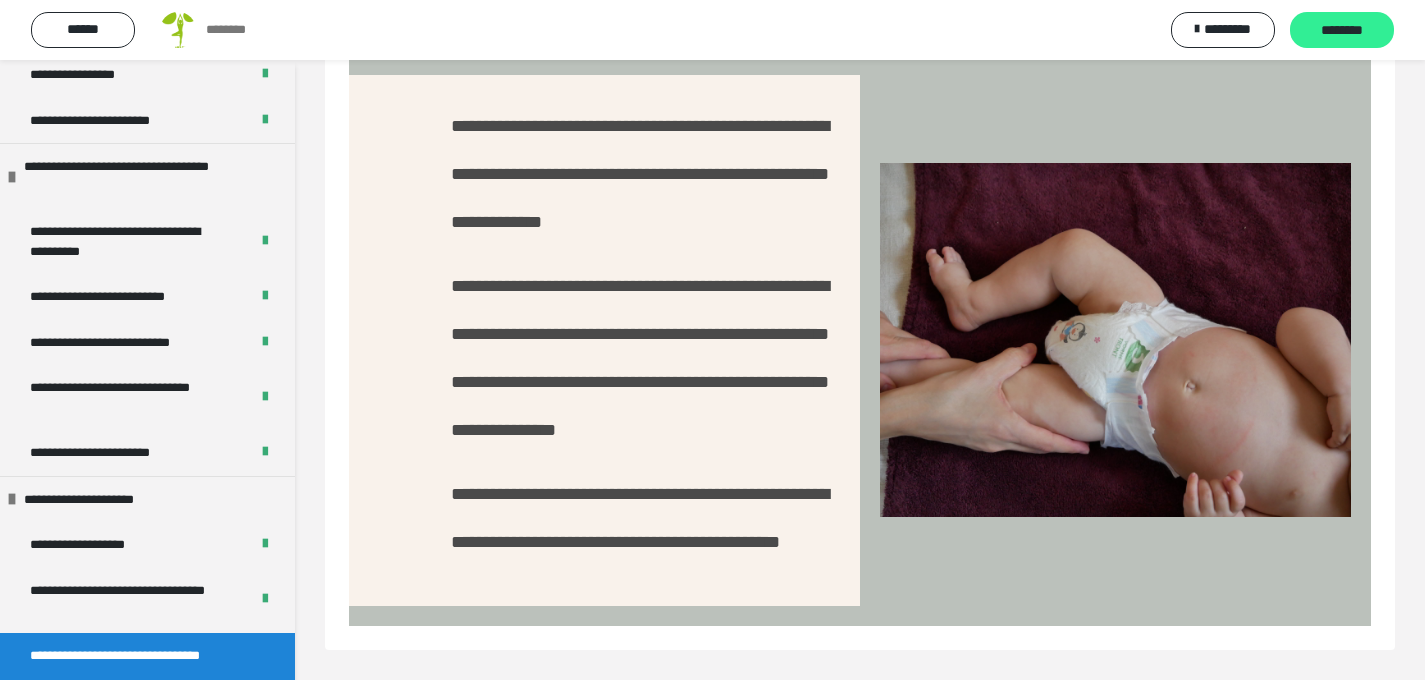 click on "********" at bounding box center [1342, 31] 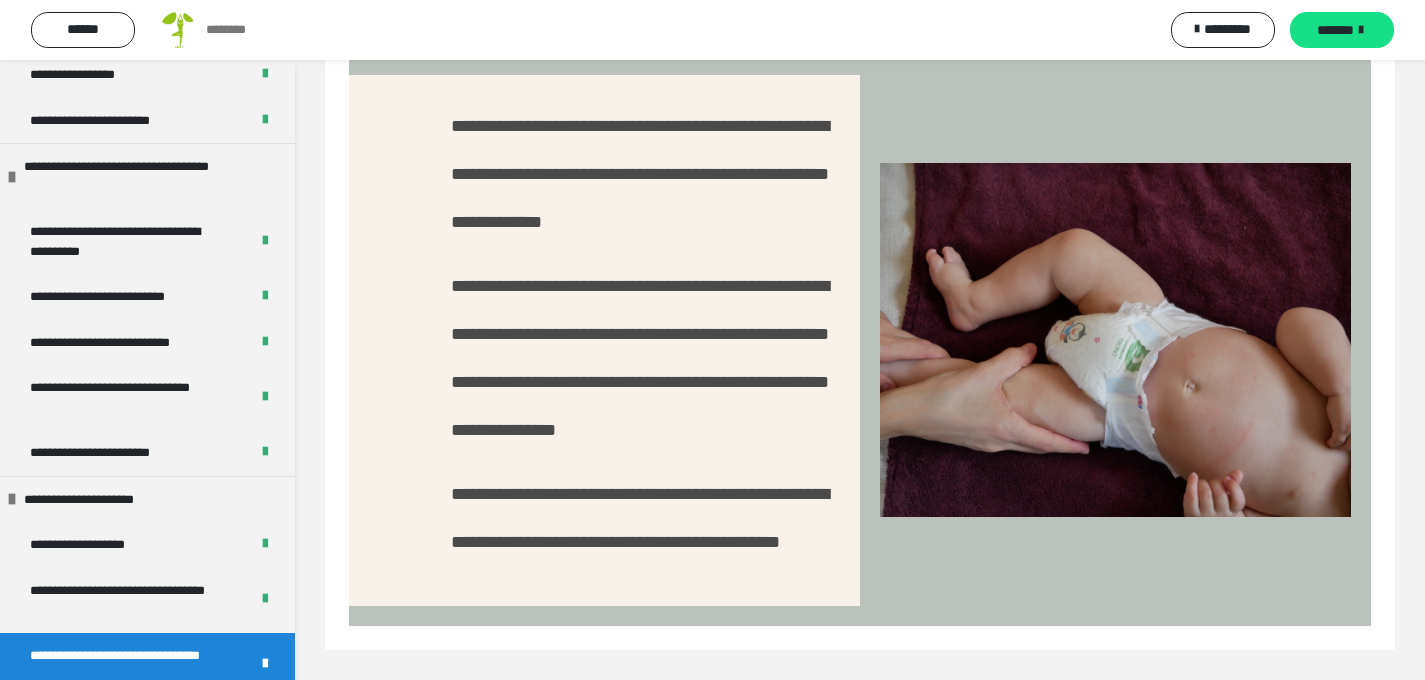 click at bounding box center [1361, 30] 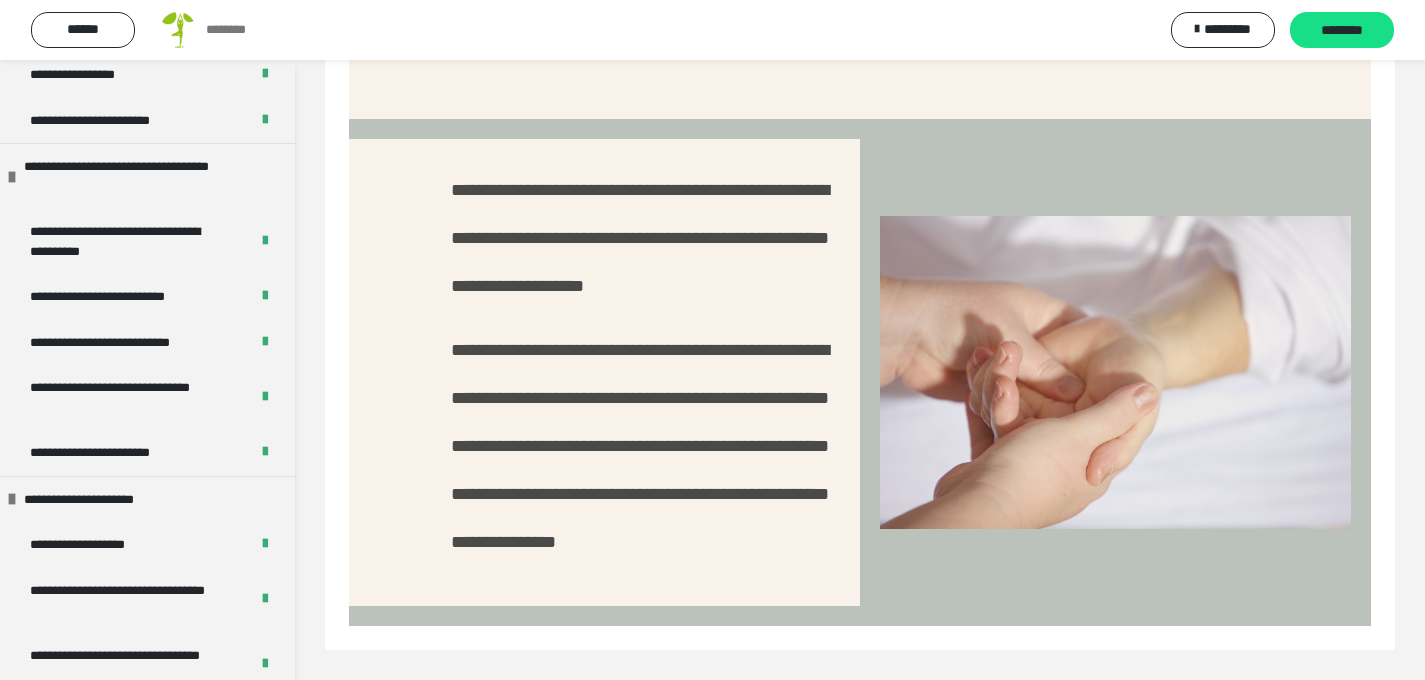 scroll, scrollTop: 912, scrollLeft: 0, axis: vertical 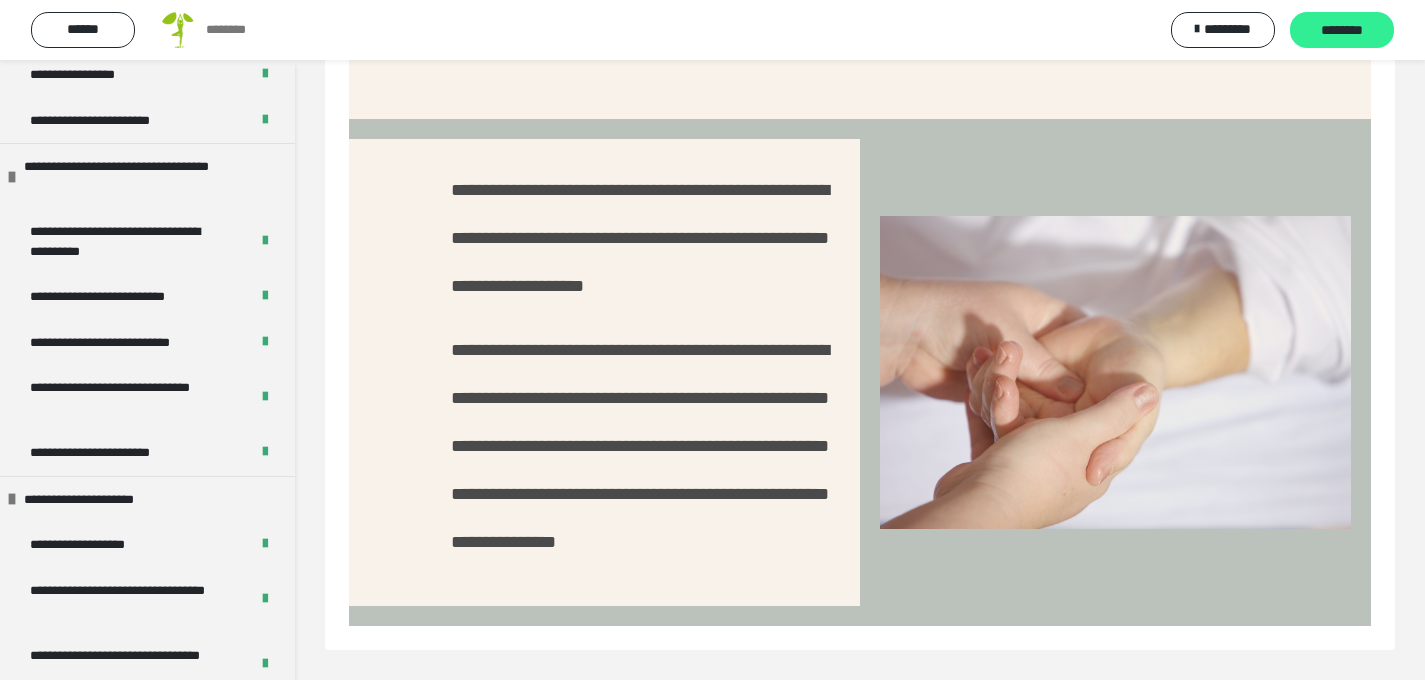 click on "********" at bounding box center (1342, 31) 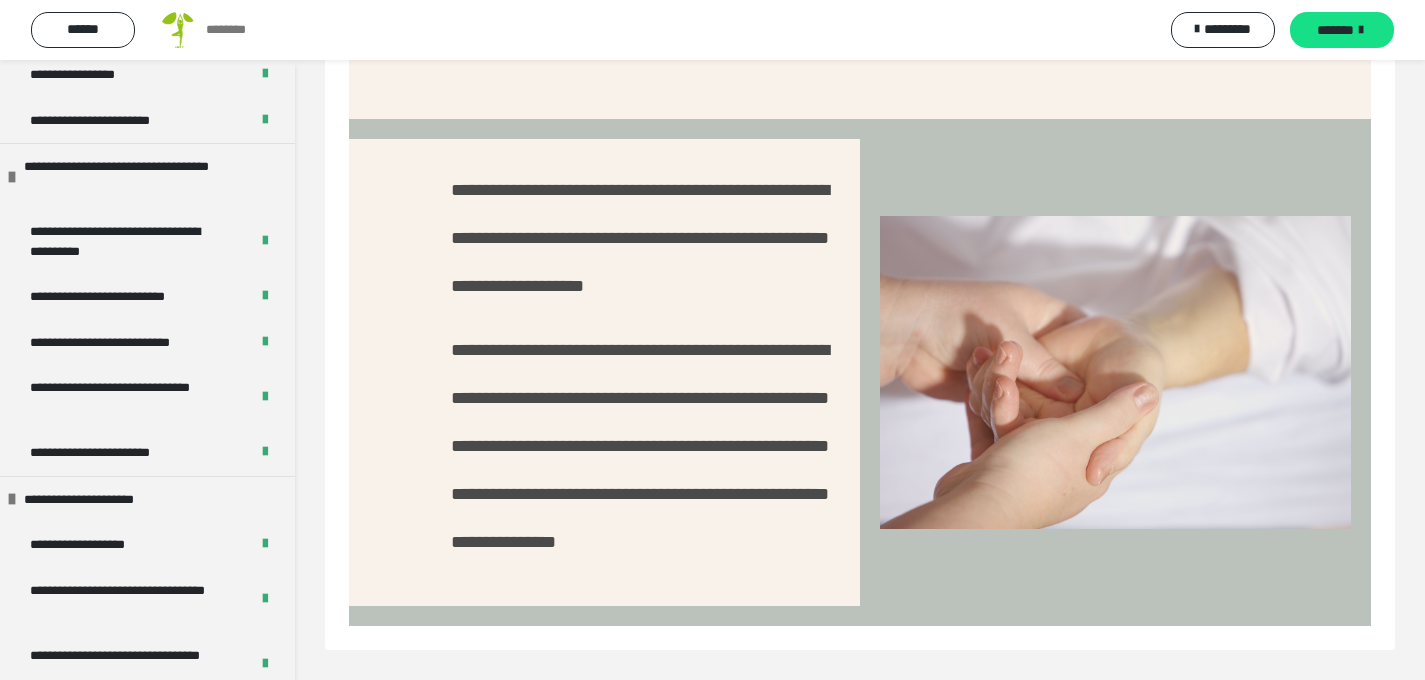 click on "*******" at bounding box center (1335, 30) 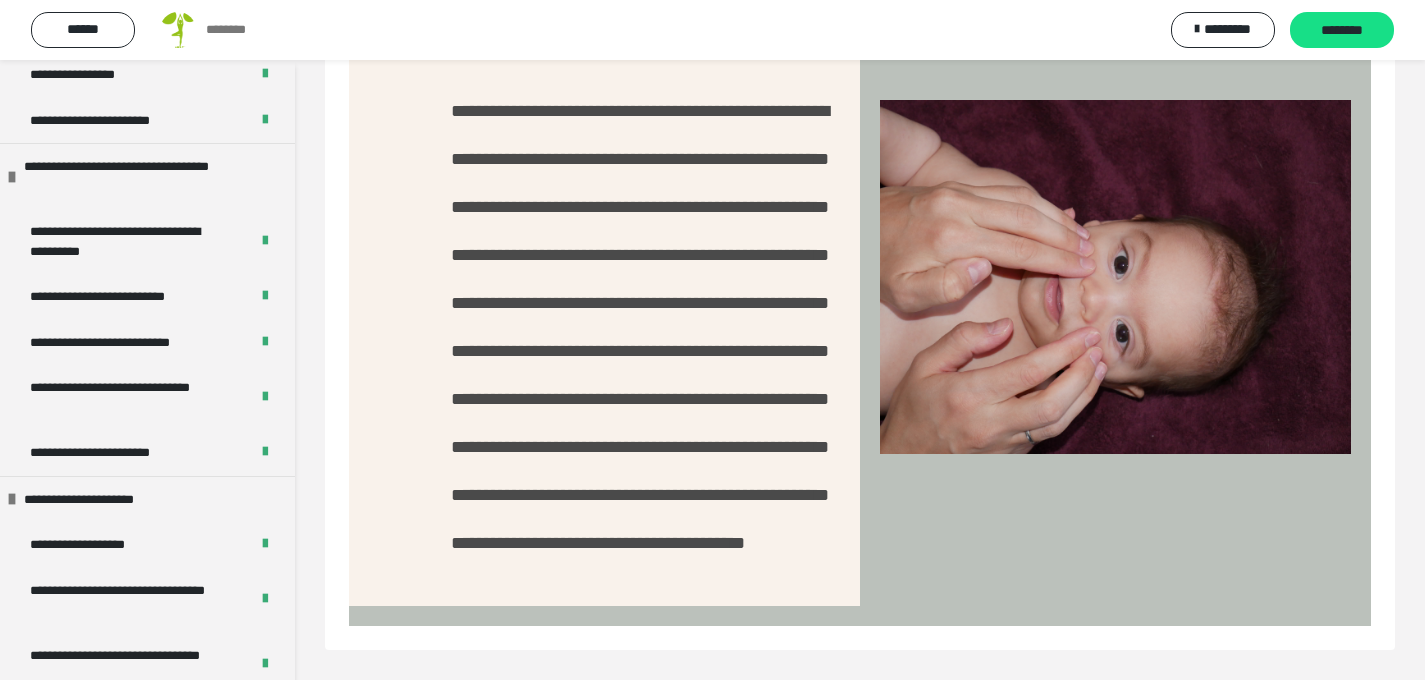 scroll, scrollTop: 1162, scrollLeft: 0, axis: vertical 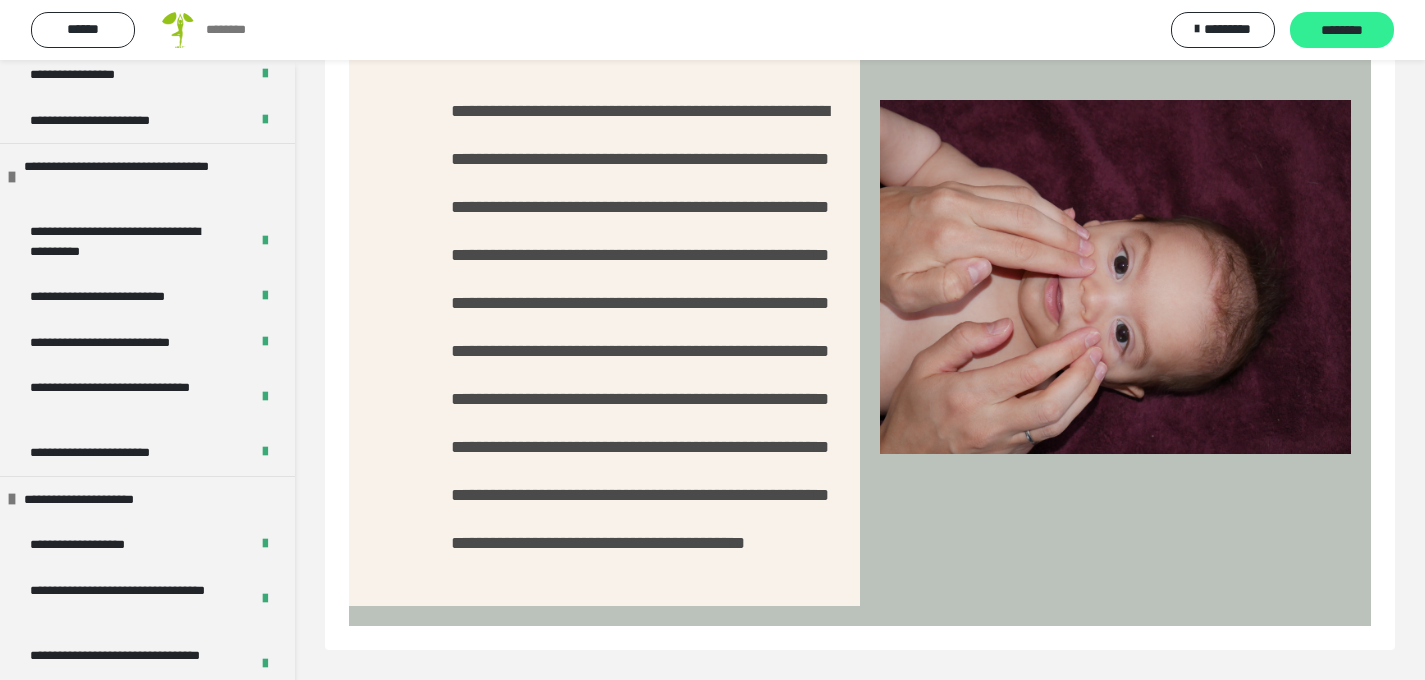 click on "********" at bounding box center [1342, 31] 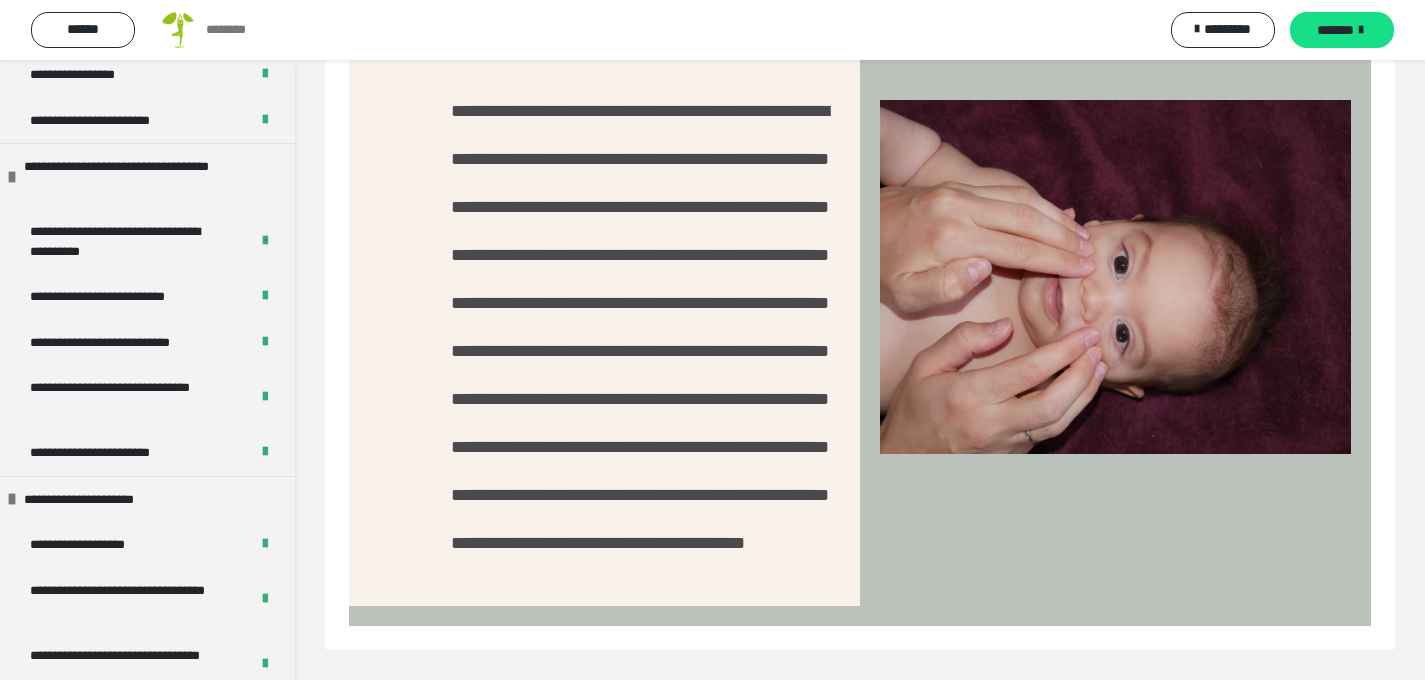 click on "*******" at bounding box center (1335, 30) 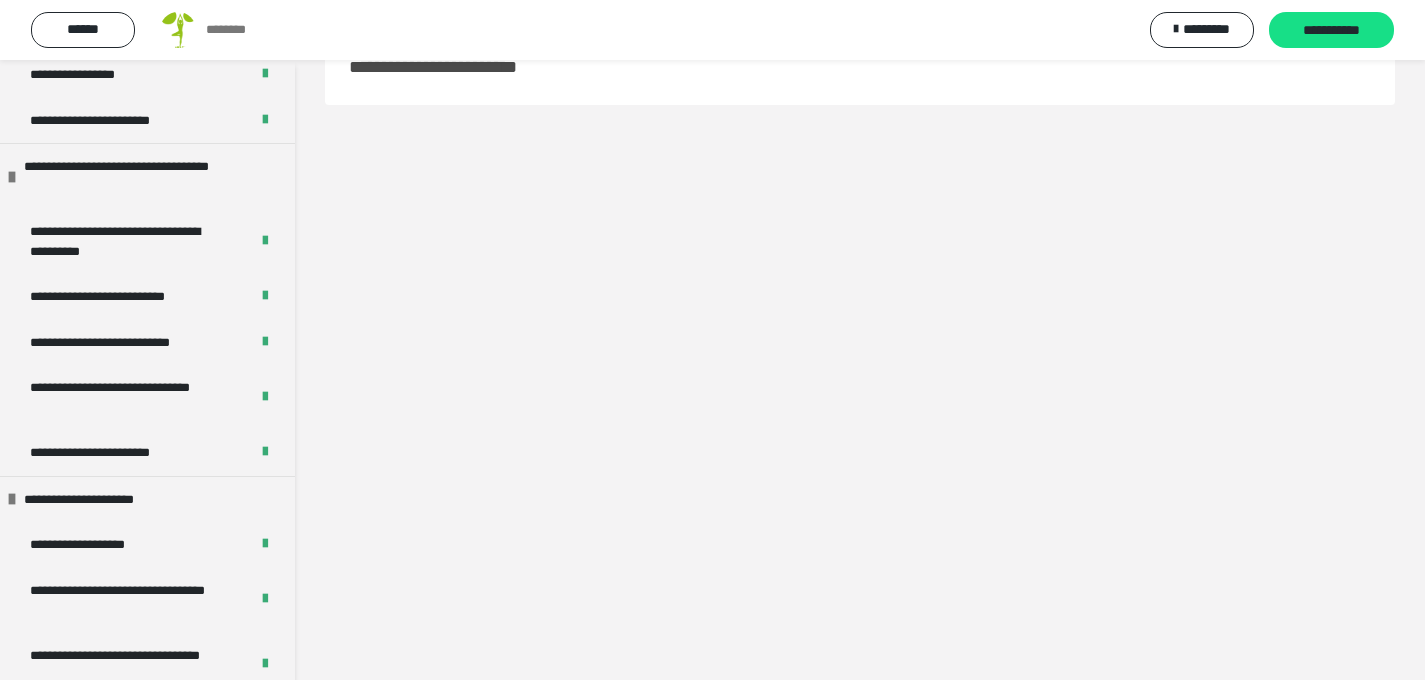 scroll, scrollTop: 60, scrollLeft: 0, axis: vertical 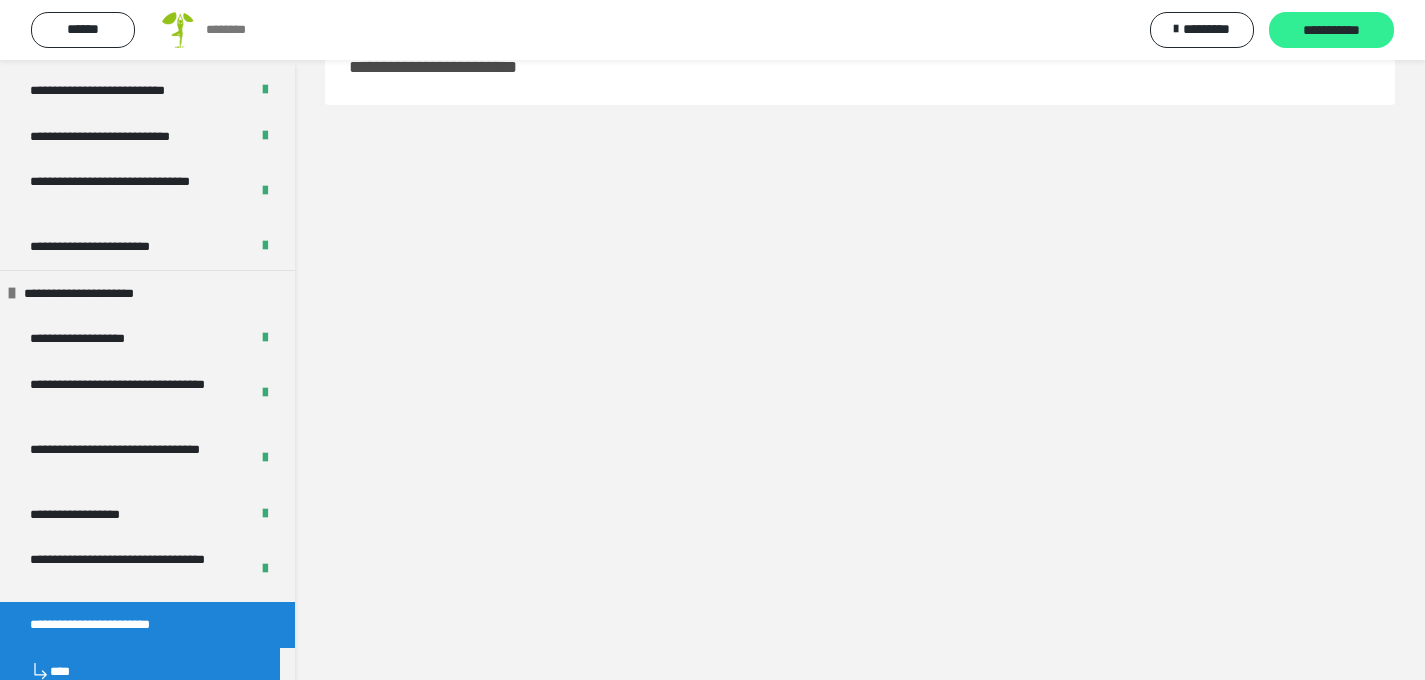 click on "**********" at bounding box center [1331, 31] 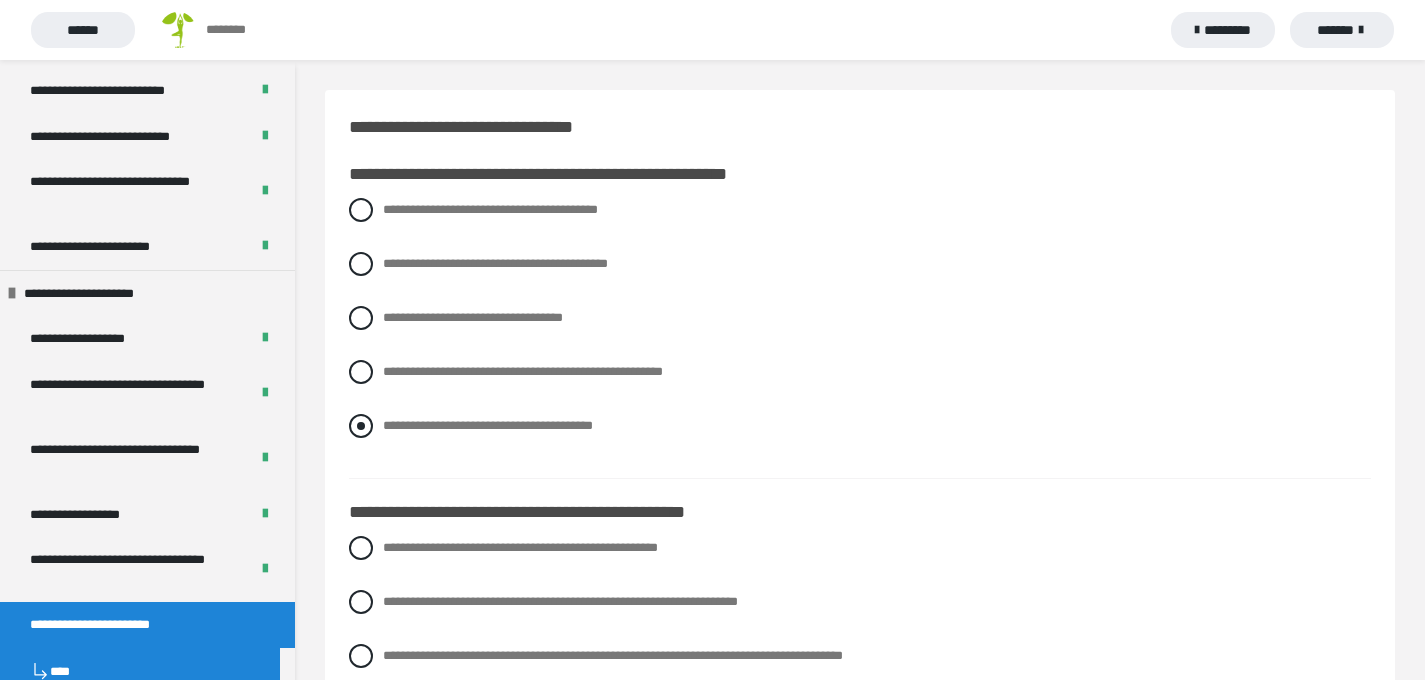 click at bounding box center [361, 426] 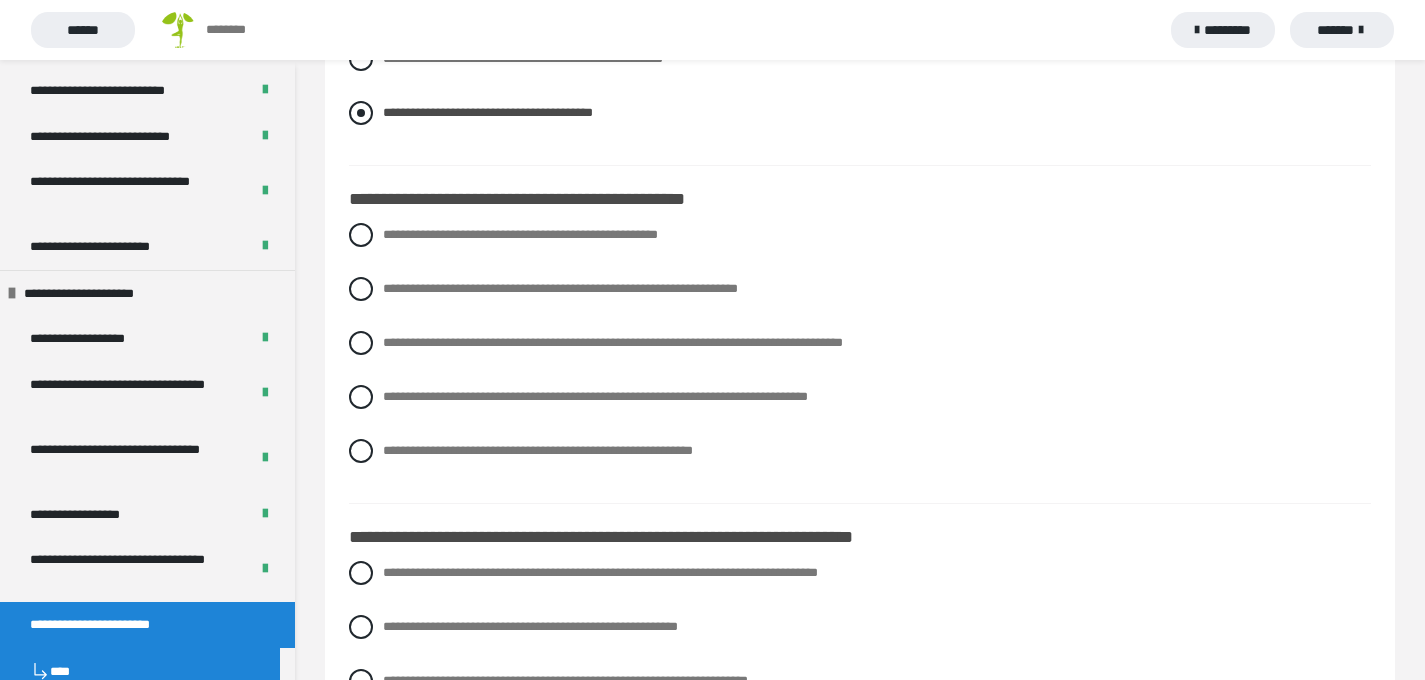 scroll, scrollTop: 320, scrollLeft: 0, axis: vertical 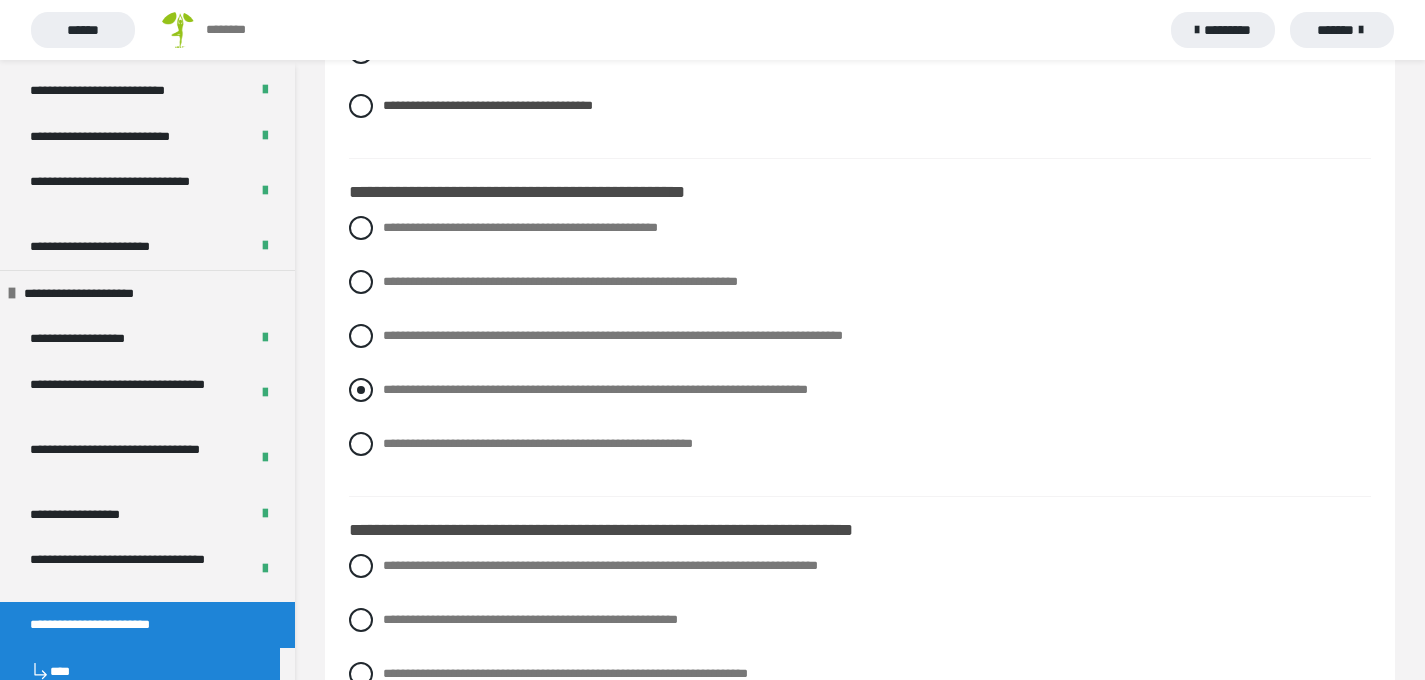click at bounding box center [361, 390] 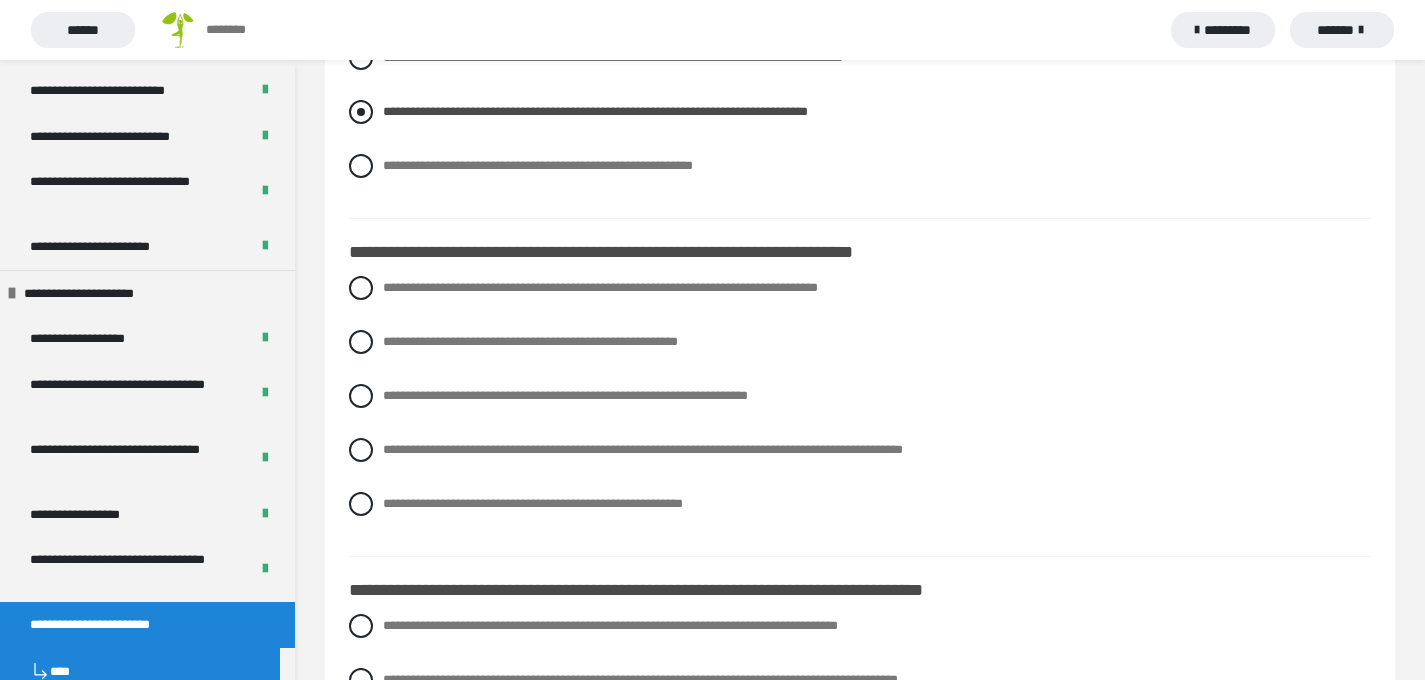 scroll, scrollTop: 603, scrollLeft: 0, axis: vertical 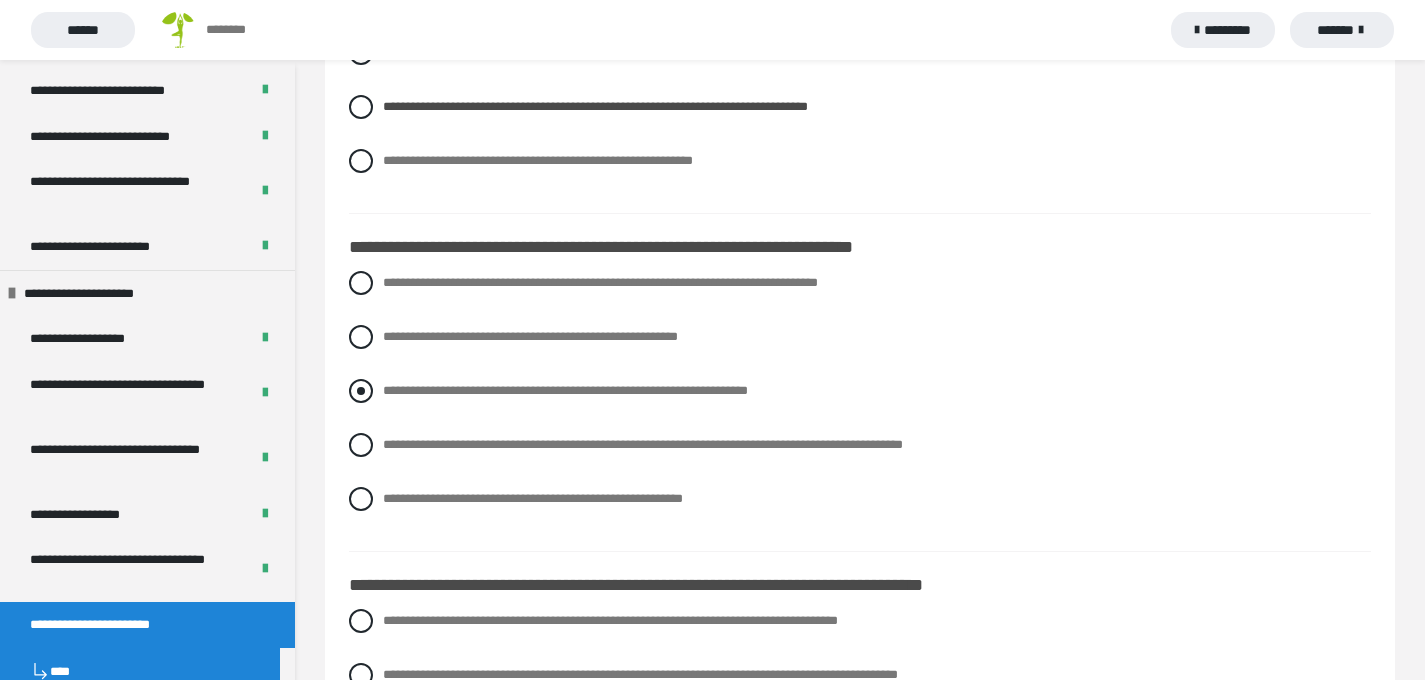 click at bounding box center [361, 391] 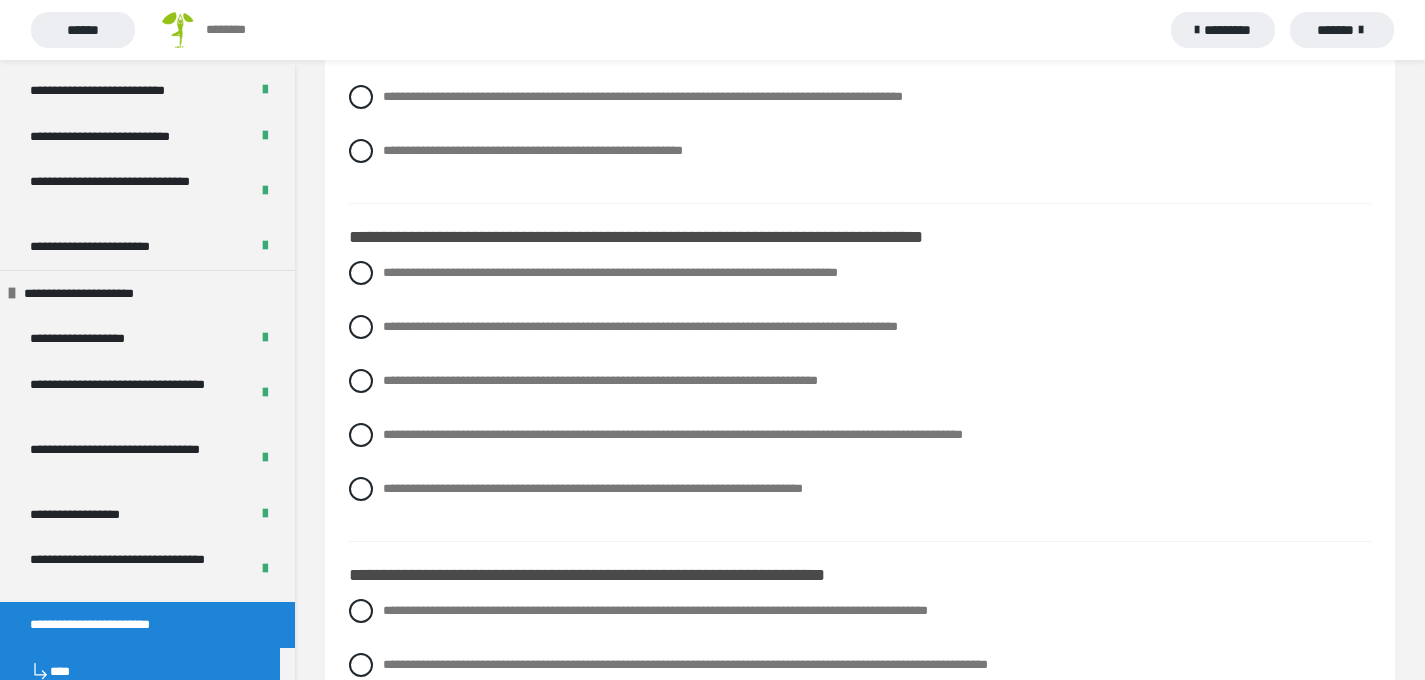 scroll, scrollTop: 942, scrollLeft: 0, axis: vertical 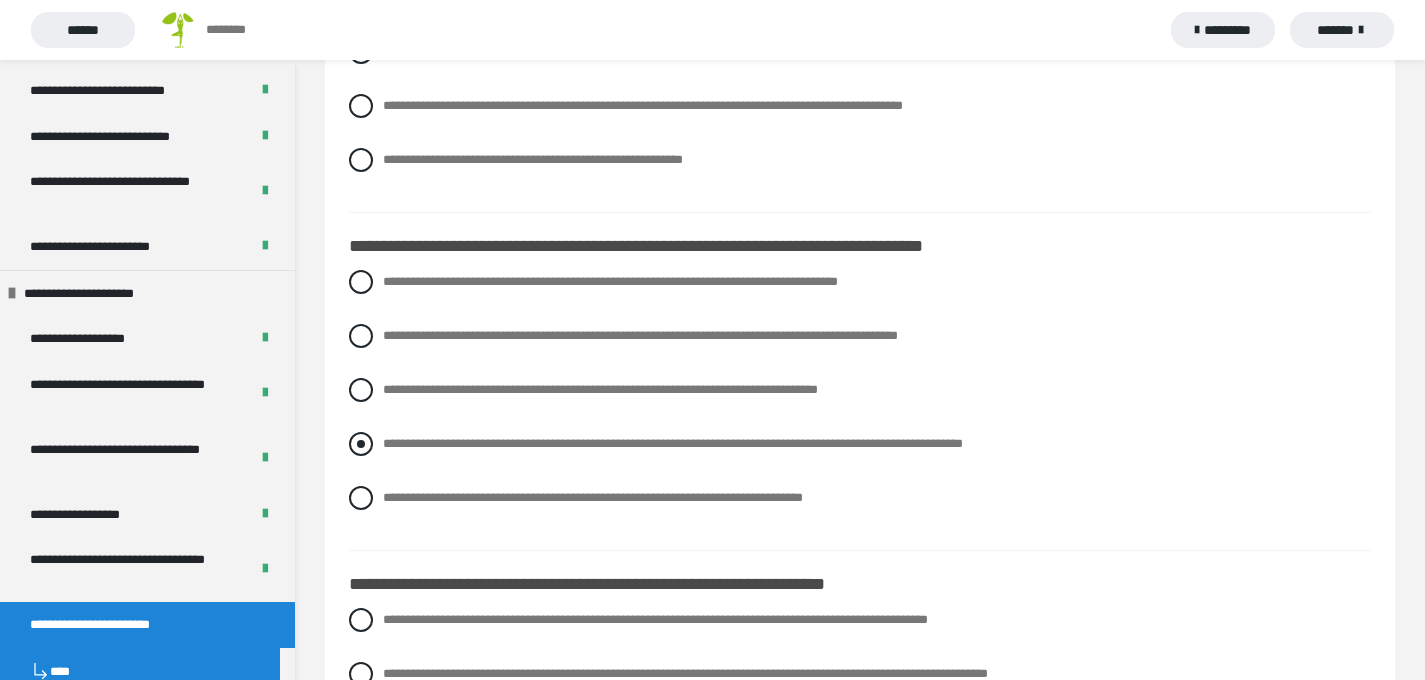 click at bounding box center (361, 444) 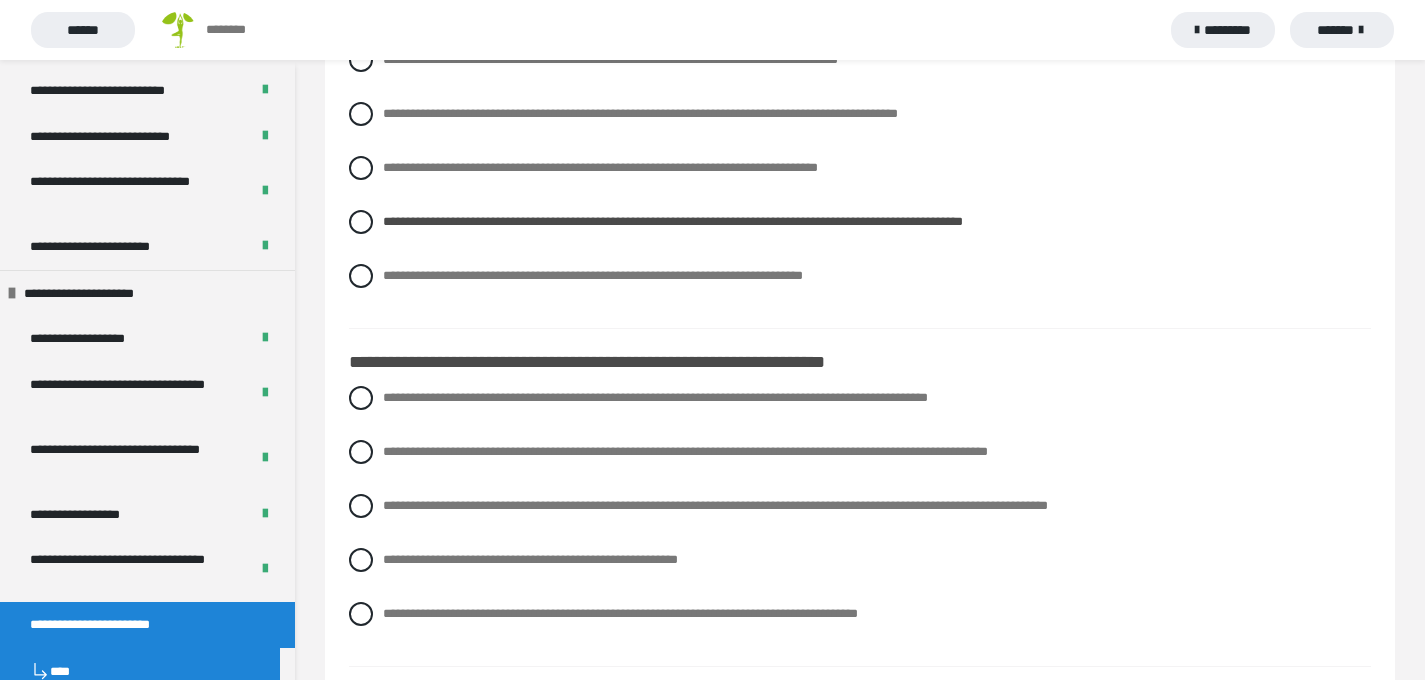 scroll, scrollTop: 1168, scrollLeft: 0, axis: vertical 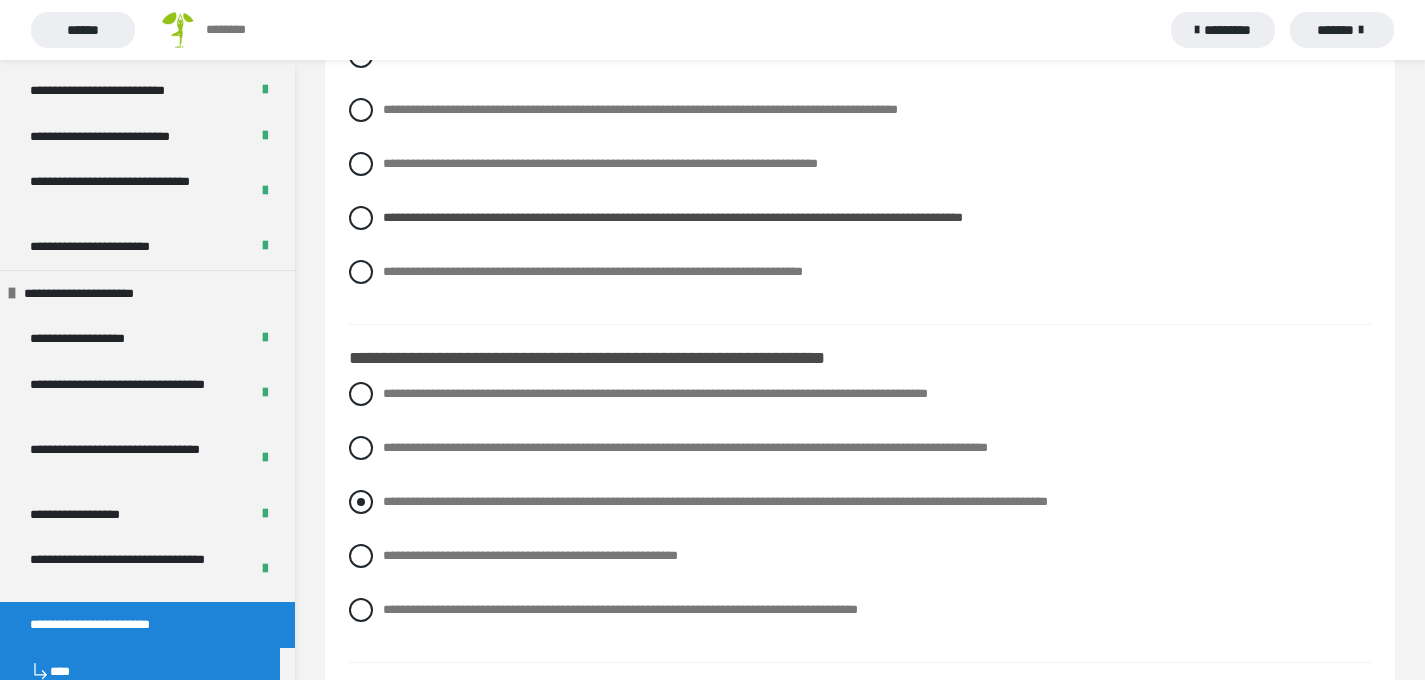 click at bounding box center (361, 502) 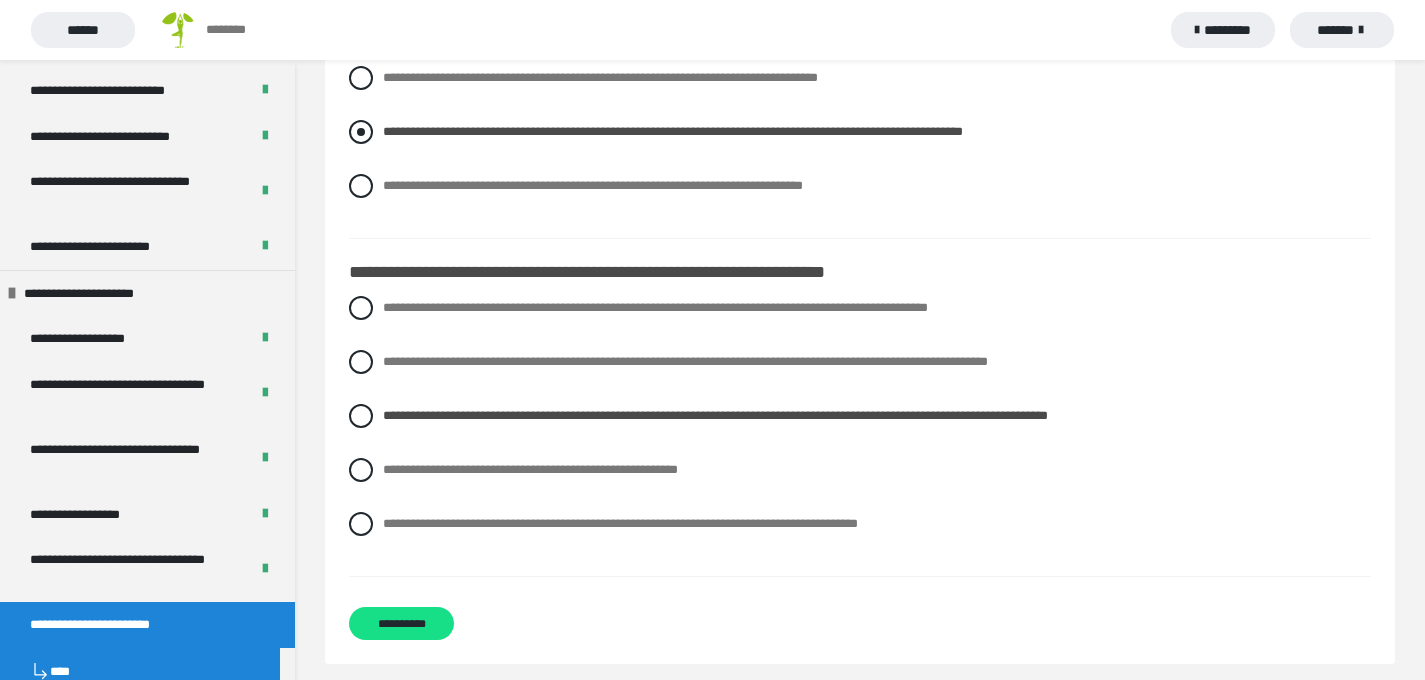 scroll, scrollTop: 1268, scrollLeft: 0, axis: vertical 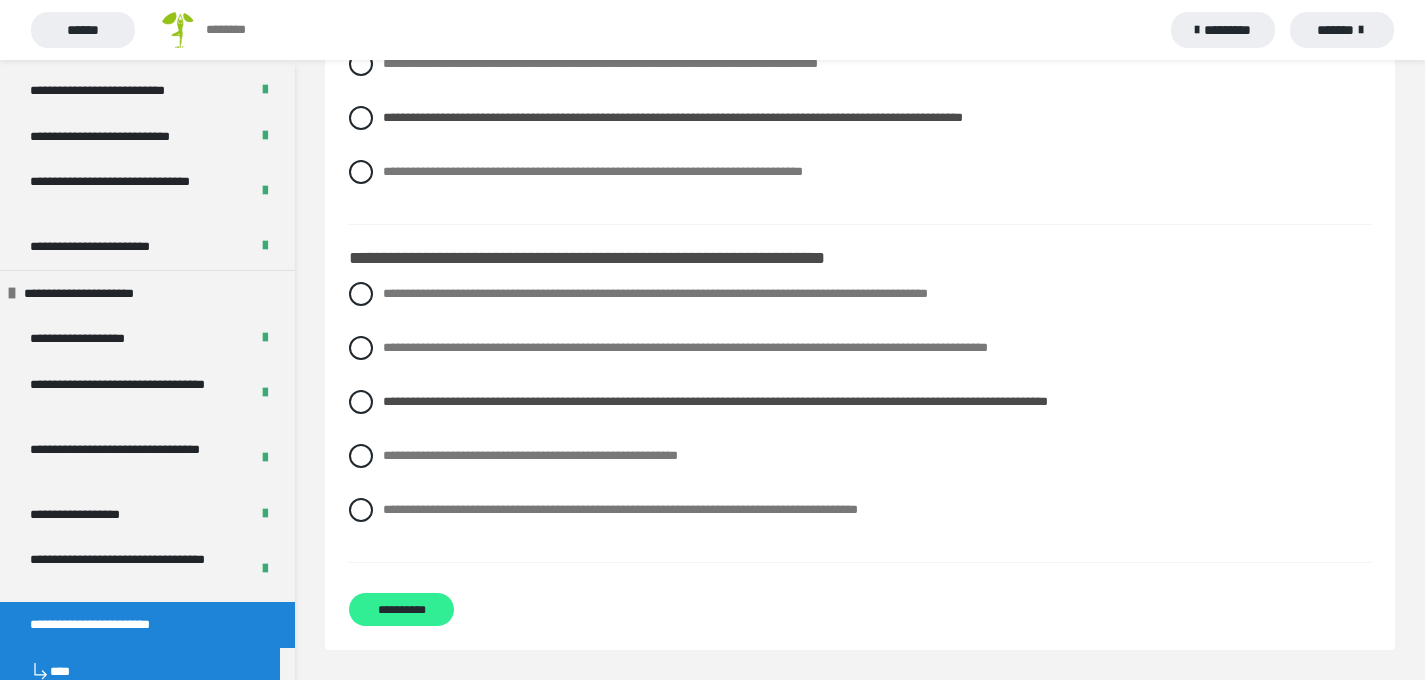 click on "**********" at bounding box center [401, 609] 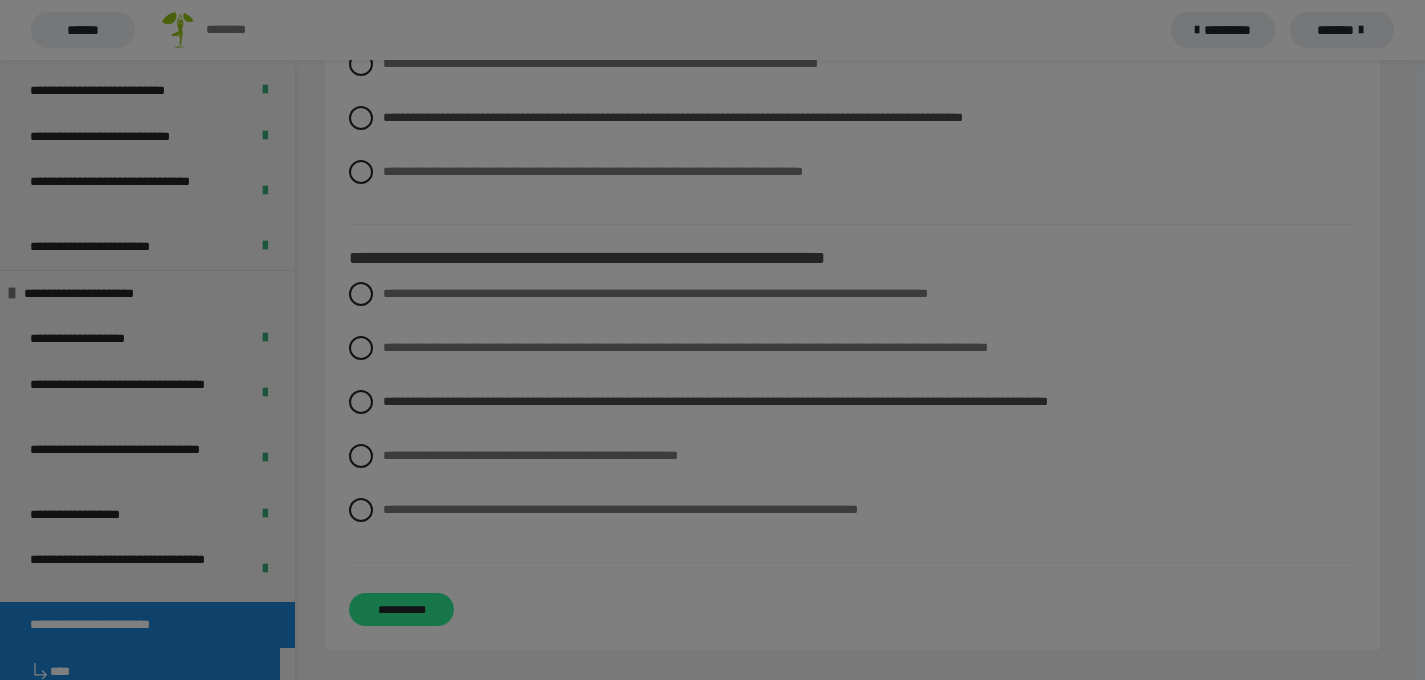 scroll, scrollTop: 60, scrollLeft: 0, axis: vertical 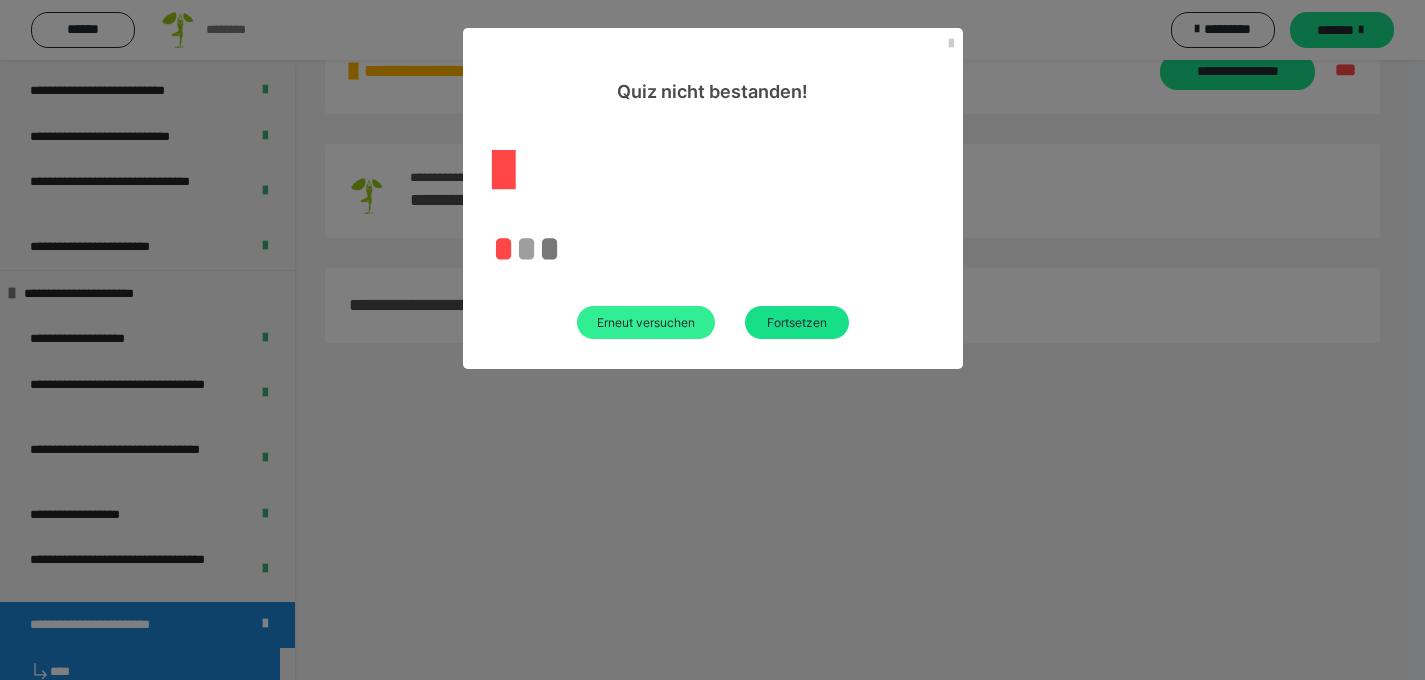 click on "Erneut versuchen" at bounding box center [646, 322] 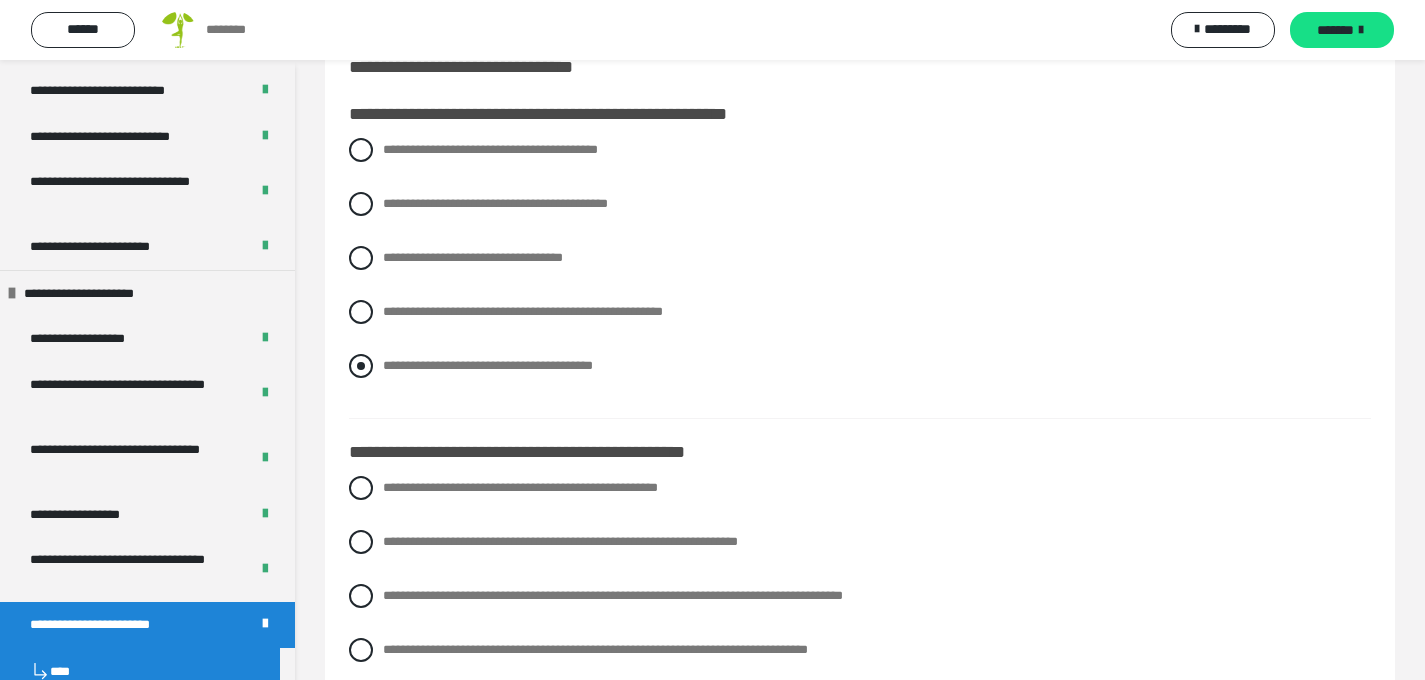 click at bounding box center (361, 366) 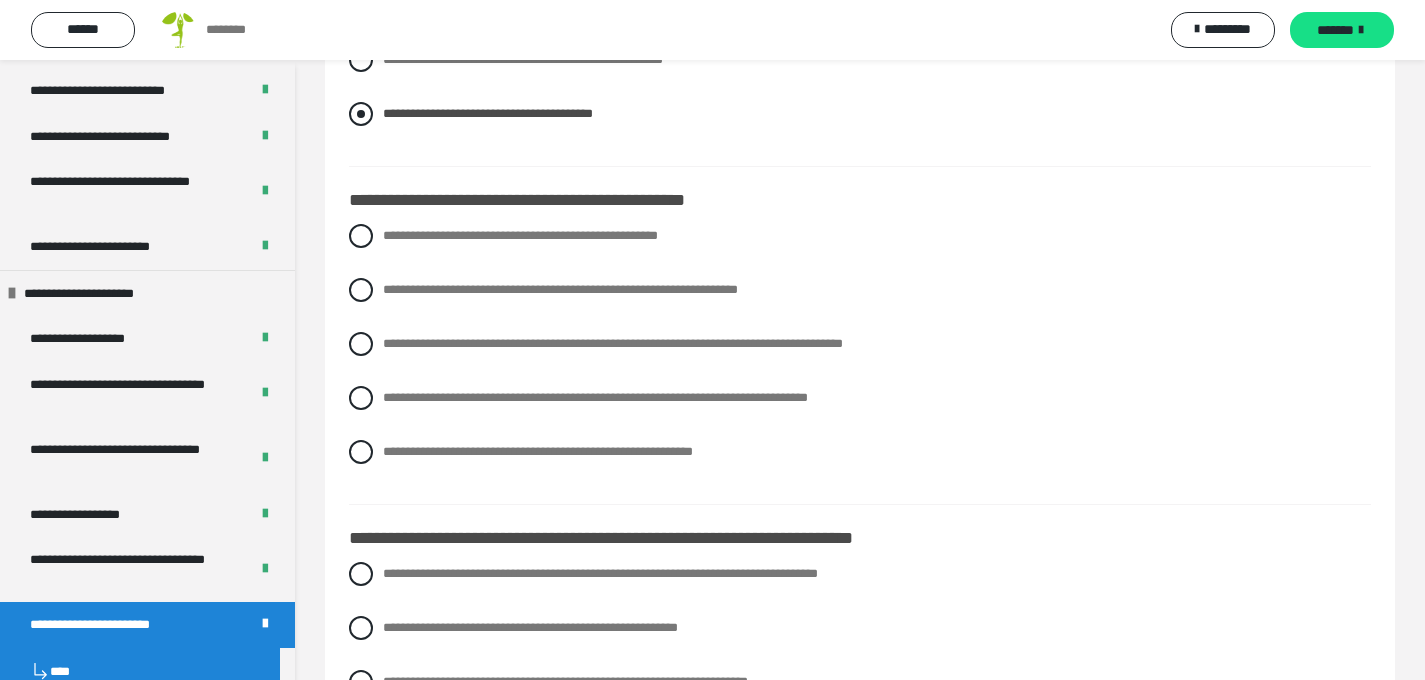 scroll, scrollTop: 313, scrollLeft: 0, axis: vertical 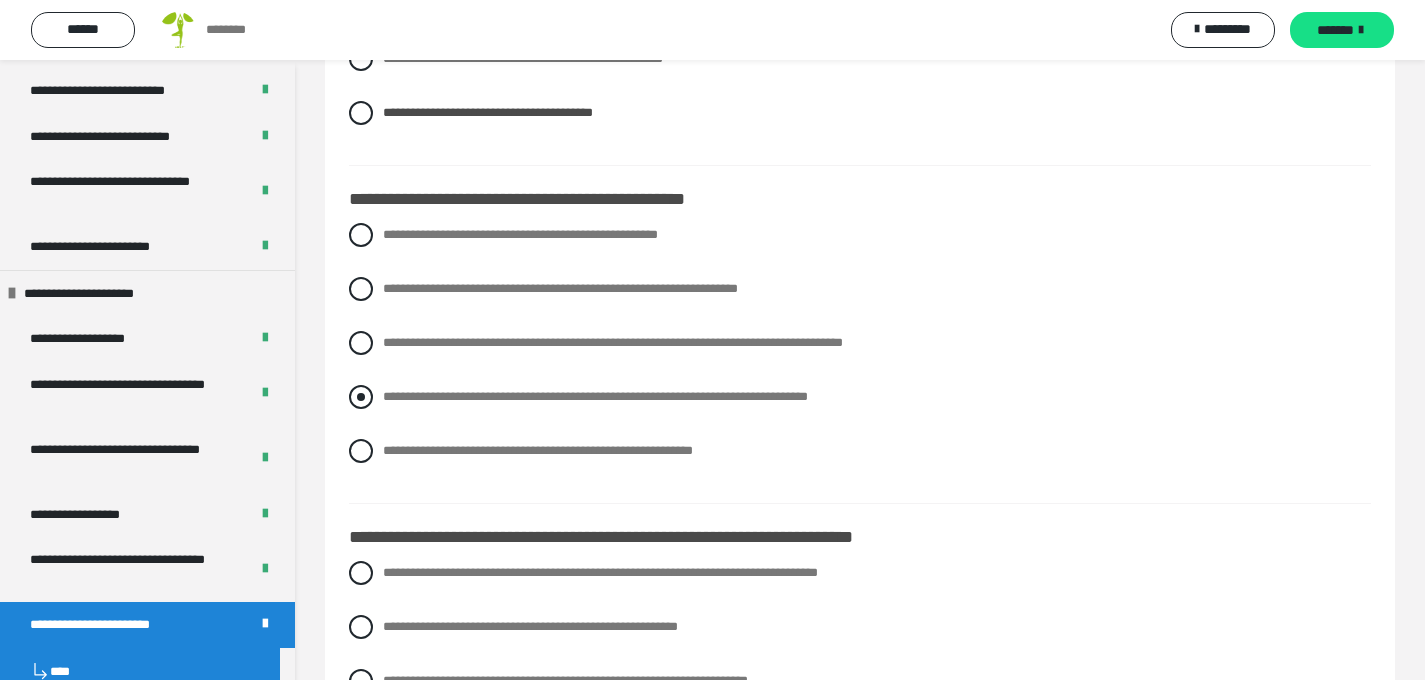 click at bounding box center (361, 397) 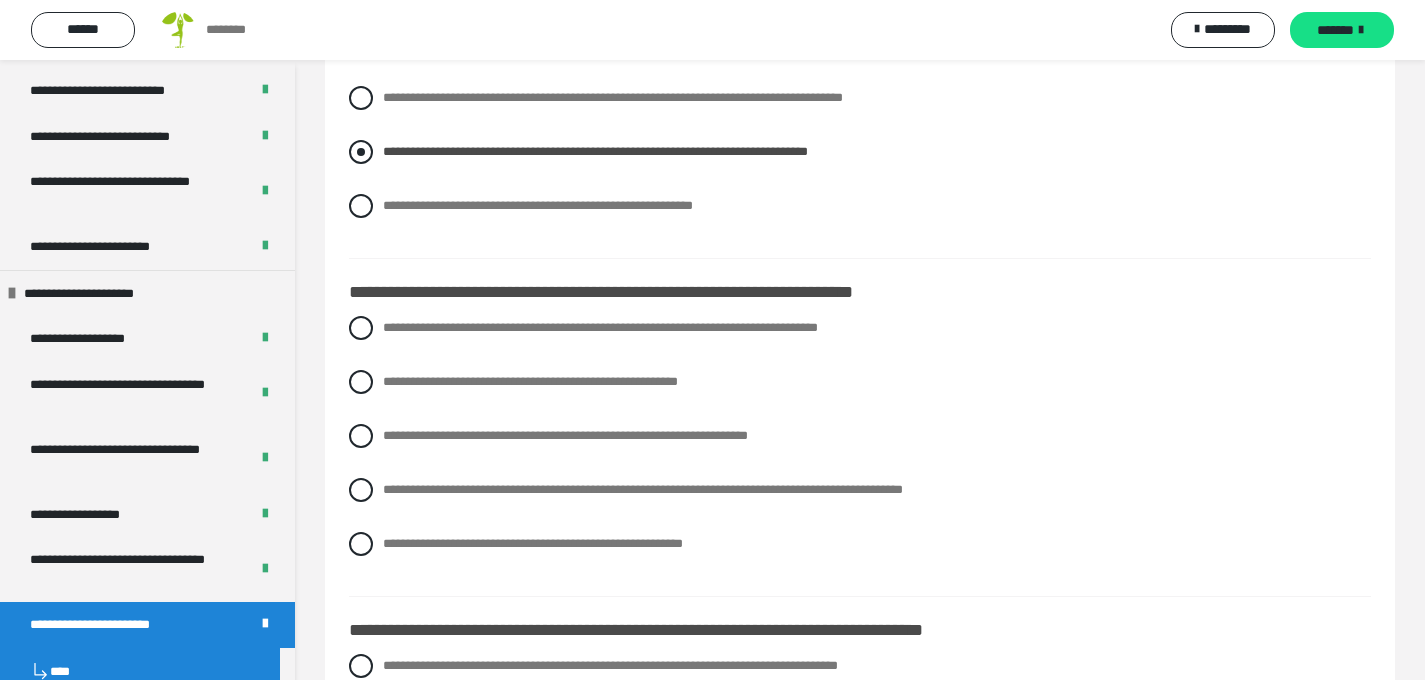 scroll, scrollTop: 559, scrollLeft: 0, axis: vertical 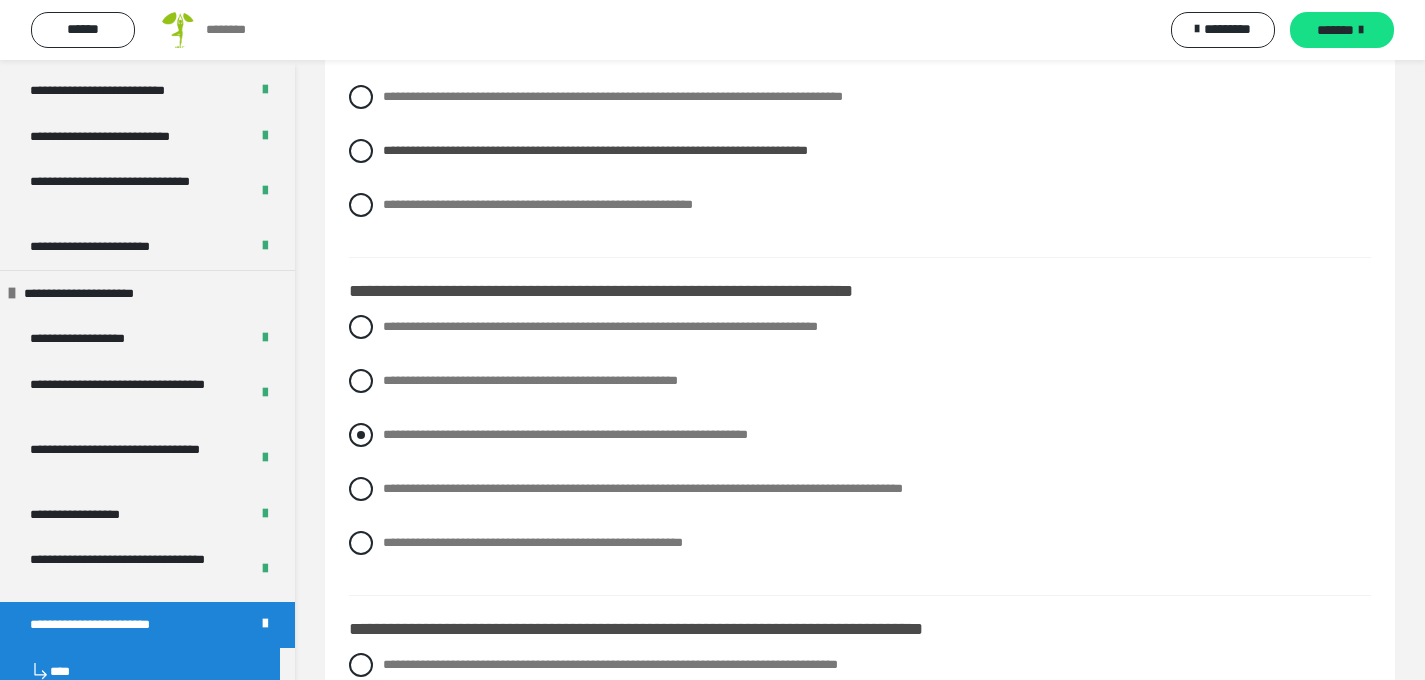 click at bounding box center [361, 435] 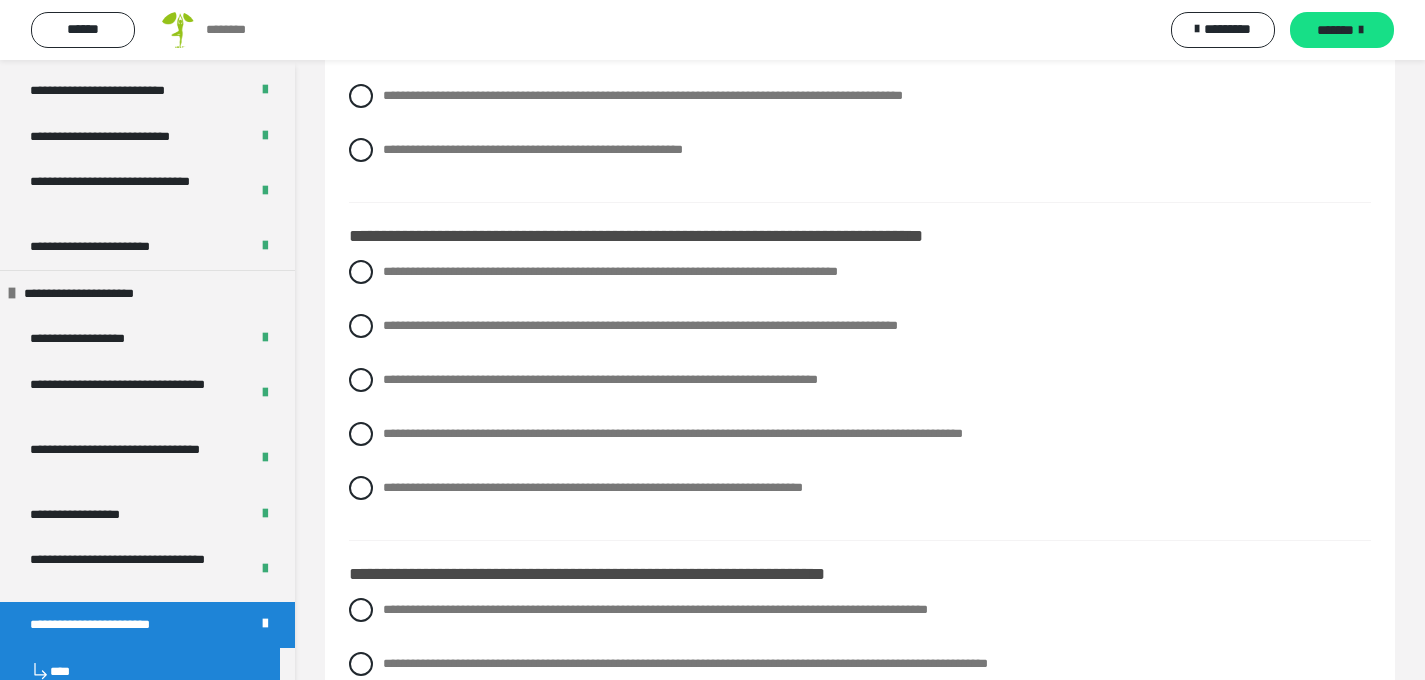 scroll, scrollTop: 957, scrollLeft: 0, axis: vertical 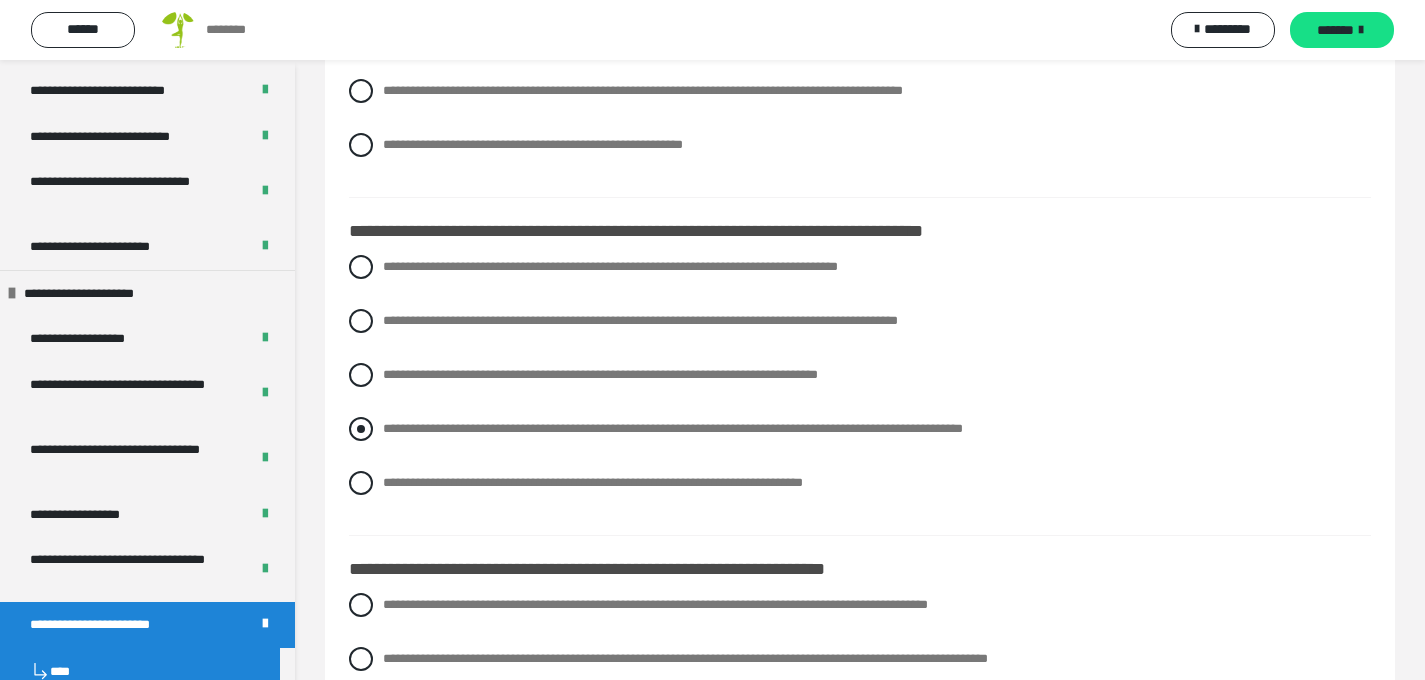 click at bounding box center [361, 429] 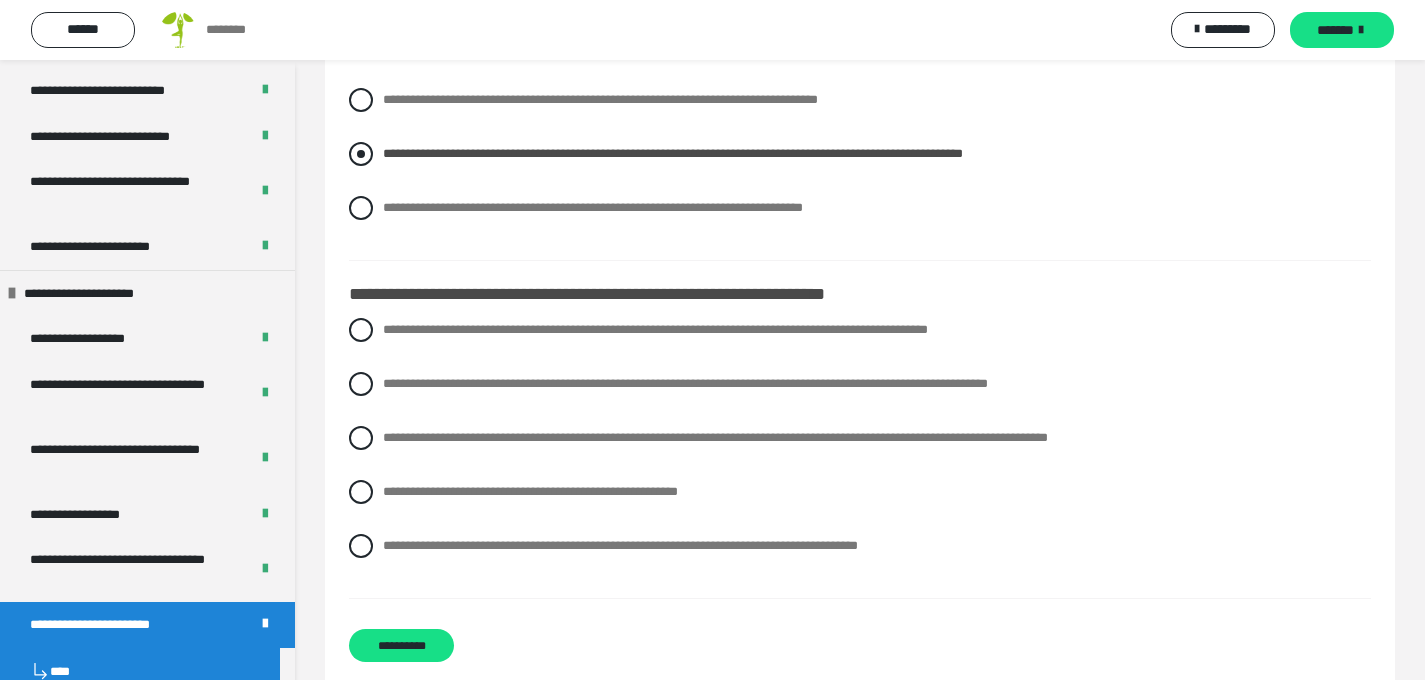 scroll, scrollTop: 1237, scrollLeft: 0, axis: vertical 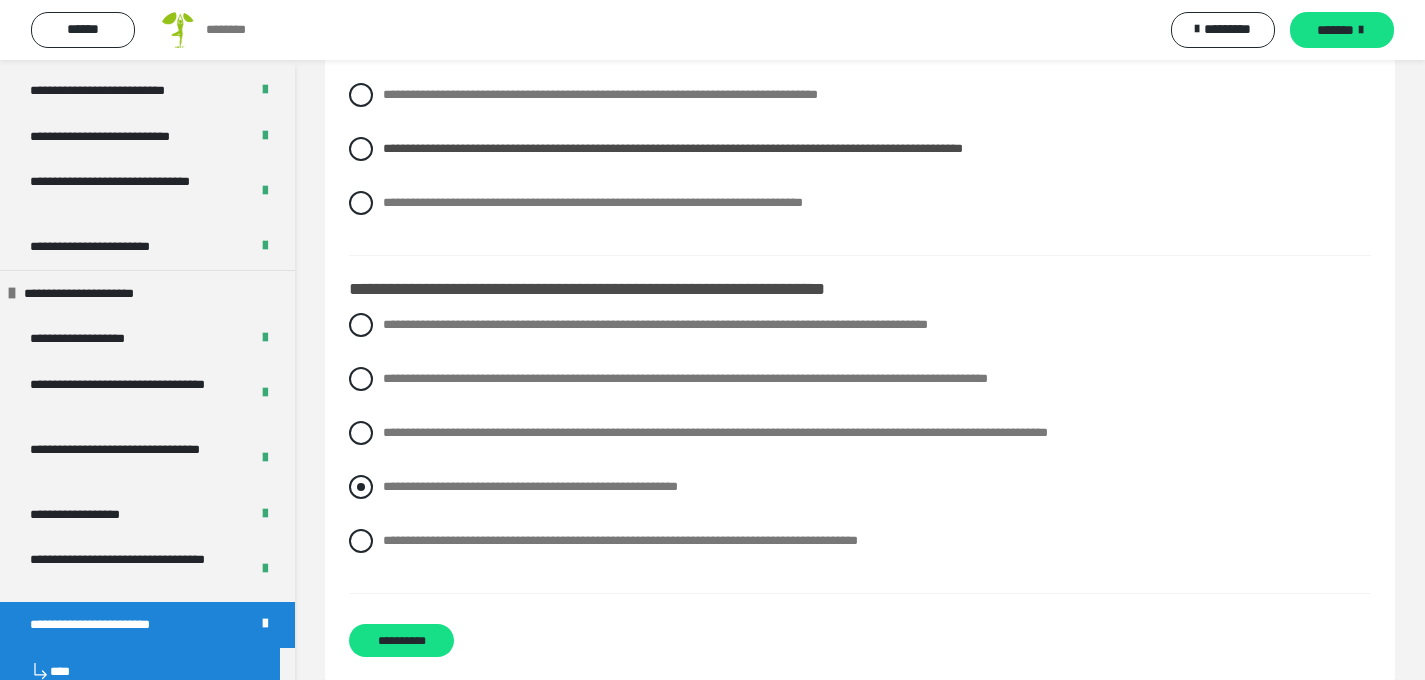 click on "**********" at bounding box center (860, 487) 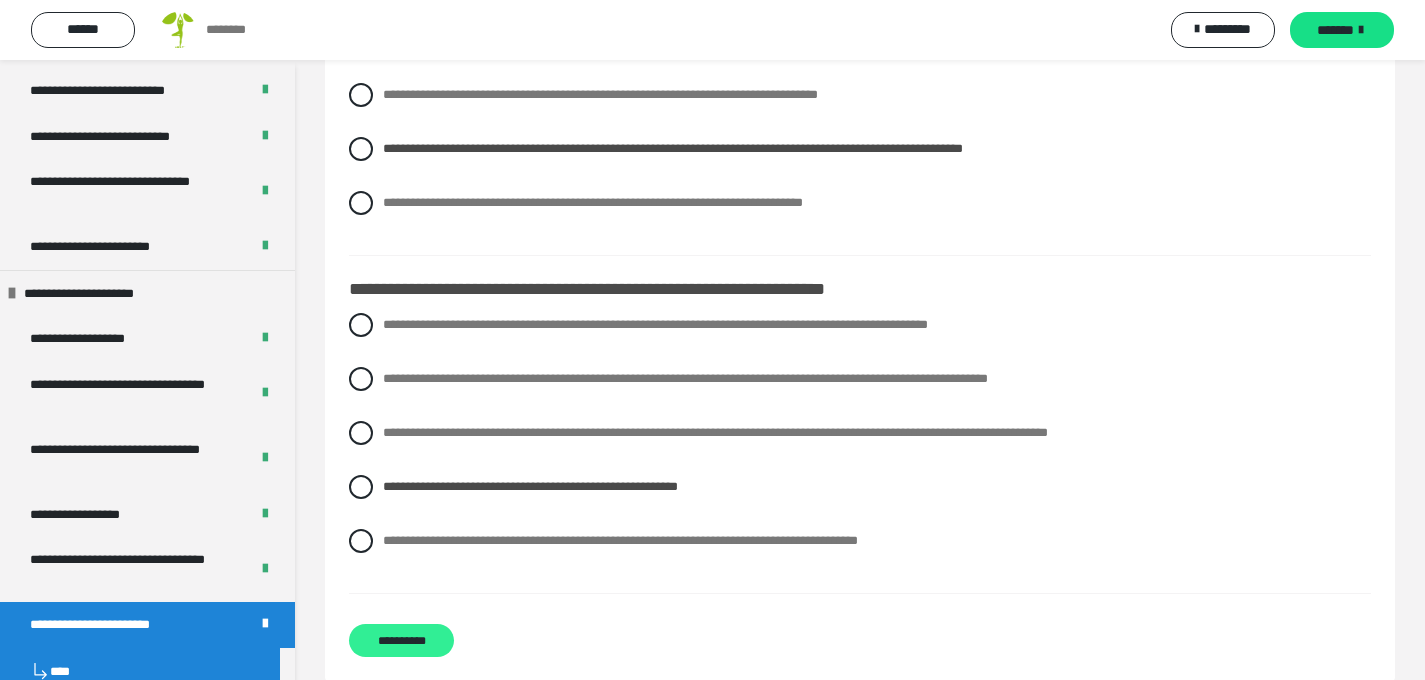 click on "**********" at bounding box center [401, 640] 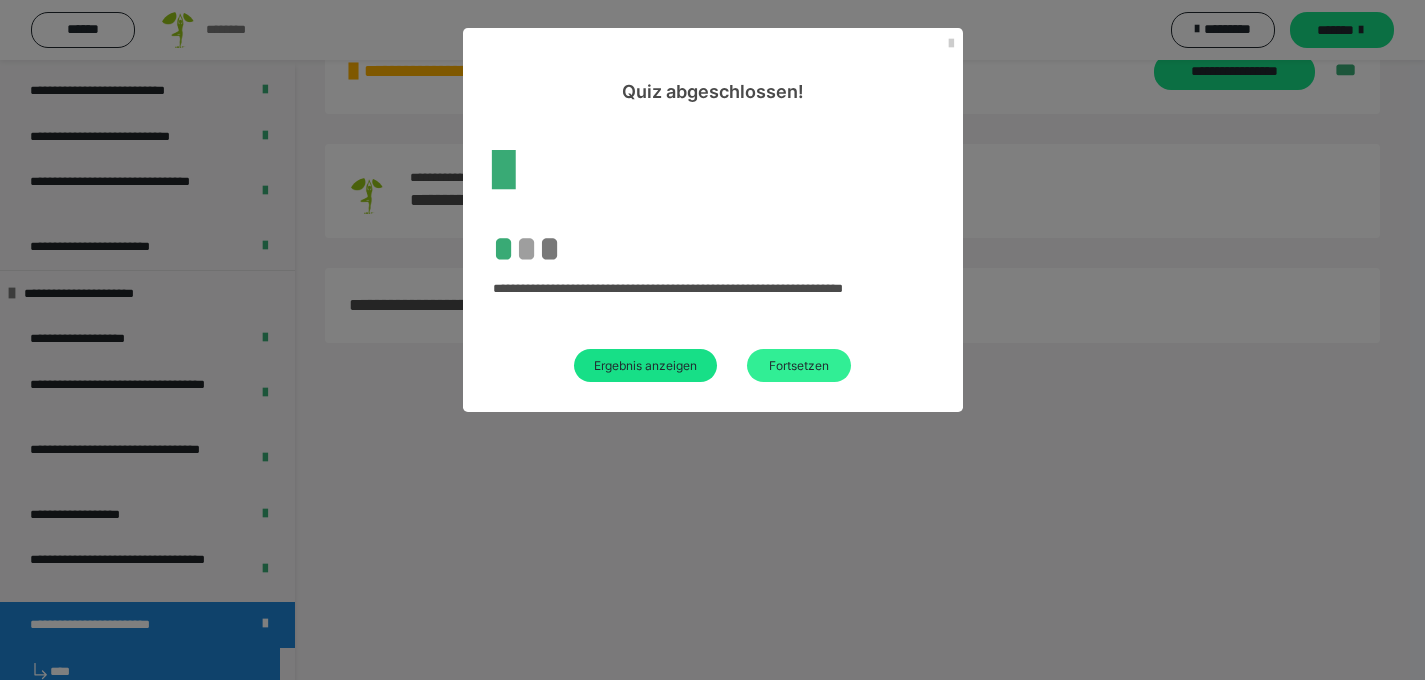 click on "Fortsetzen" at bounding box center [799, 365] 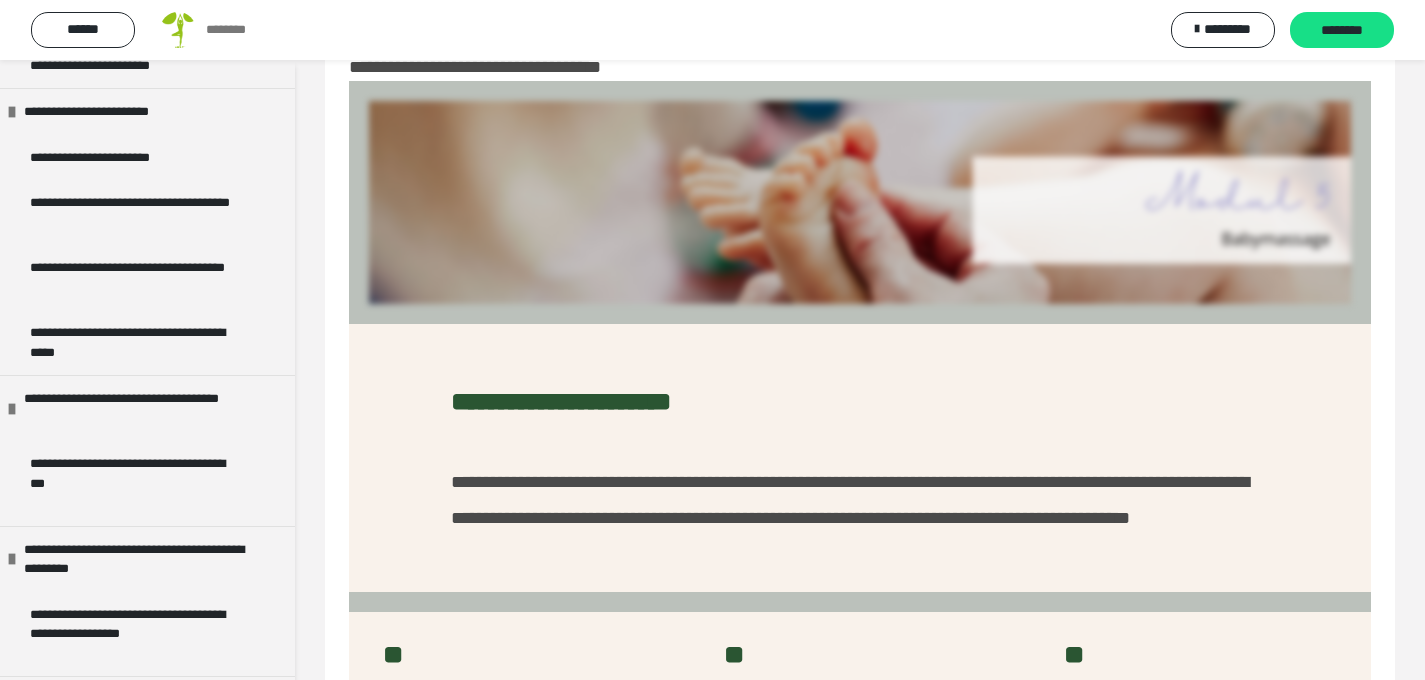 scroll, scrollTop: 2041, scrollLeft: 0, axis: vertical 